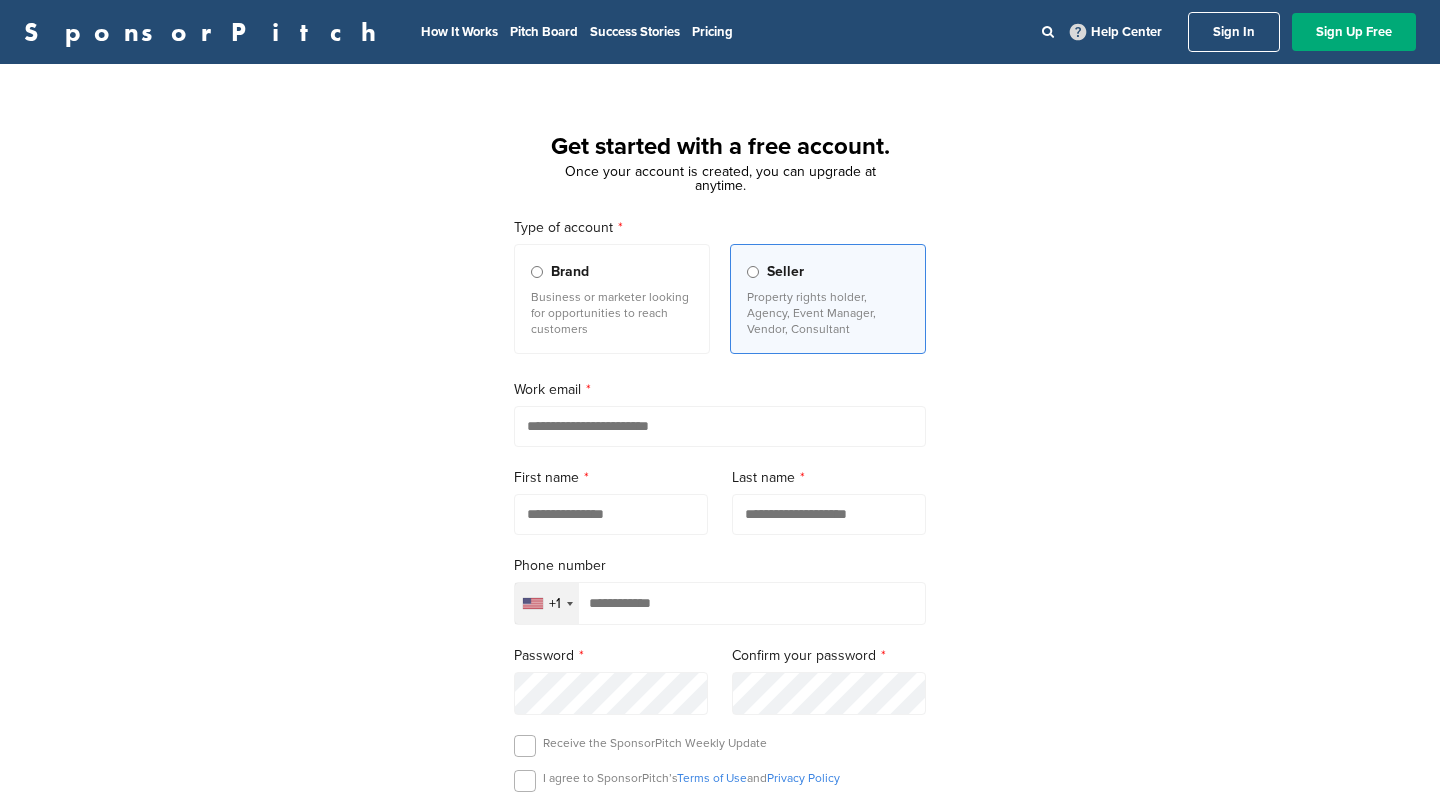 scroll, scrollTop: 0, scrollLeft: 0, axis: both 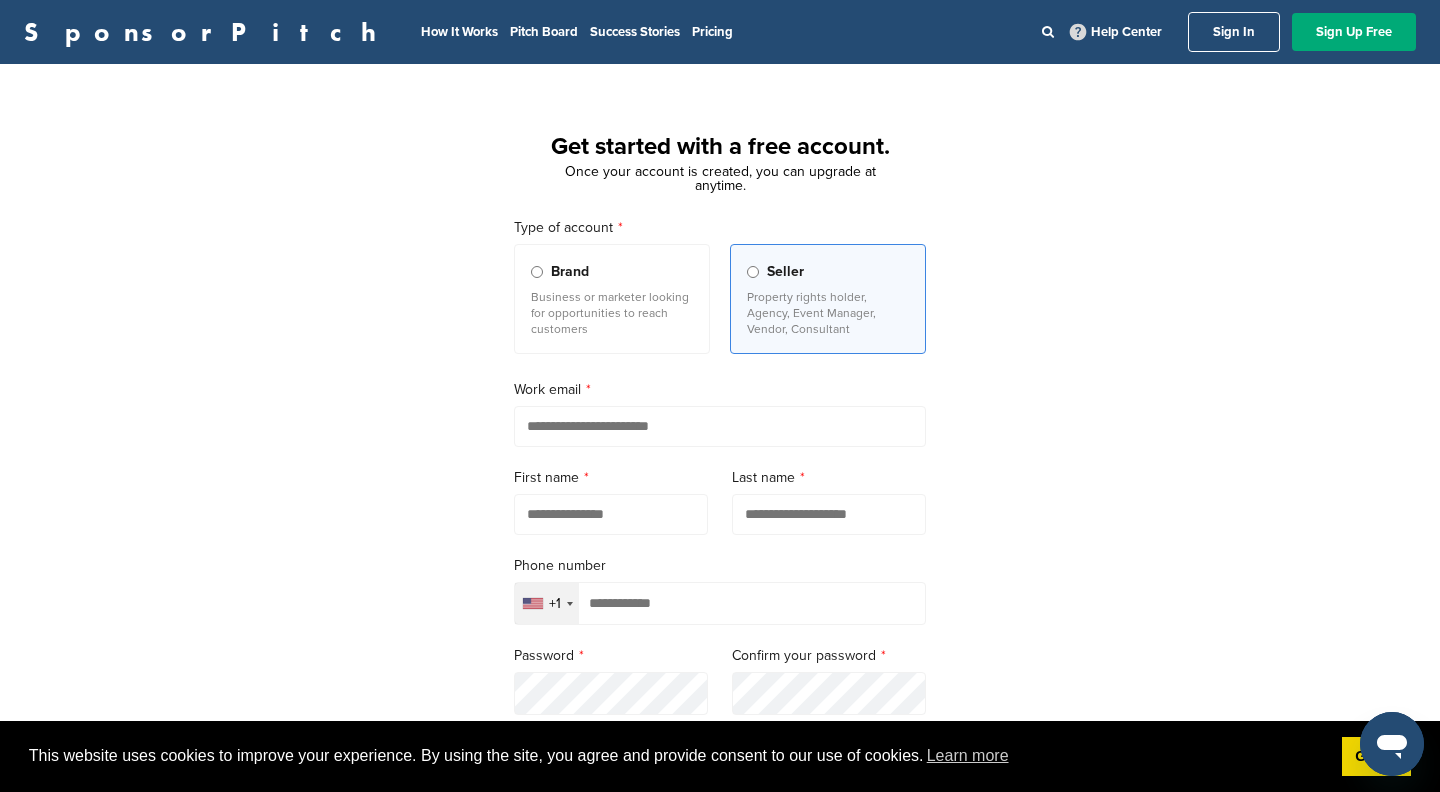 click on "+1" at bounding box center (547, 603) 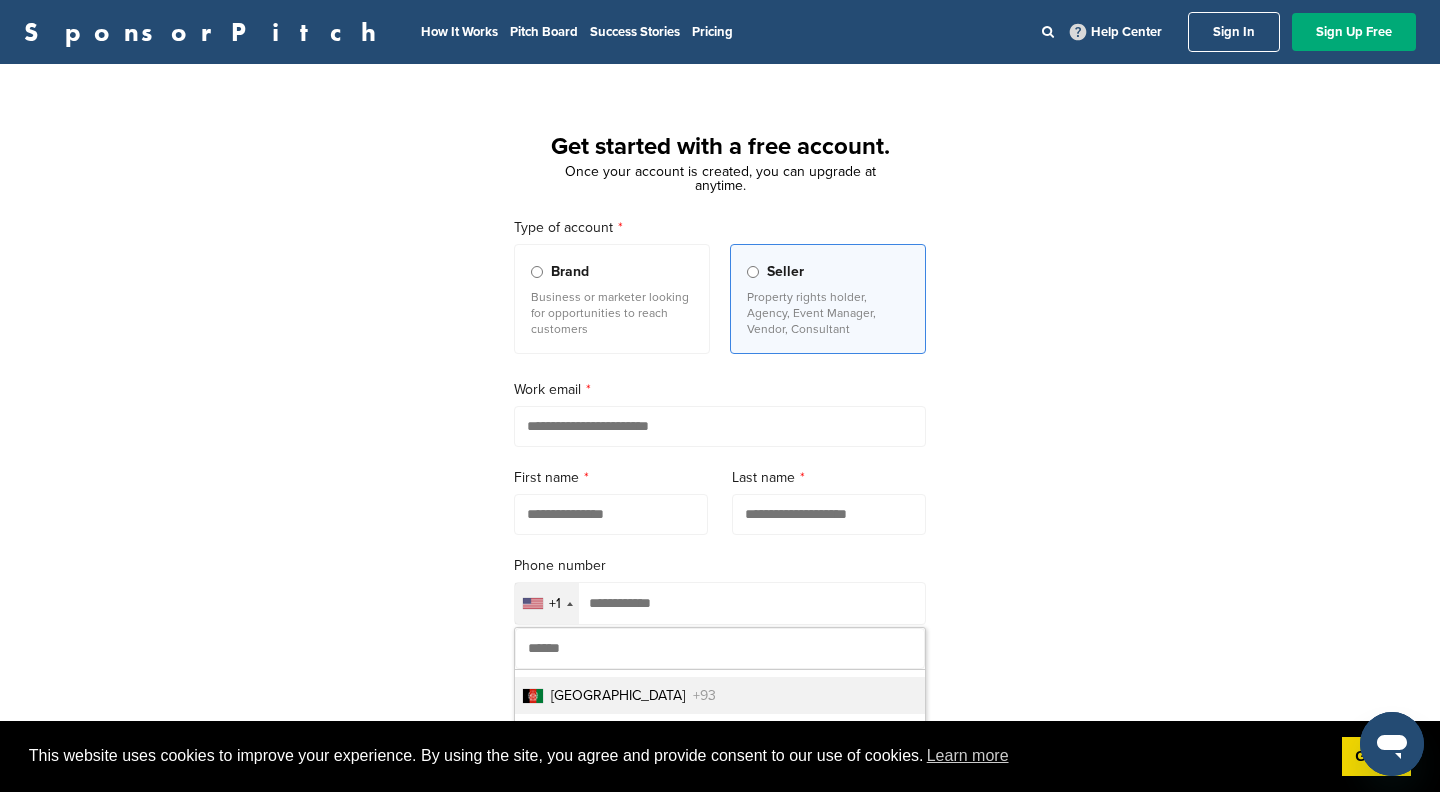 click at bounding box center [720, 648] 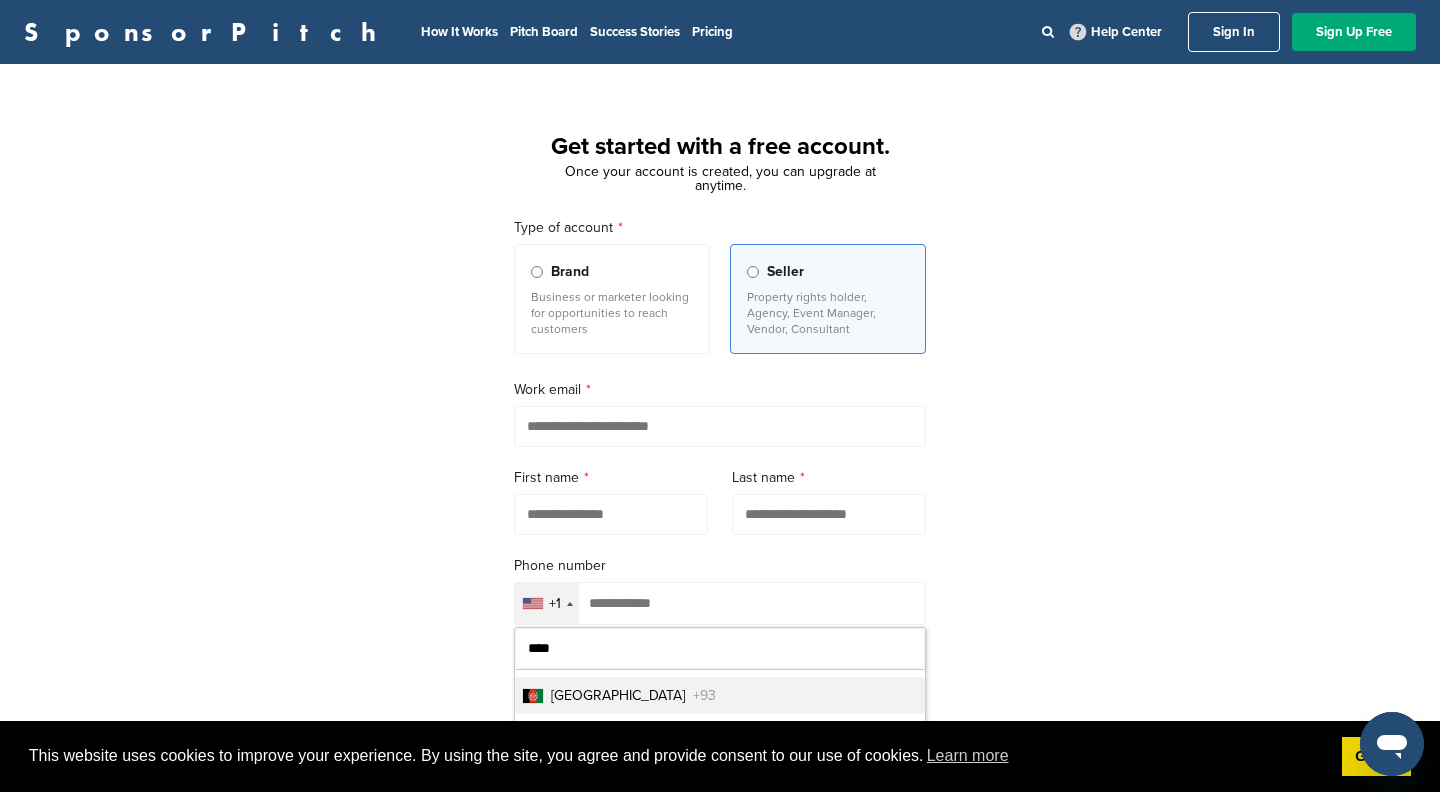 type on "*****" 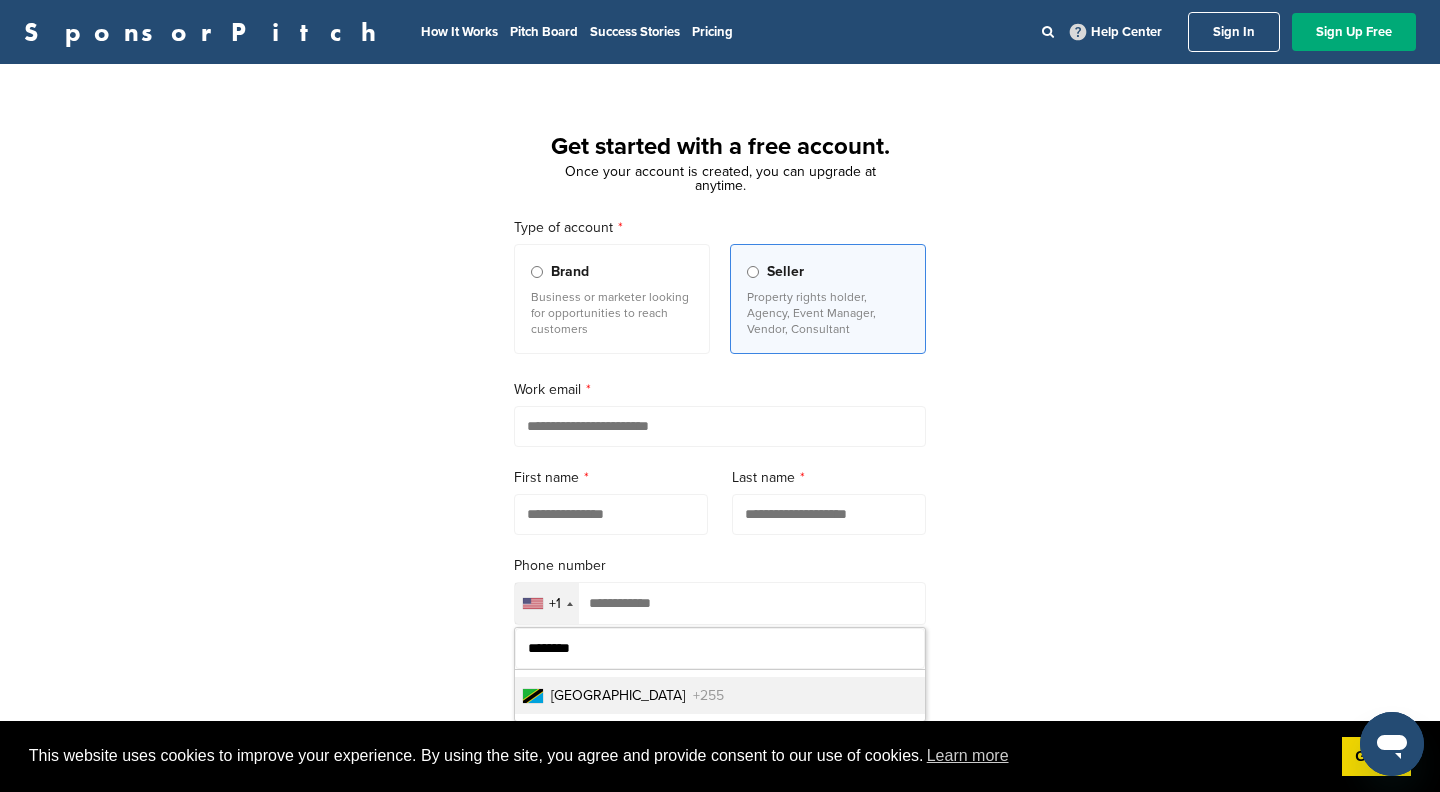 drag, startPoint x: 590, startPoint y: 697, endPoint x: 596, endPoint y: 709, distance: 13.416408 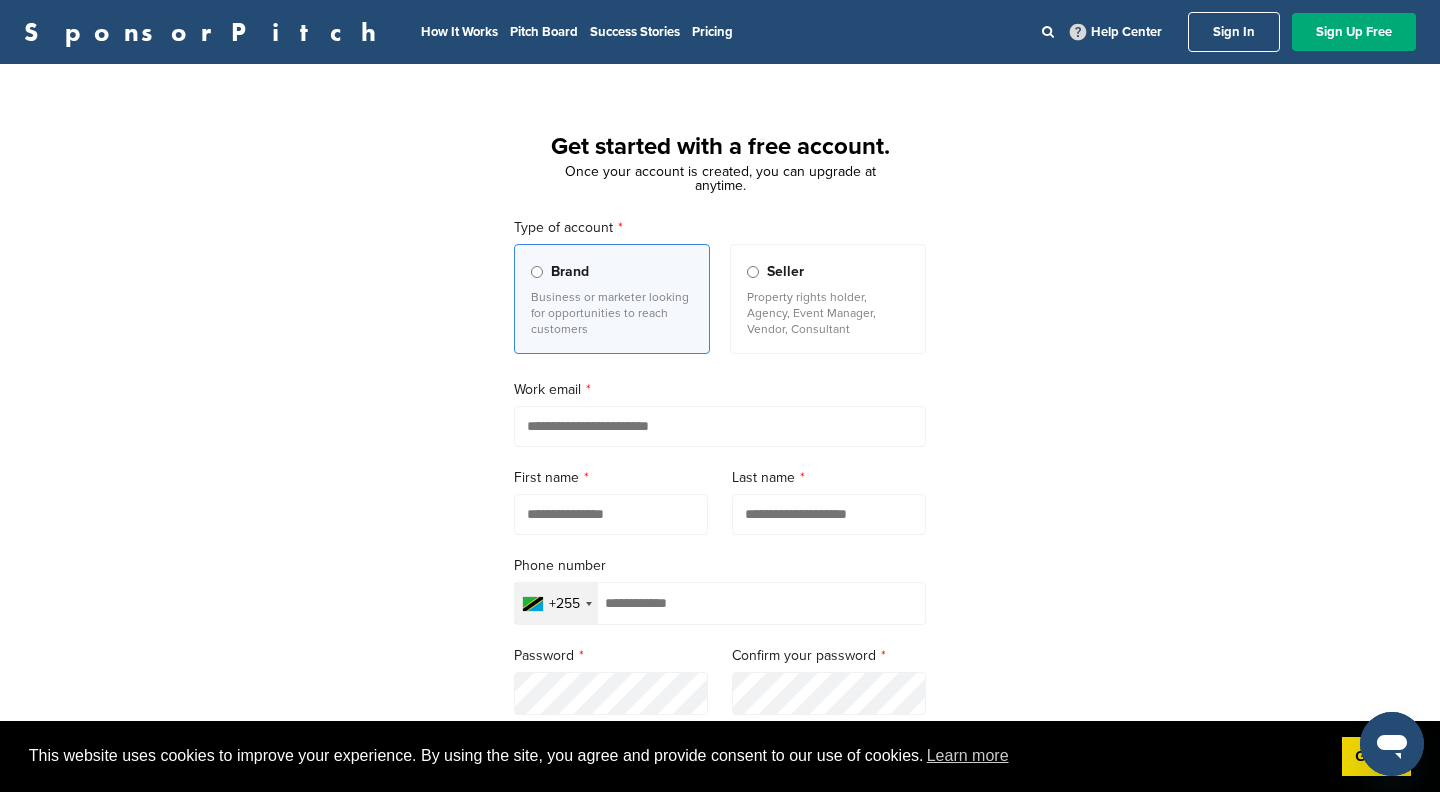 drag, startPoint x: 1187, startPoint y: 439, endPoint x: 1175, endPoint y: 389, distance: 51.41984 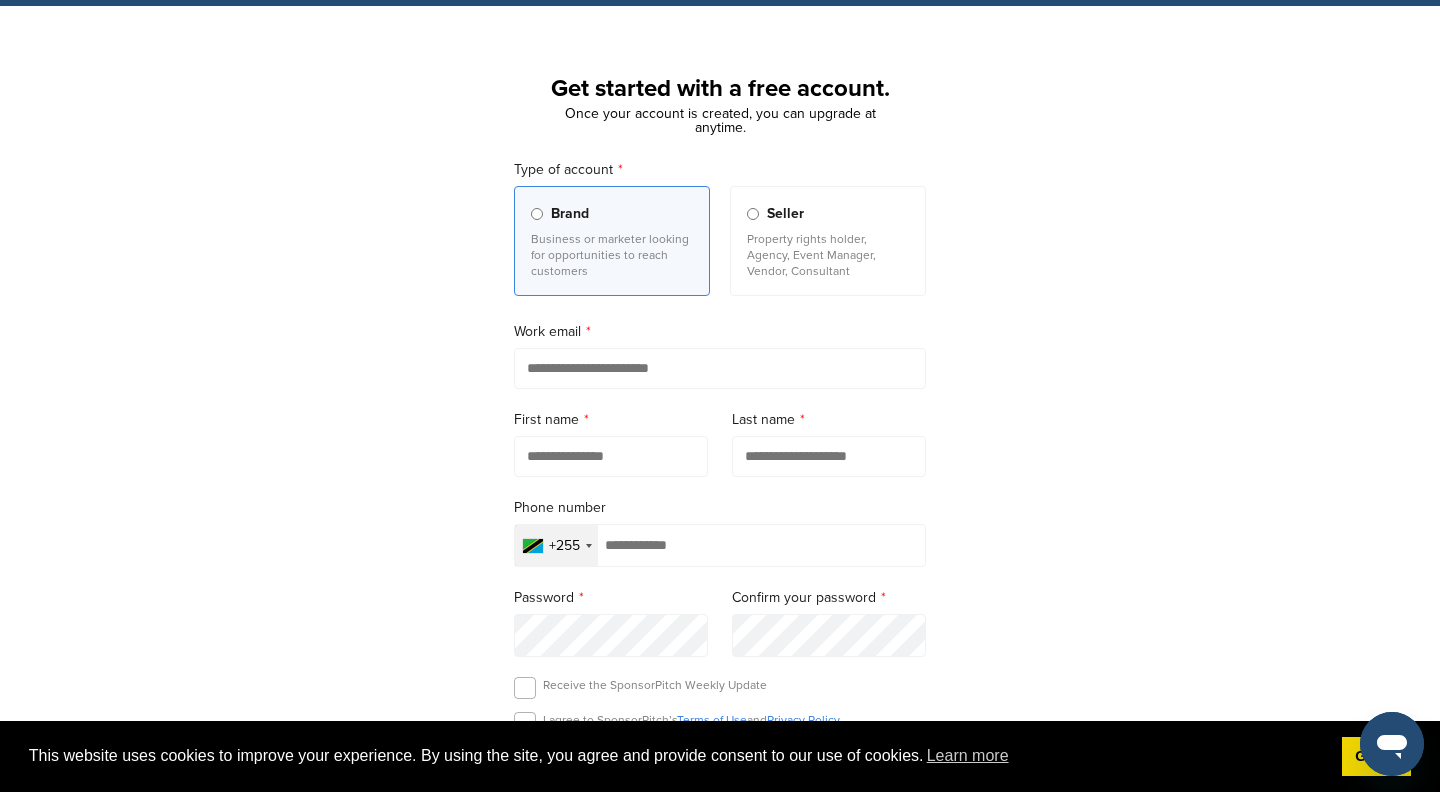 scroll, scrollTop: 0, scrollLeft: 0, axis: both 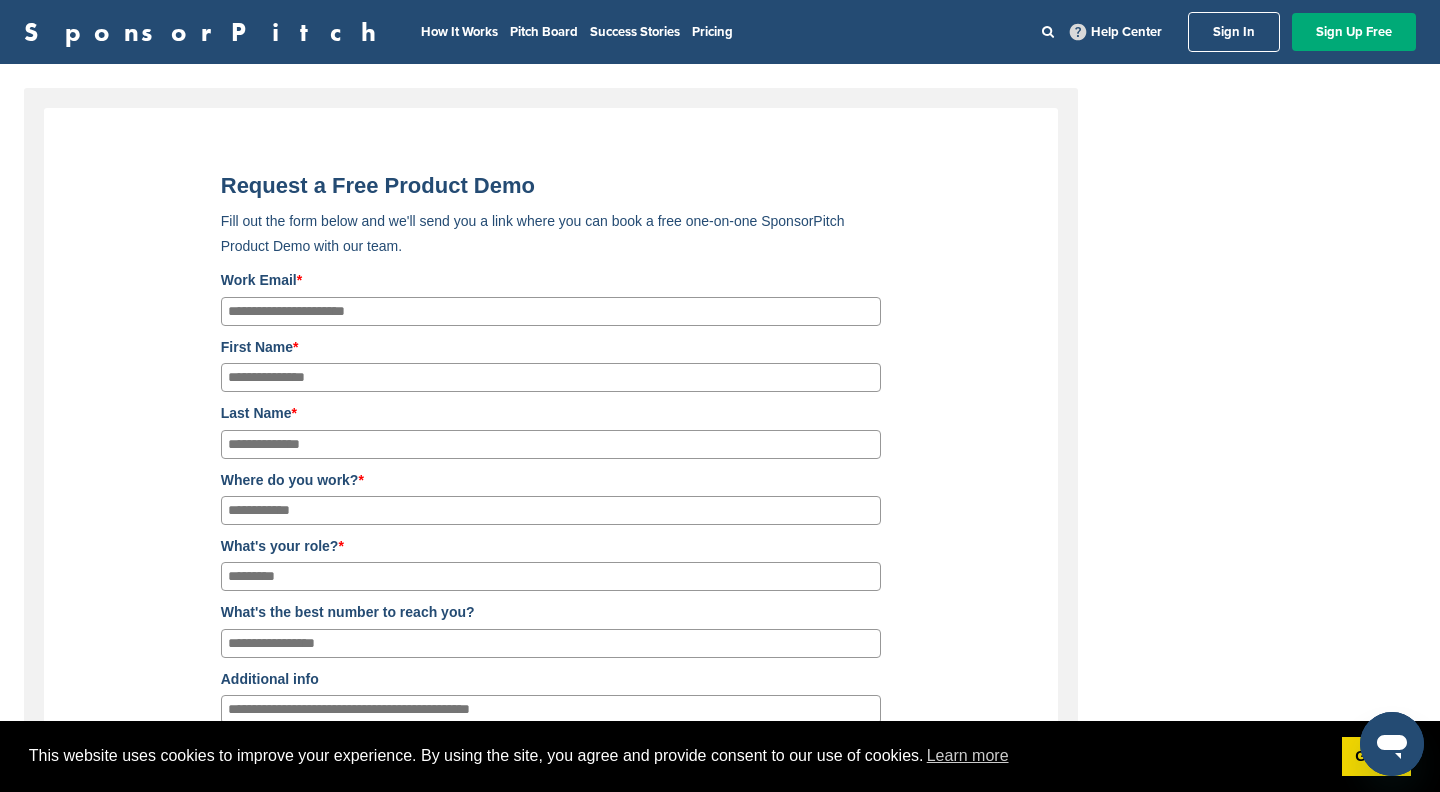 click on "Work Email *" at bounding box center (551, 311) 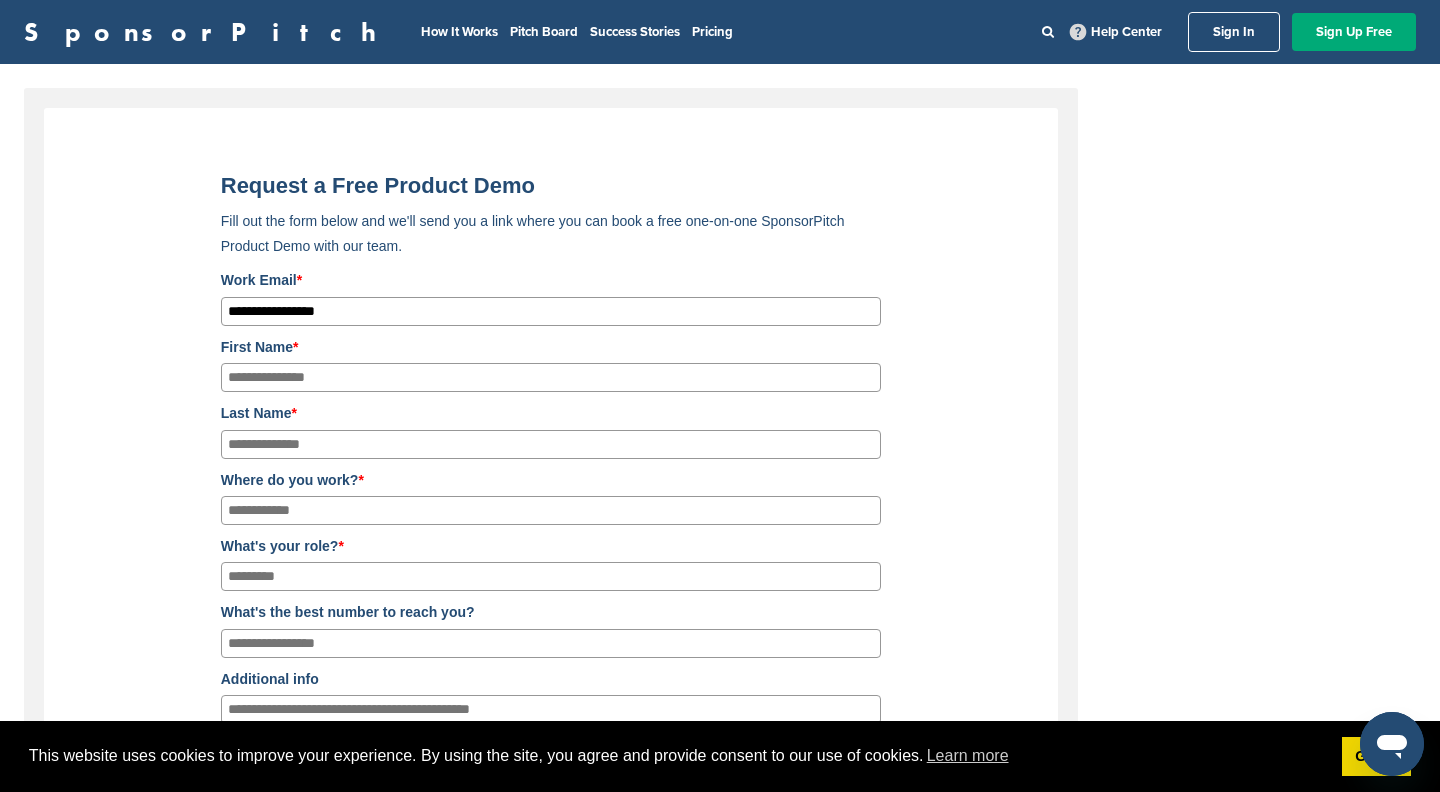 type on "**********" 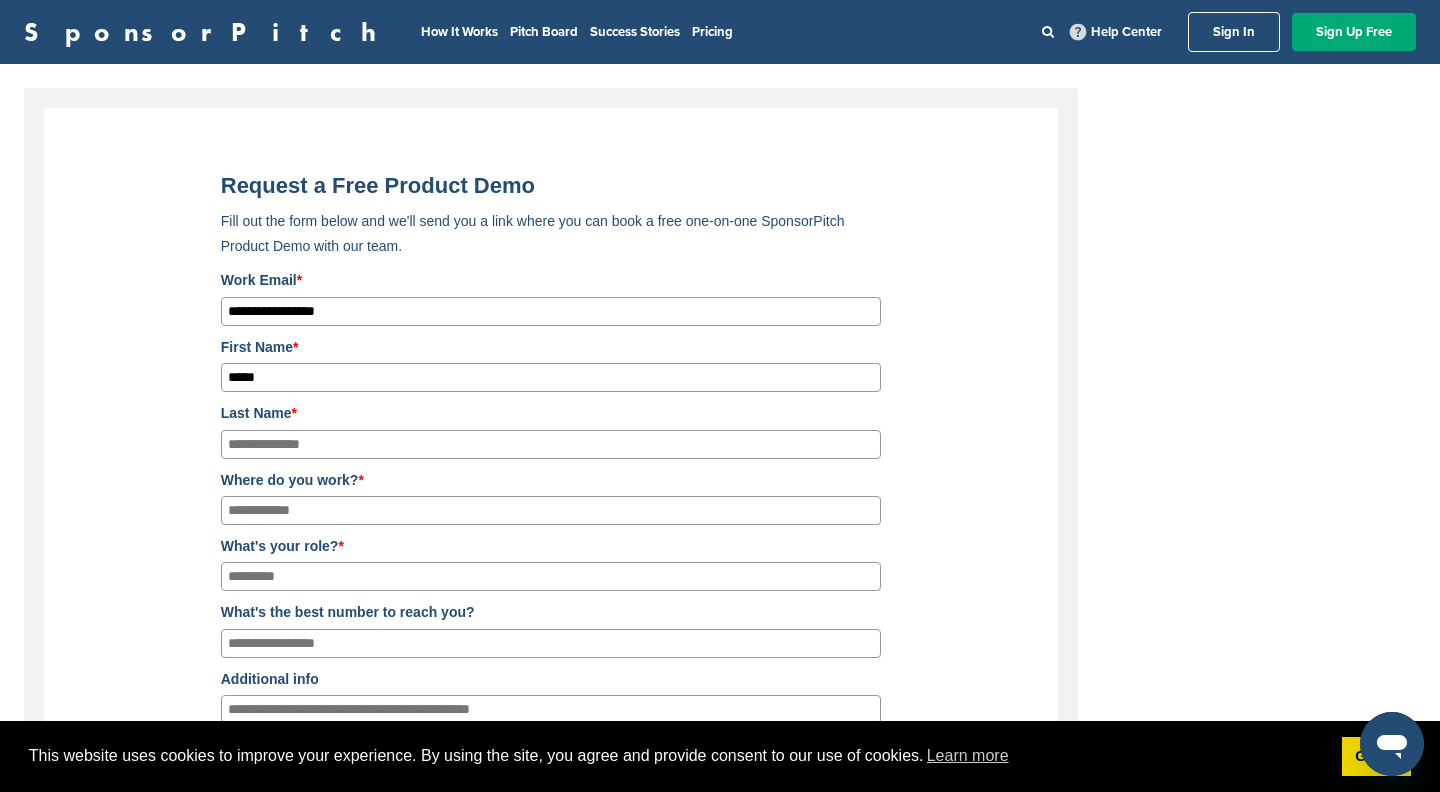 click on "*****" at bounding box center (551, 377) 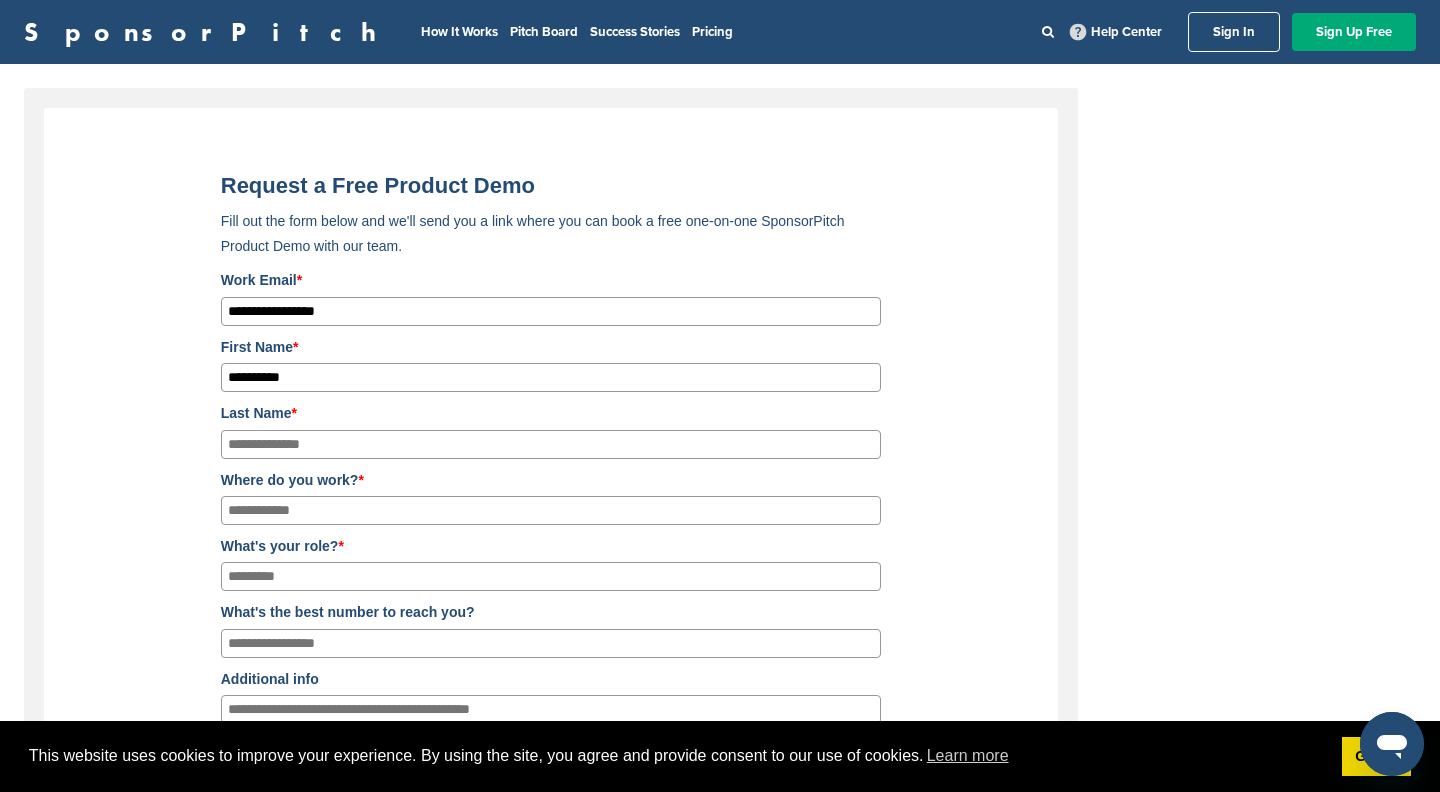 type on "*********" 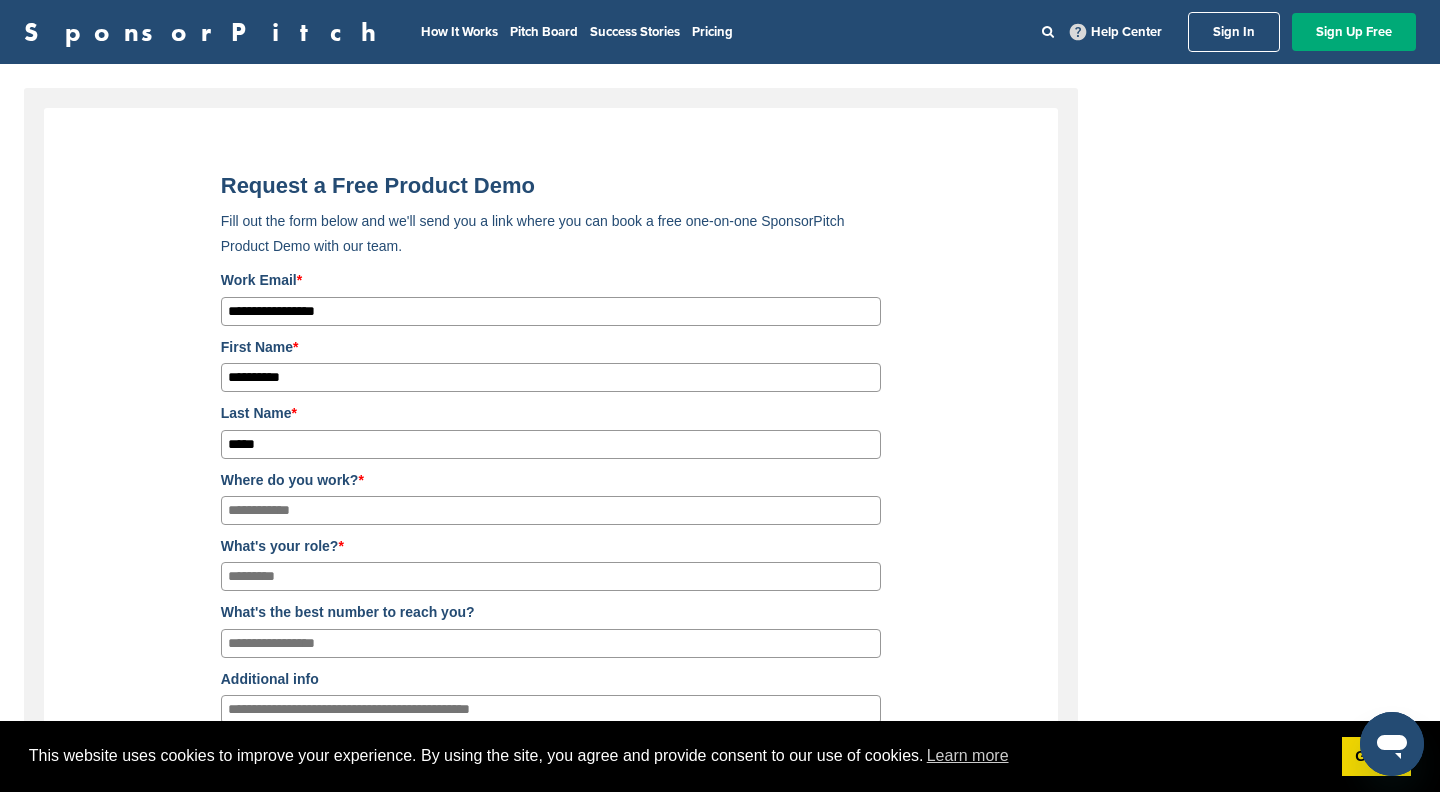 type on "*****" 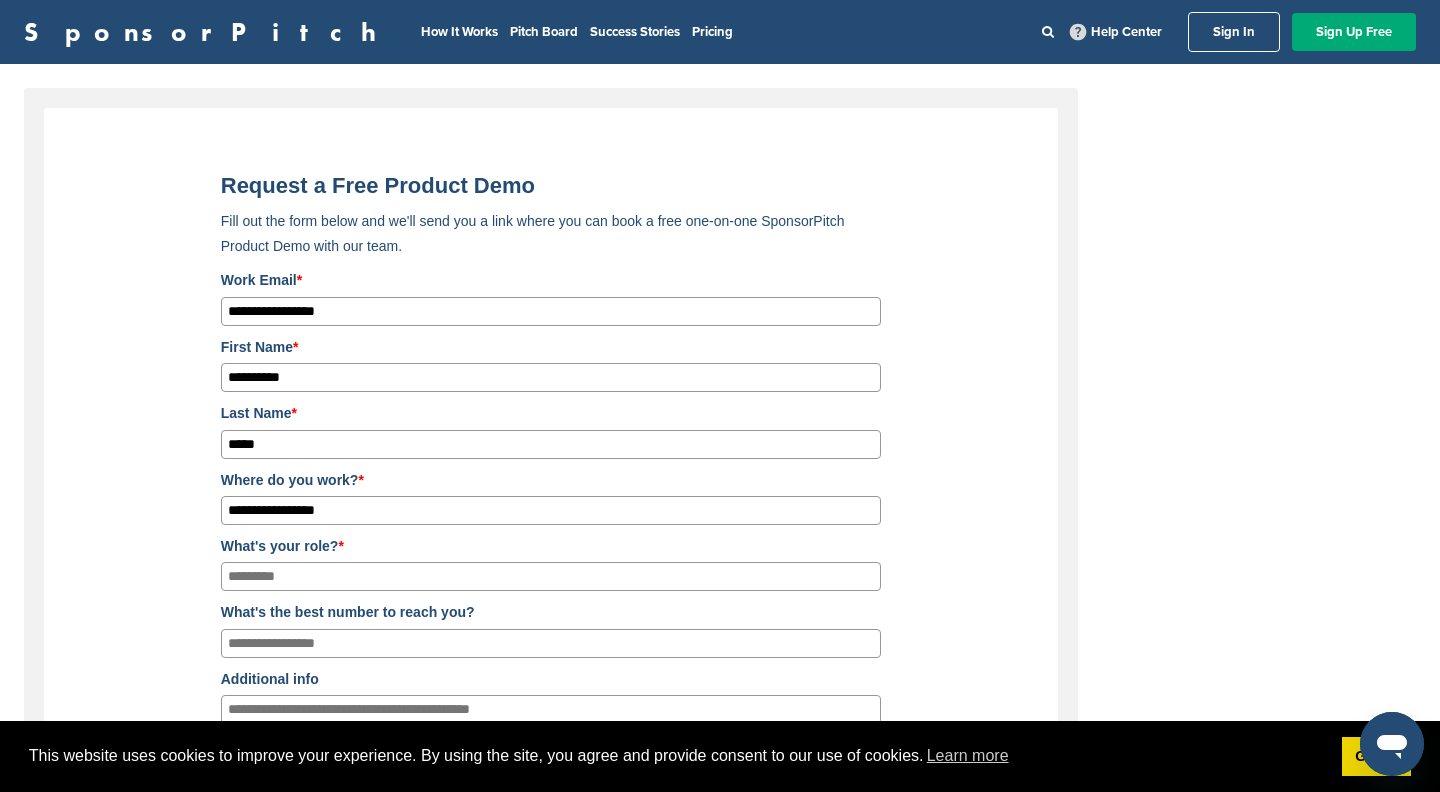 type on "**********" 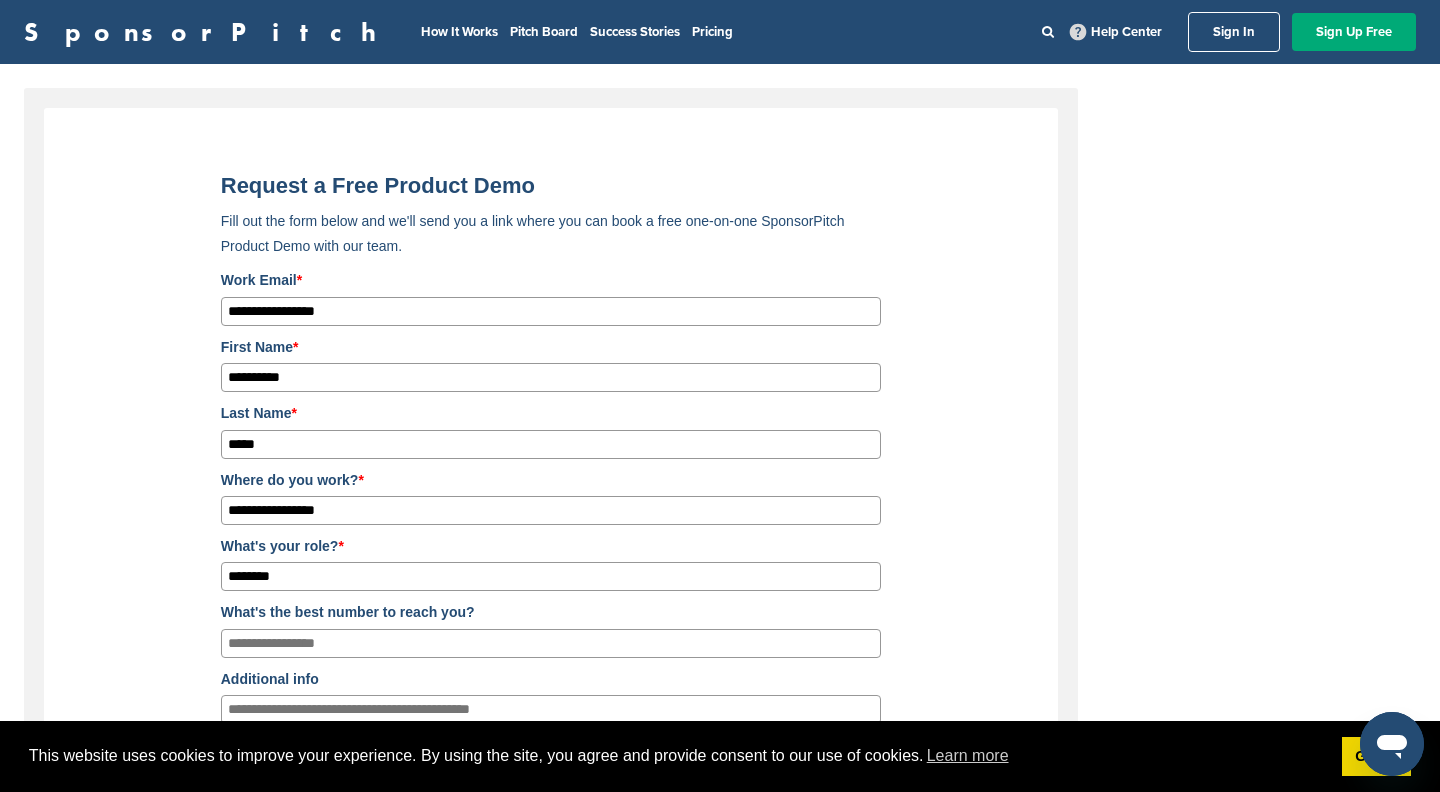 click on "********" at bounding box center [551, 576] 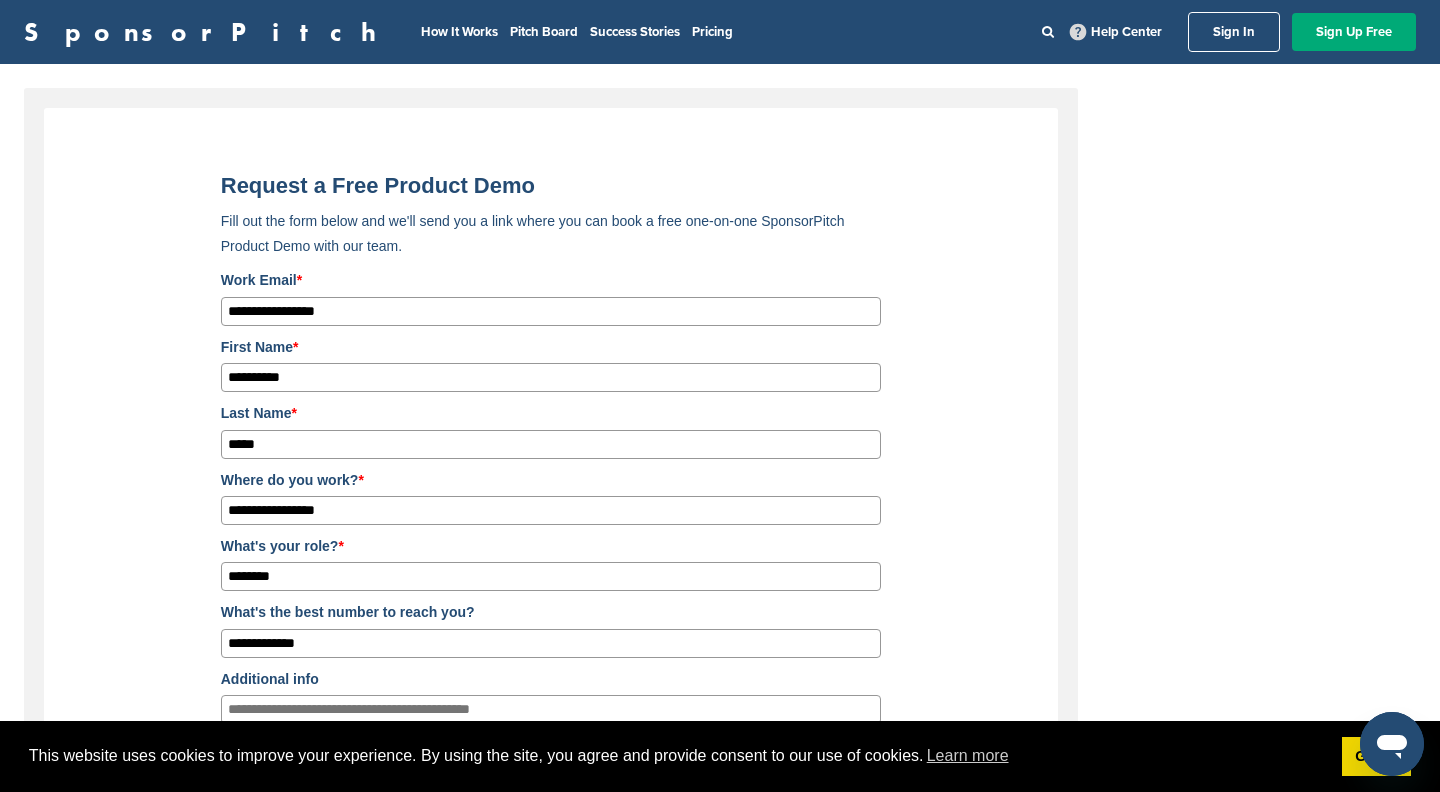 click on "**********" at bounding box center (551, 643) 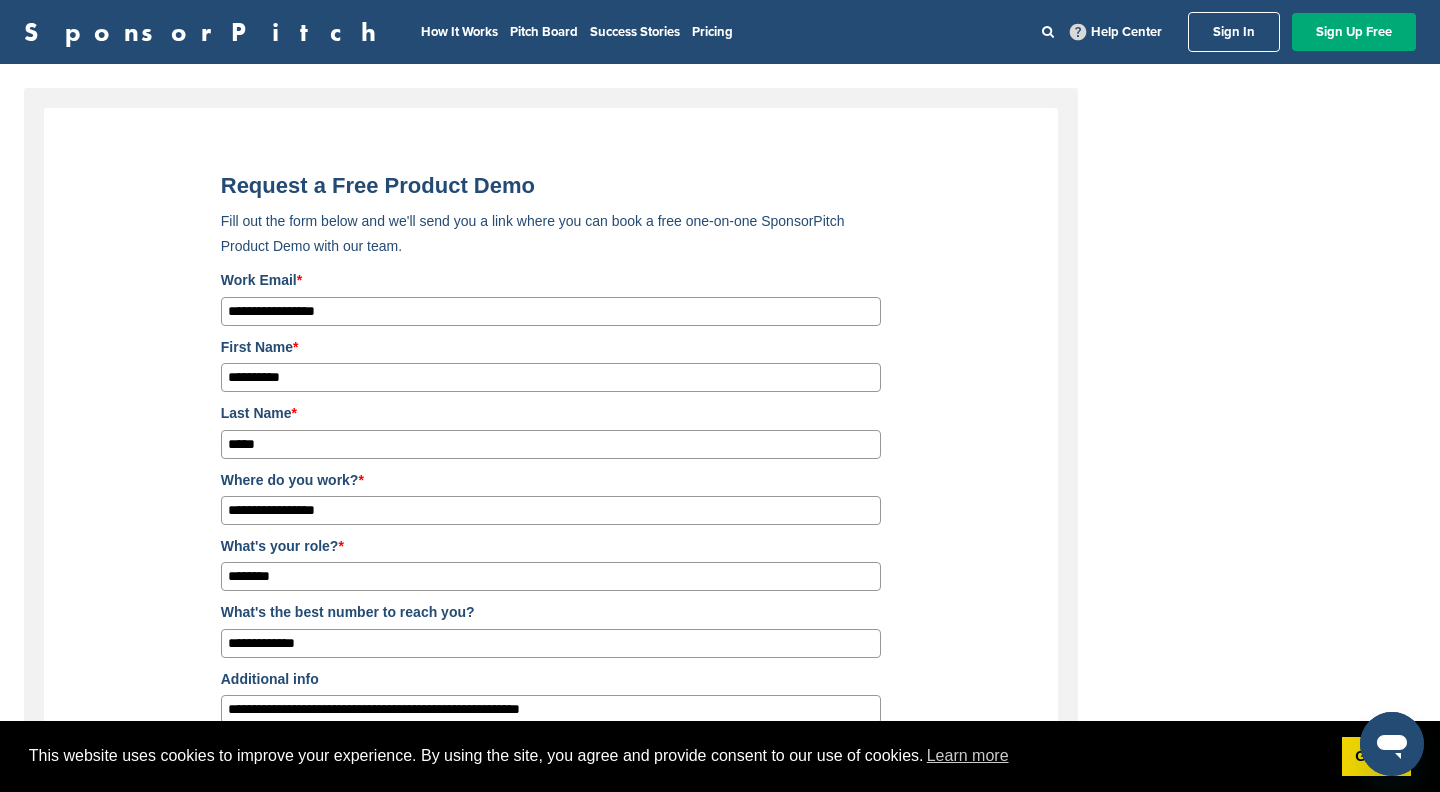 click on "**********" at bounding box center (551, 709) 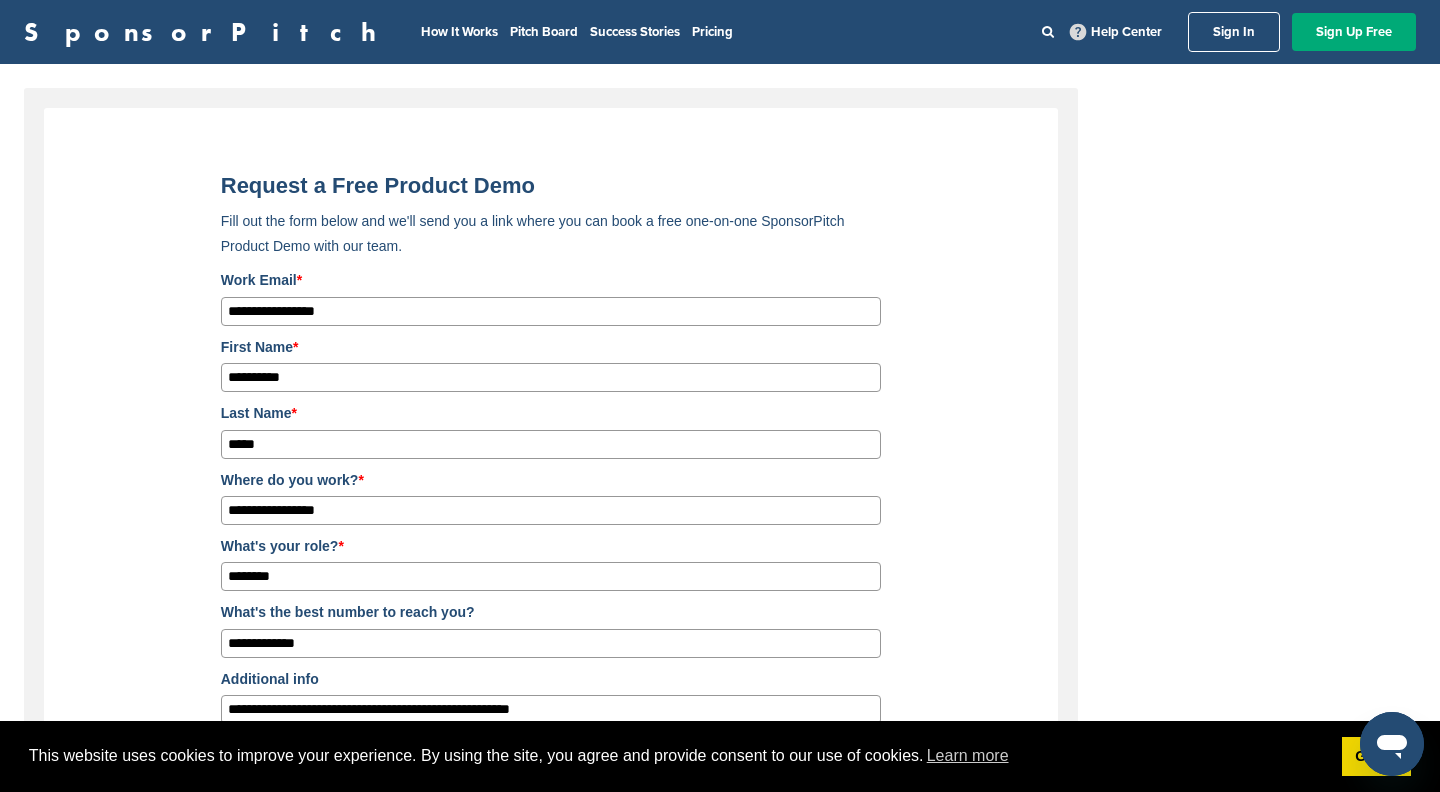 click on "**********" at bounding box center [551, 709] 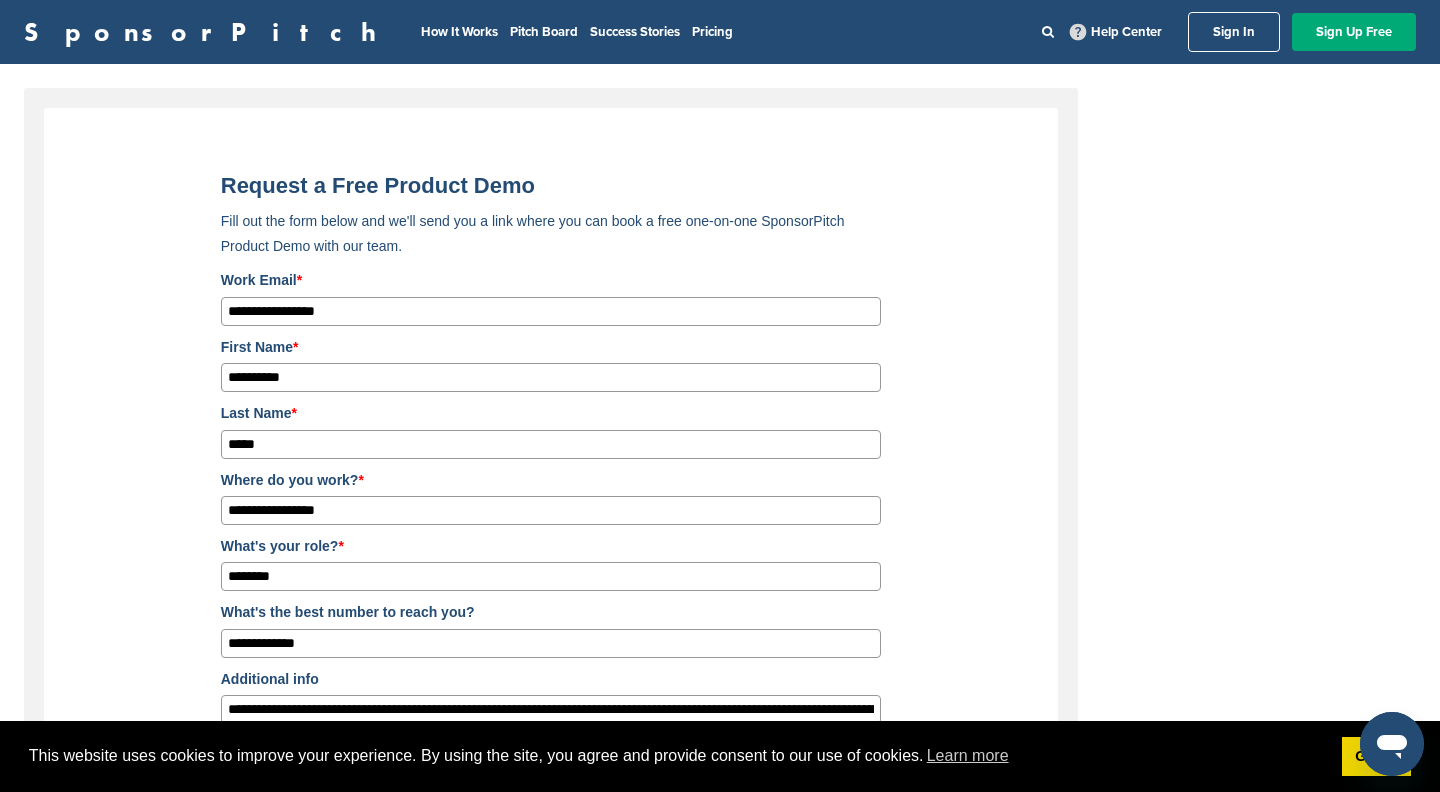 type on "**********" 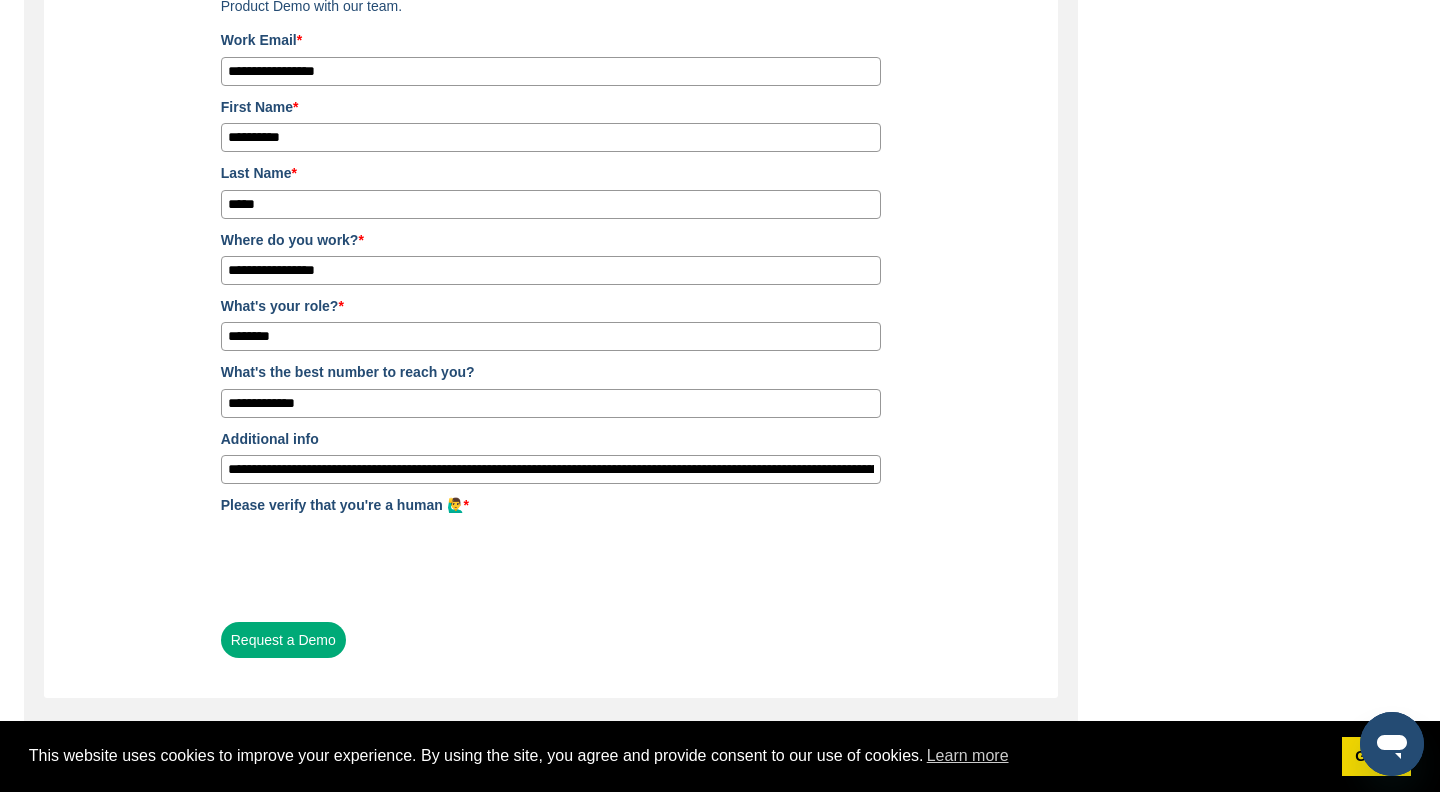 scroll, scrollTop: 280, scrollLeft: 0, axis: vertical 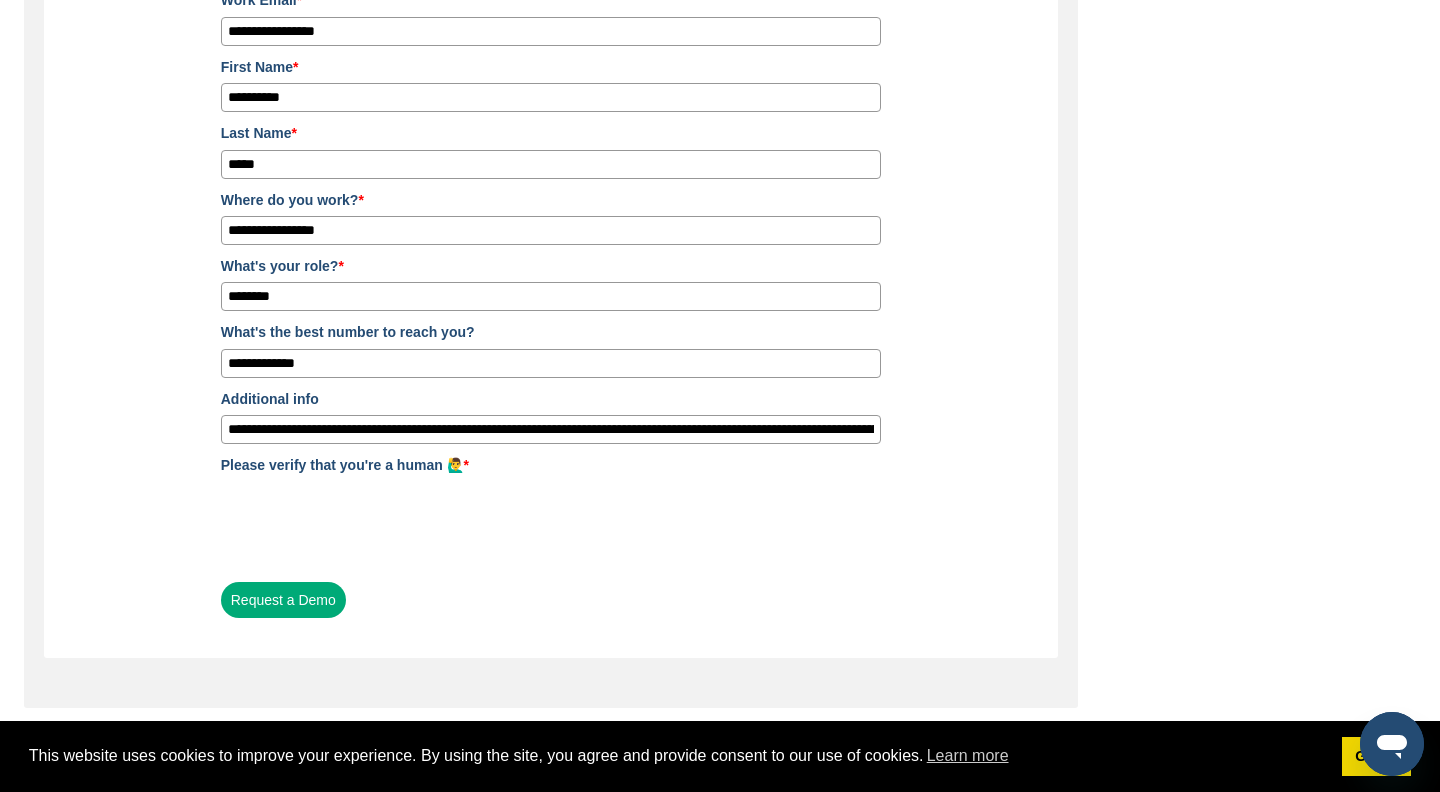 click on "**********" at bounding box center (551, 429) 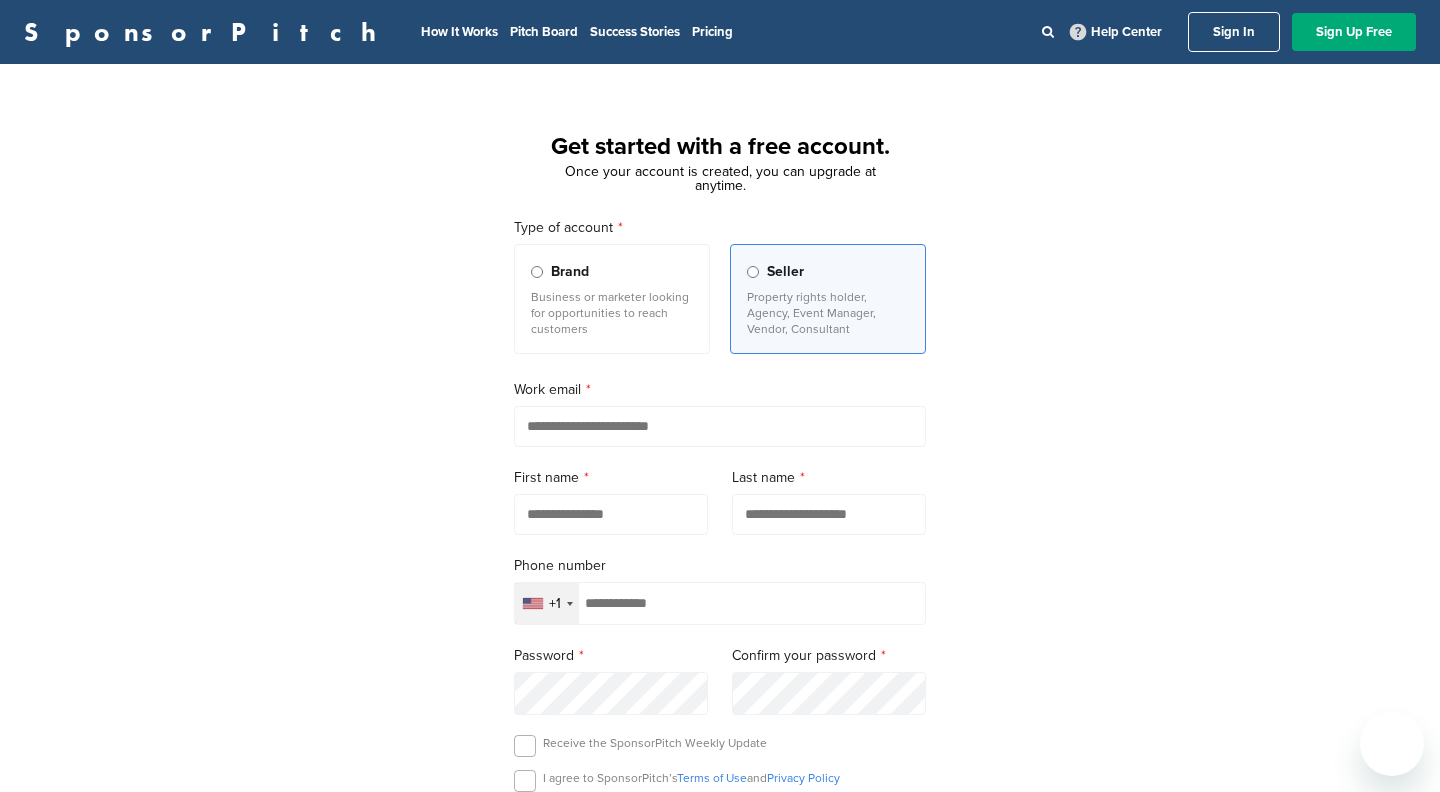 scroll, scrollTop: 0, scrollLeft: 0, axis: both 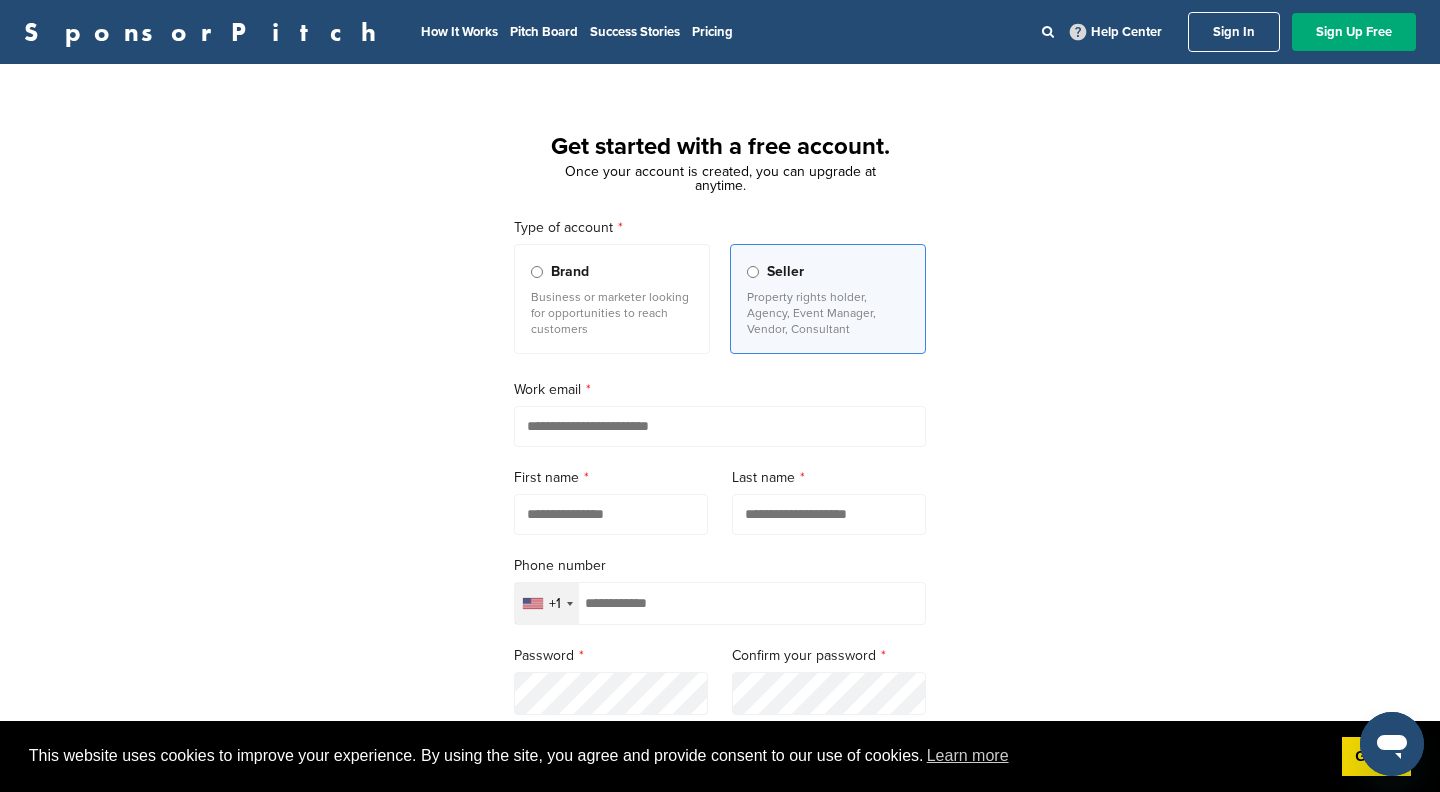 click on "Brand" at bounding box center [612, 272] 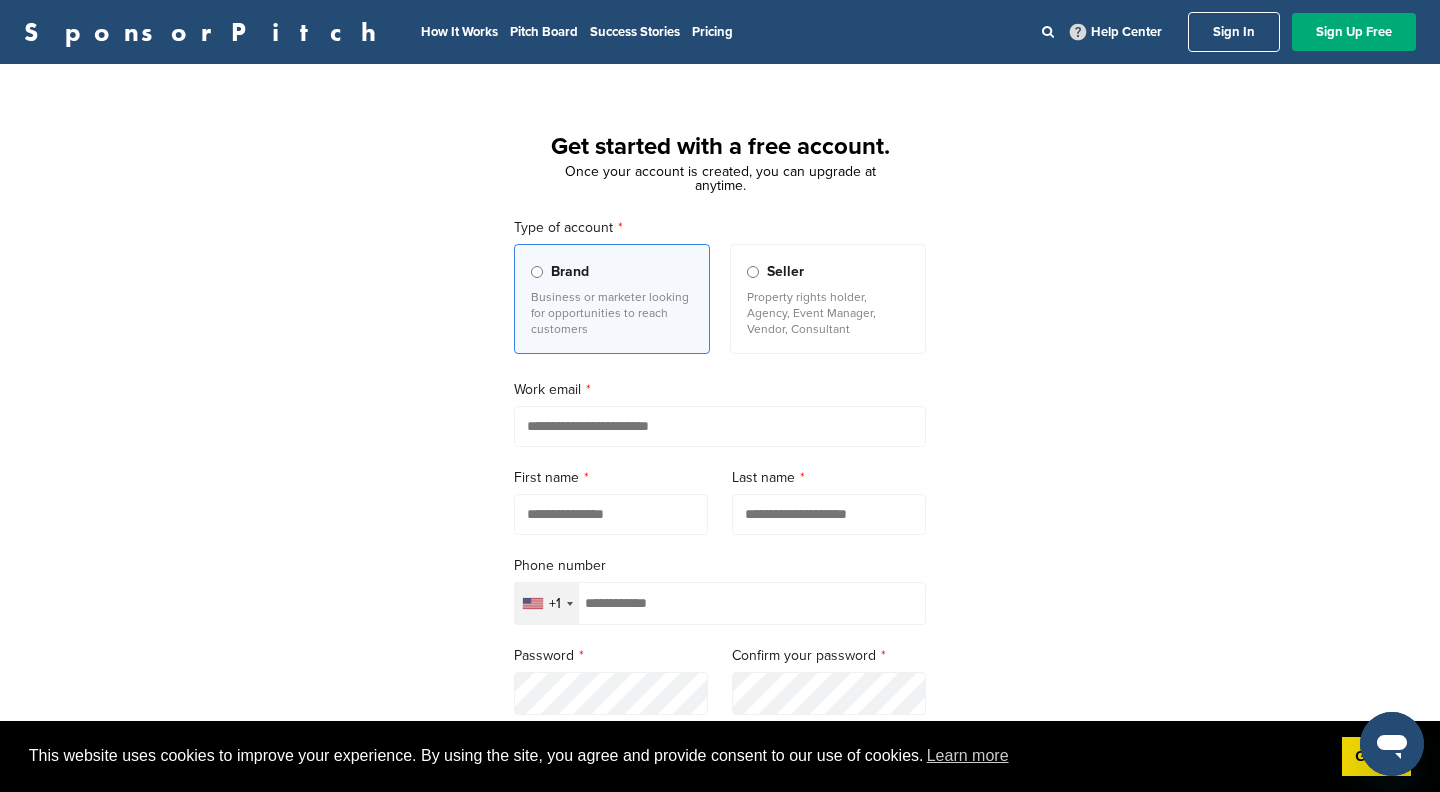 click at bounding box center (720, 426) 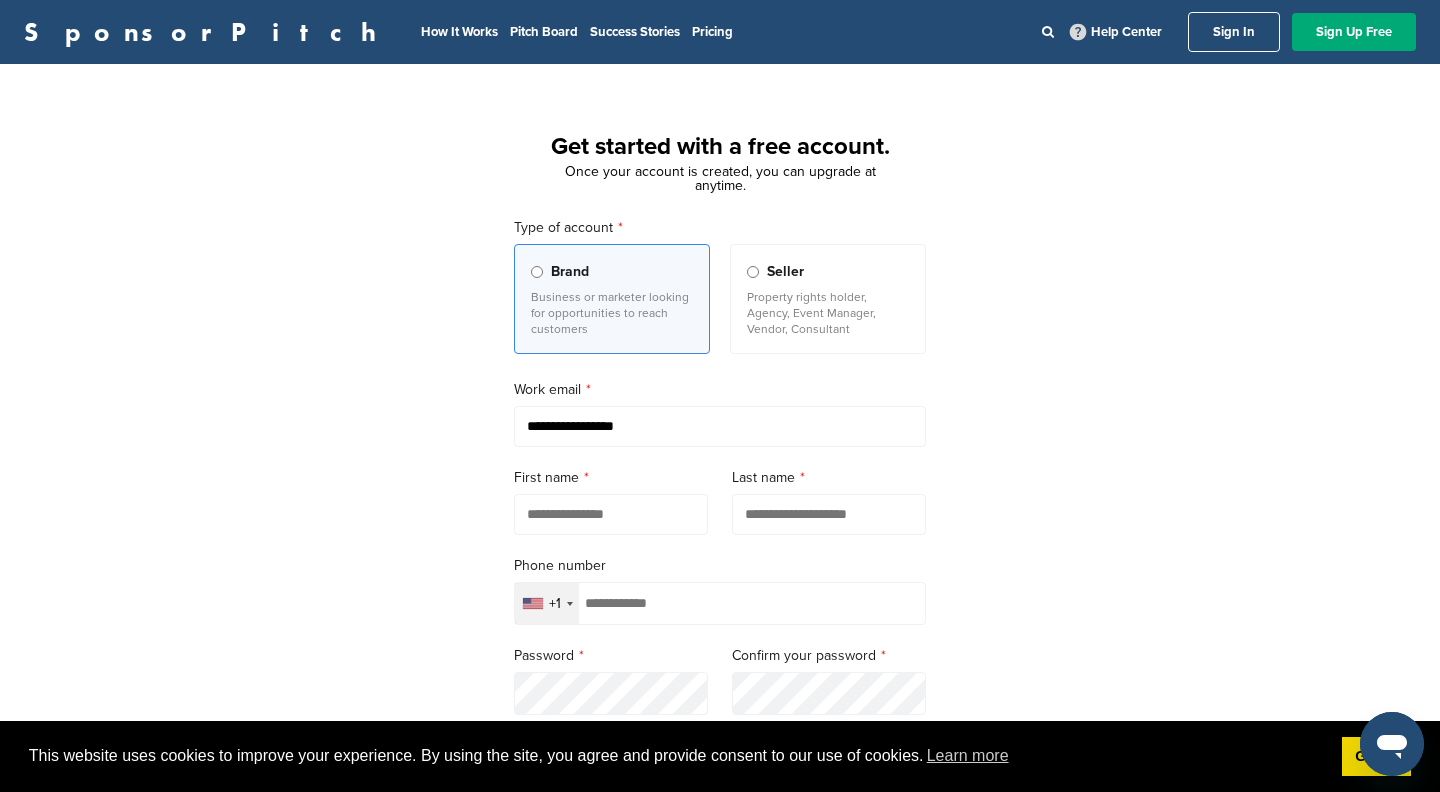 type on "**********" 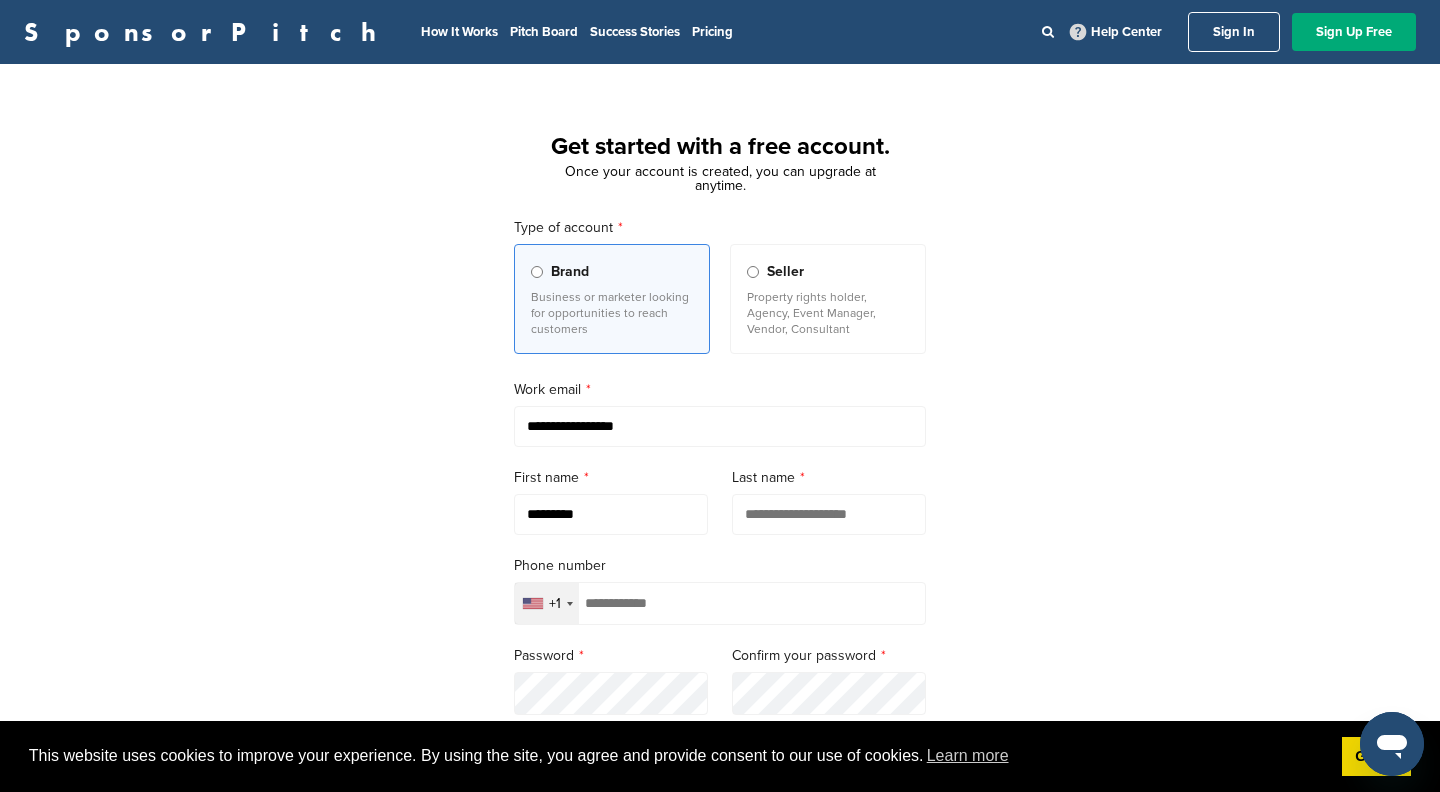 type on "*********" 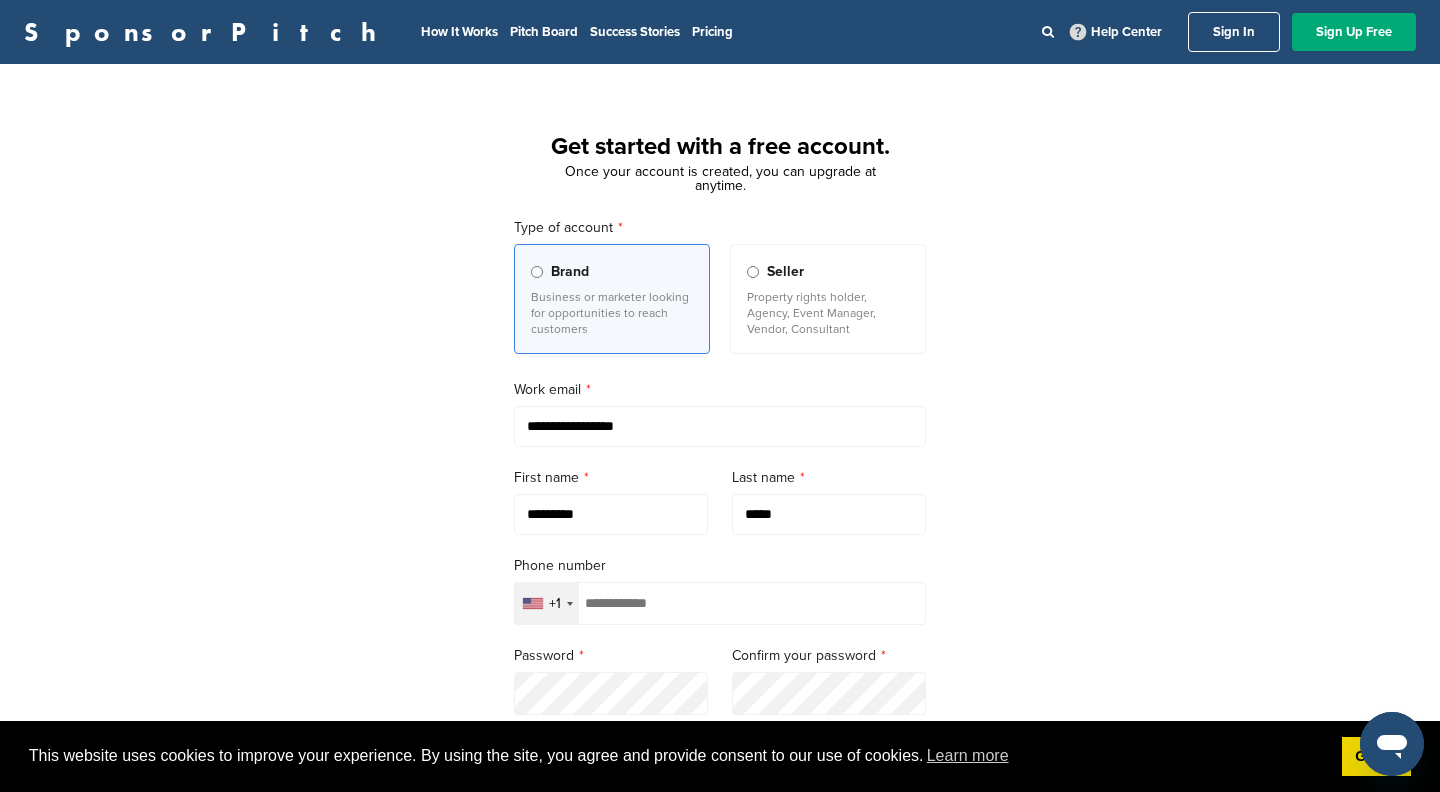 type on "*****" 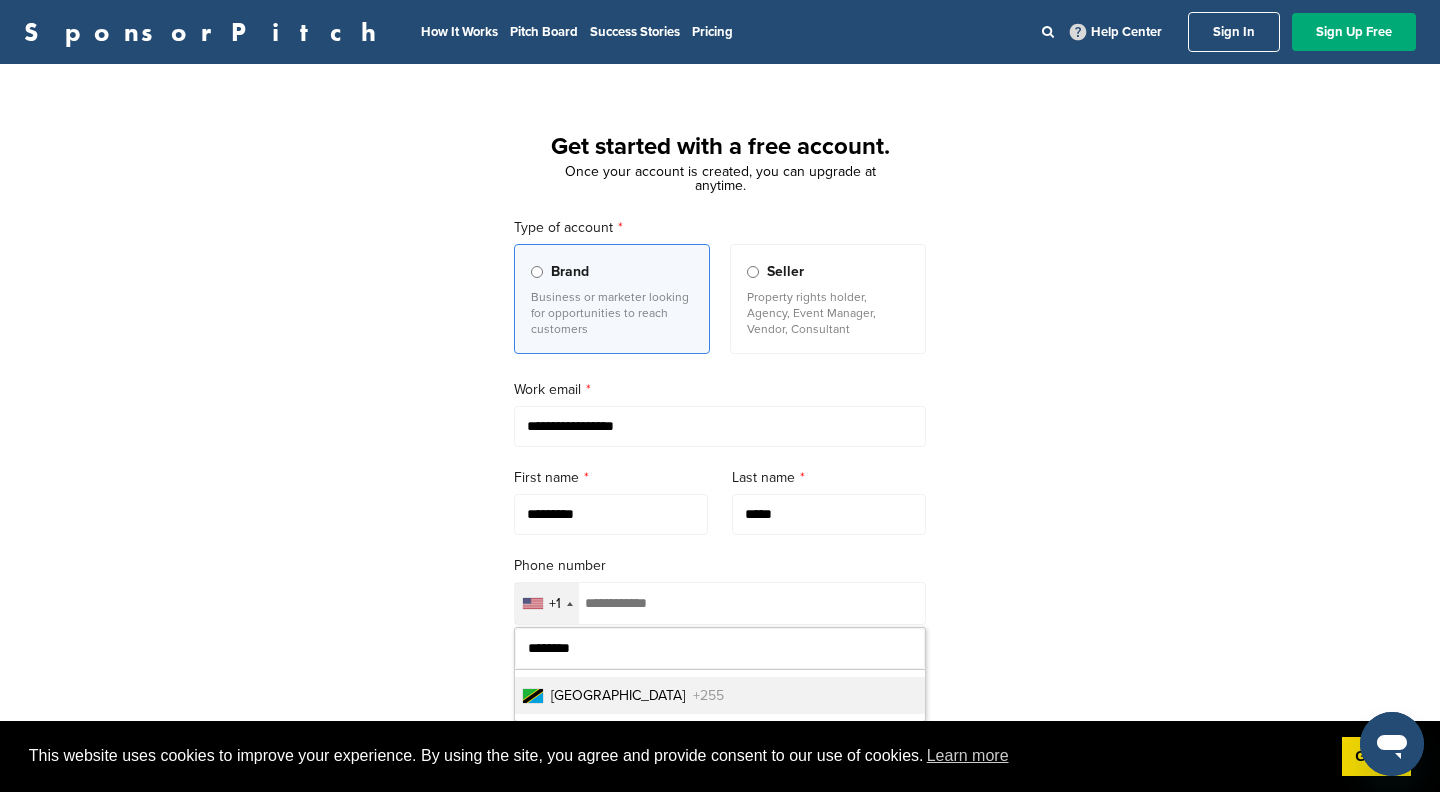 type on "********" 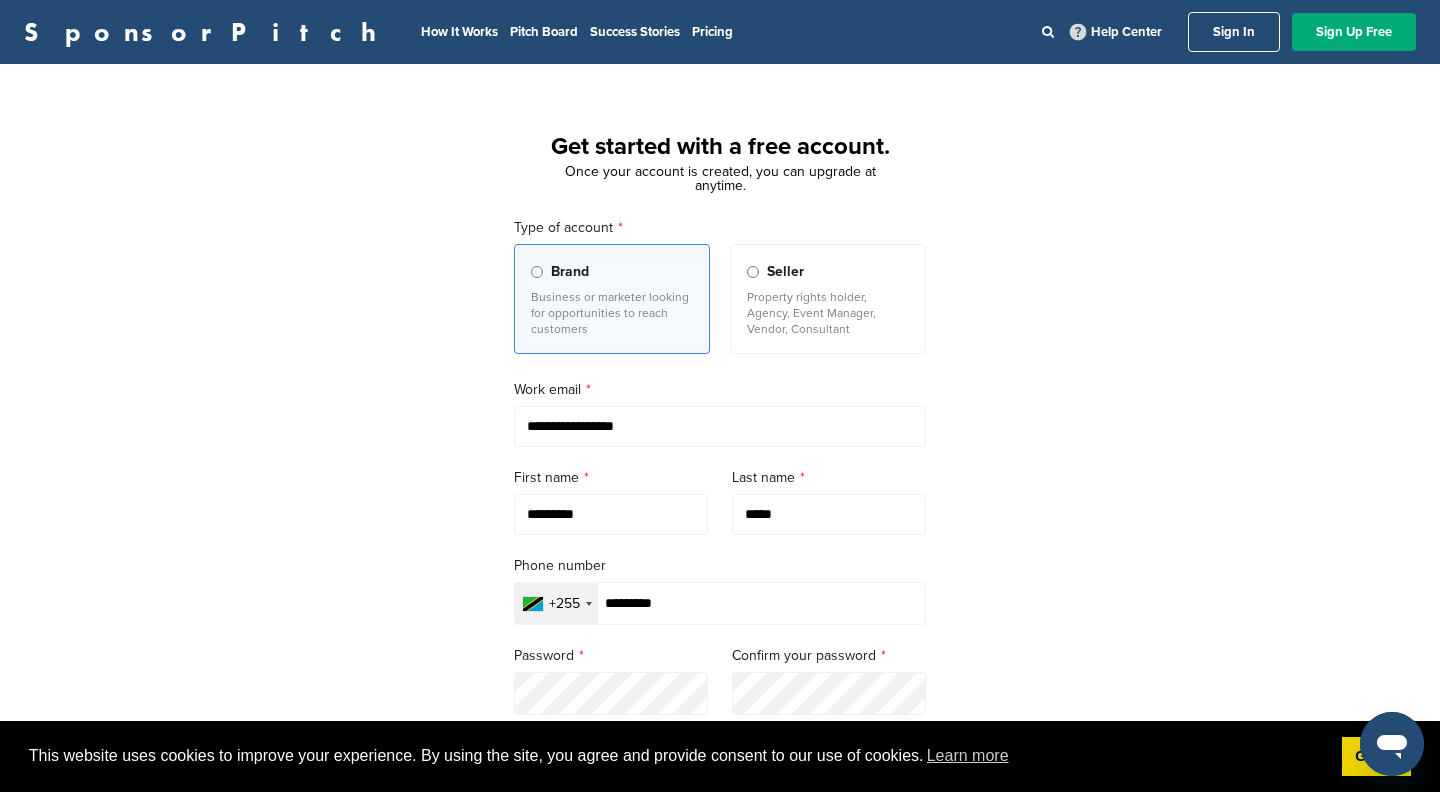 type on "*********" 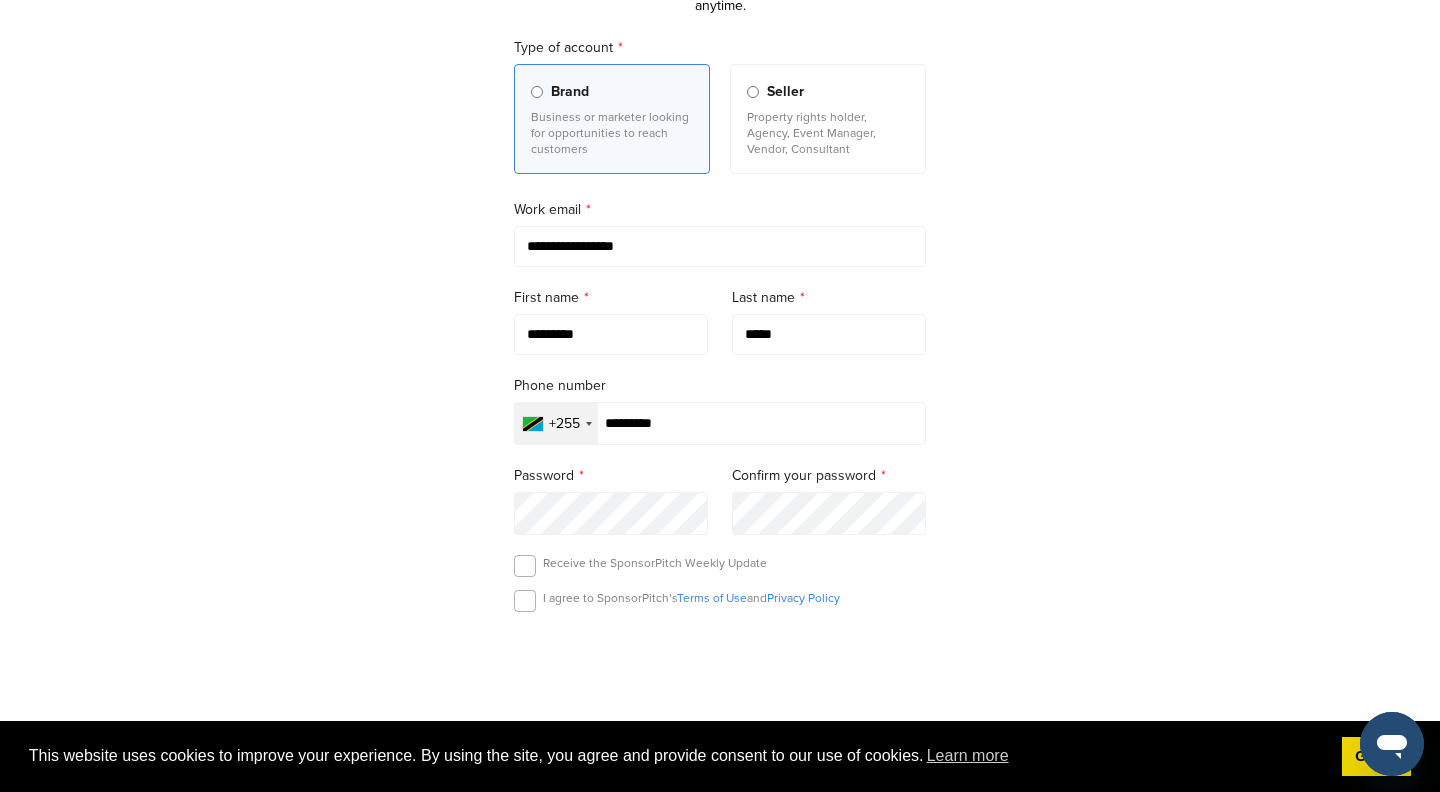 scroll, scrollTop: 200, scrollLeft: 0, axis: vertical 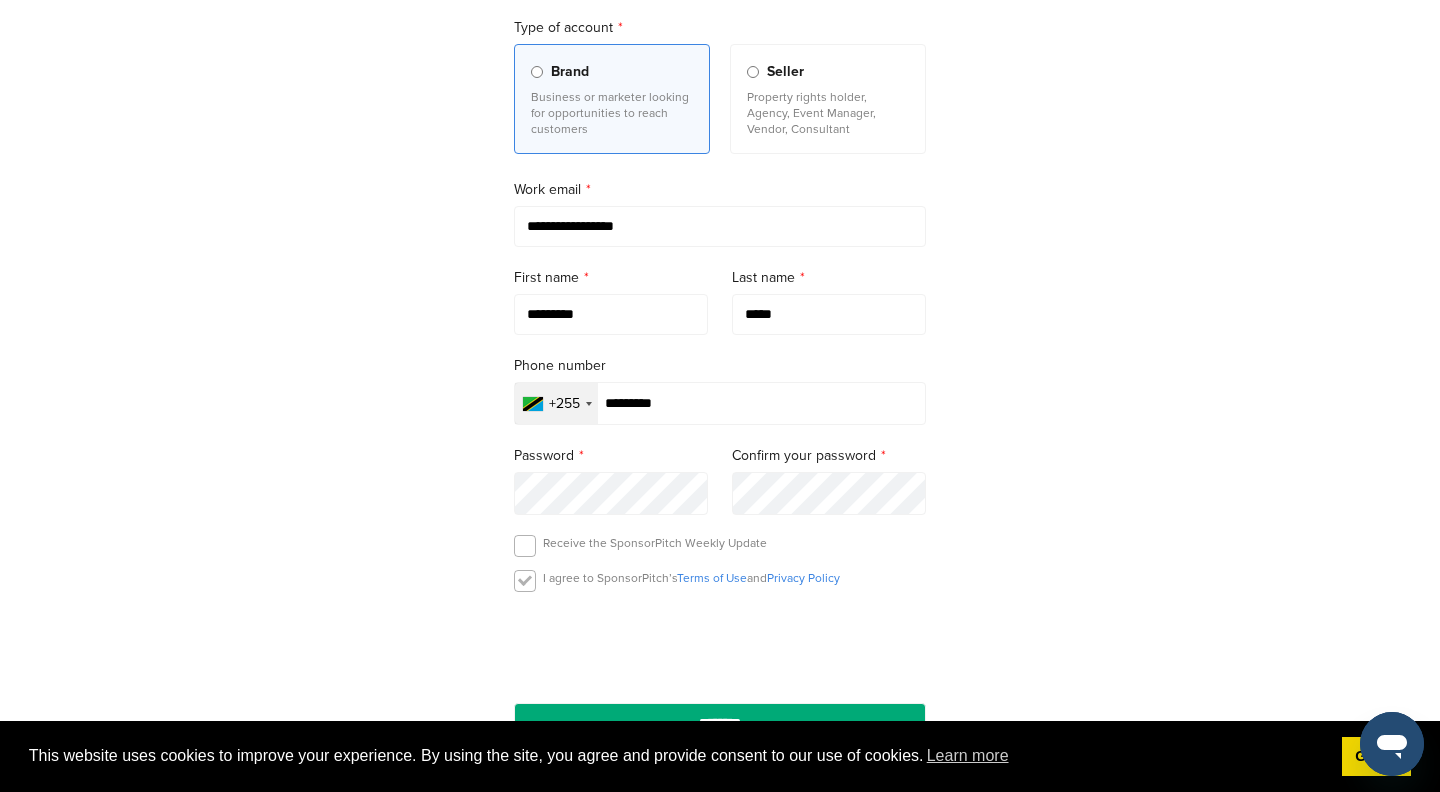 click at bounding box center [525, 581] 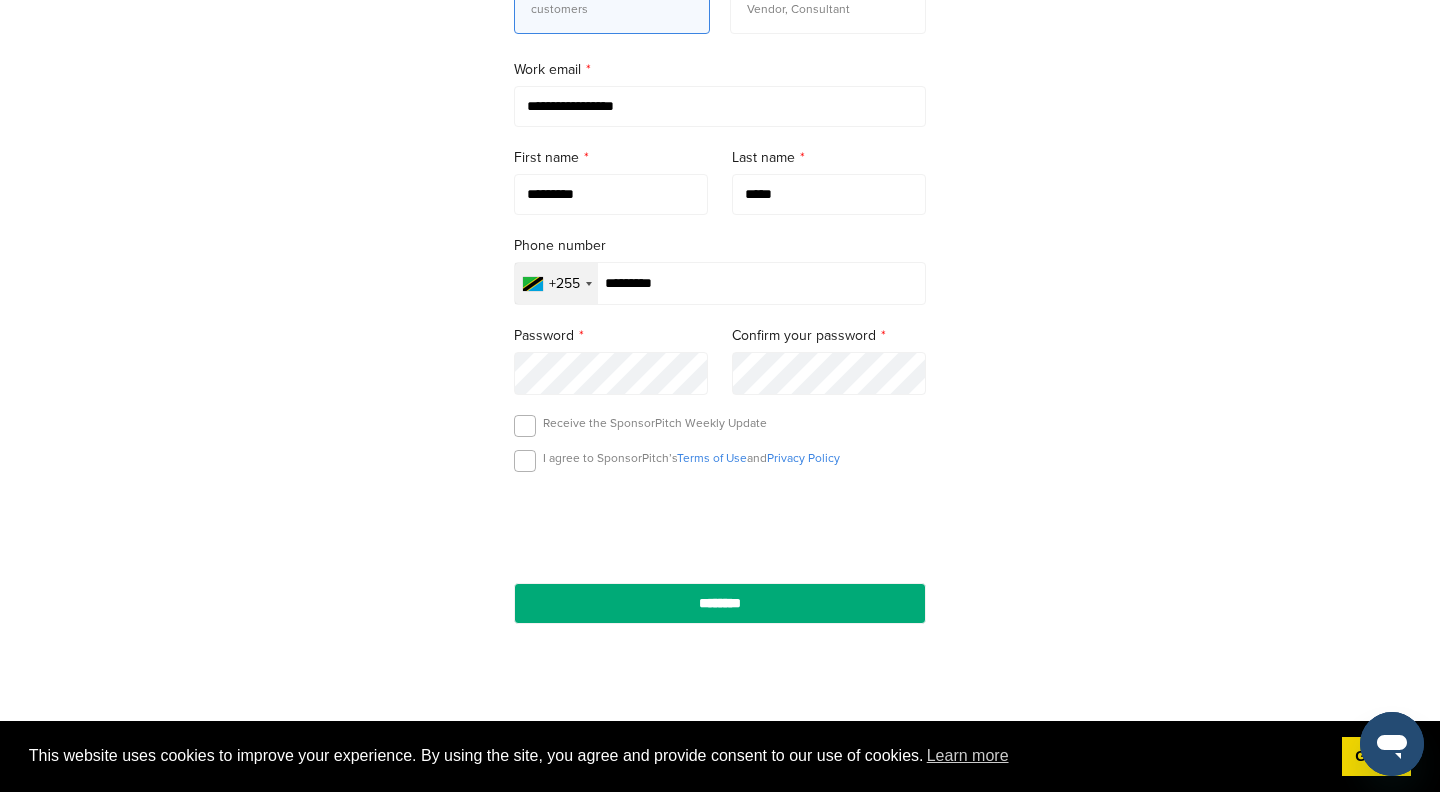 scroll, scrollTop: 360, scrollLeft: 0, axis: vertical 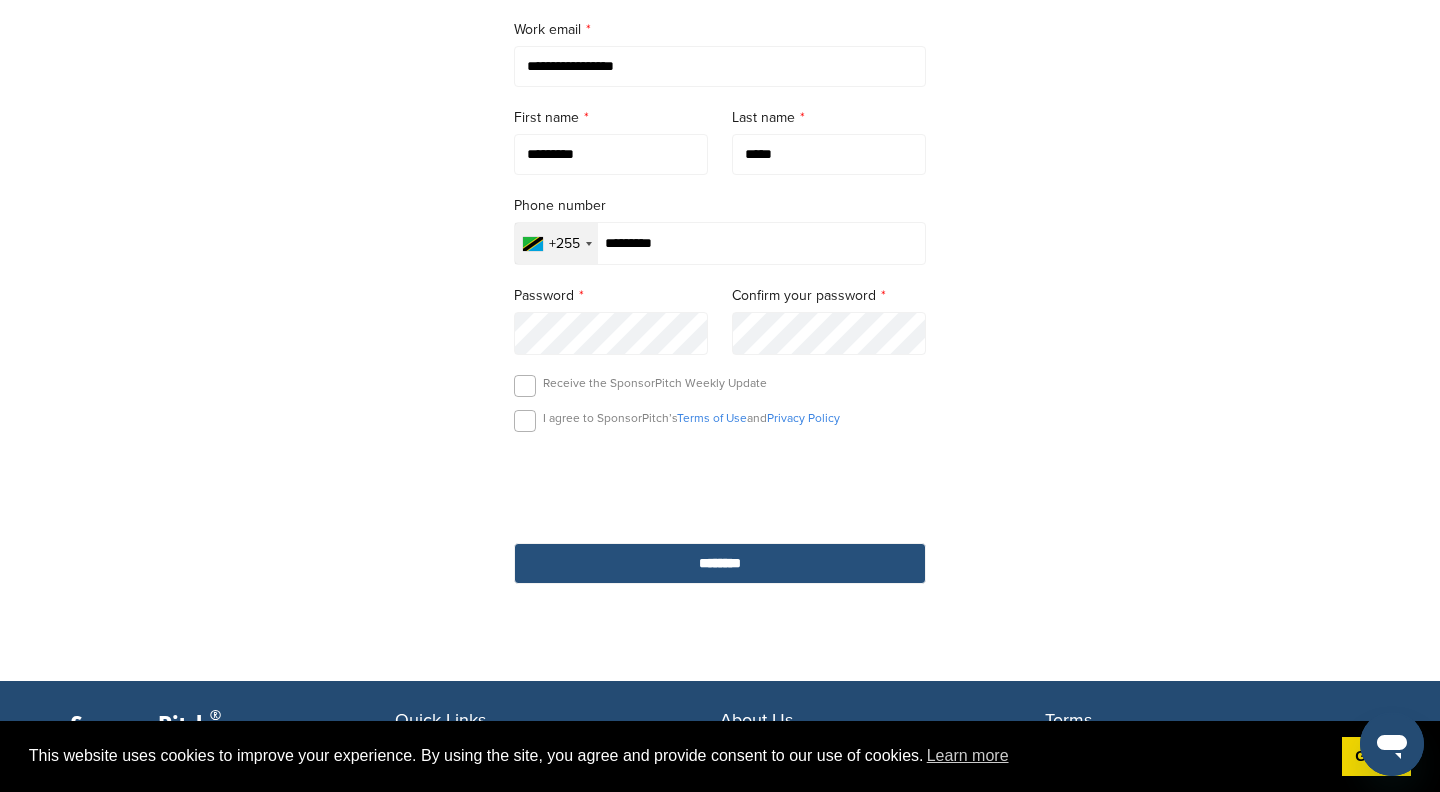 click on "********" at bounding box center (720, 563) 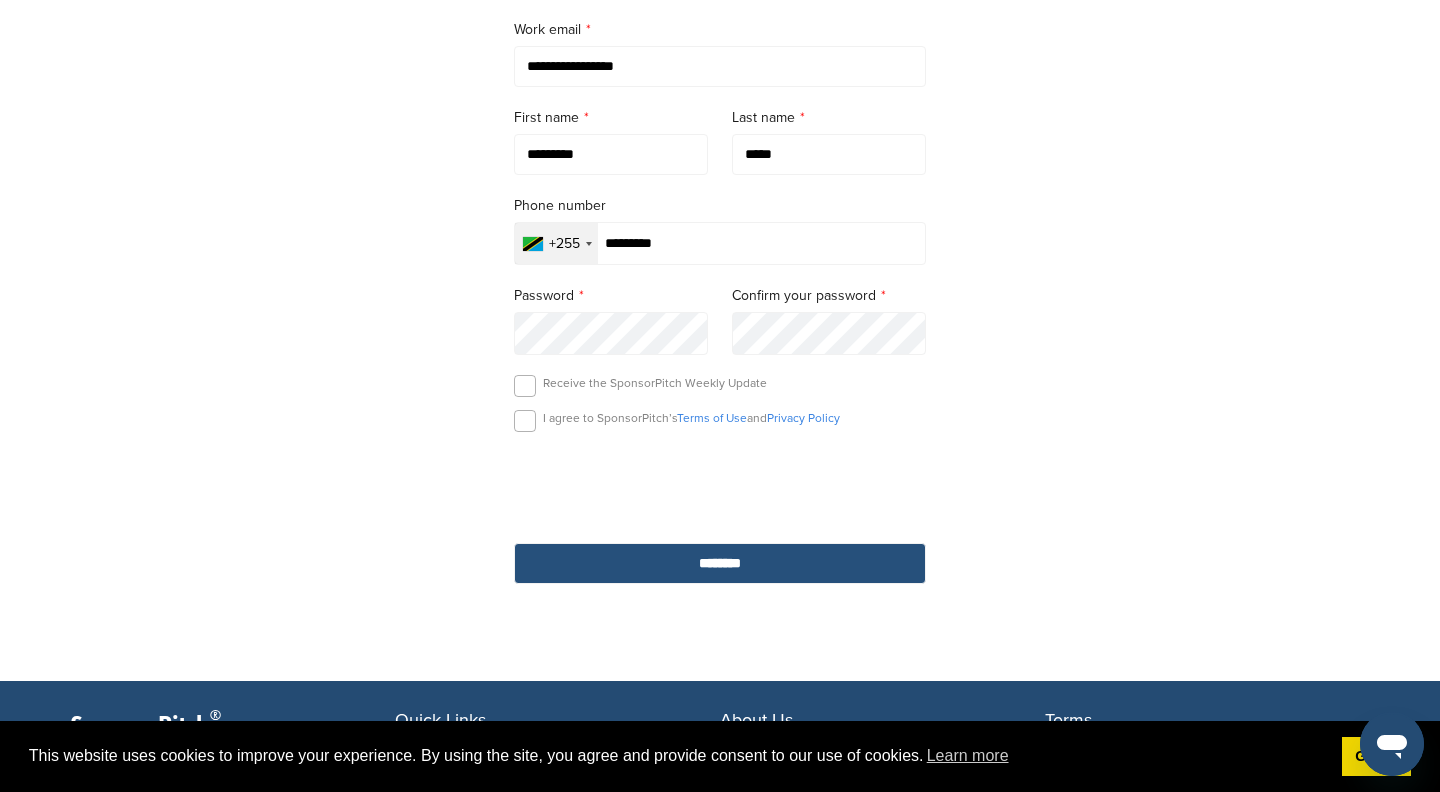 click on "********" at bounding box center [720, 563] 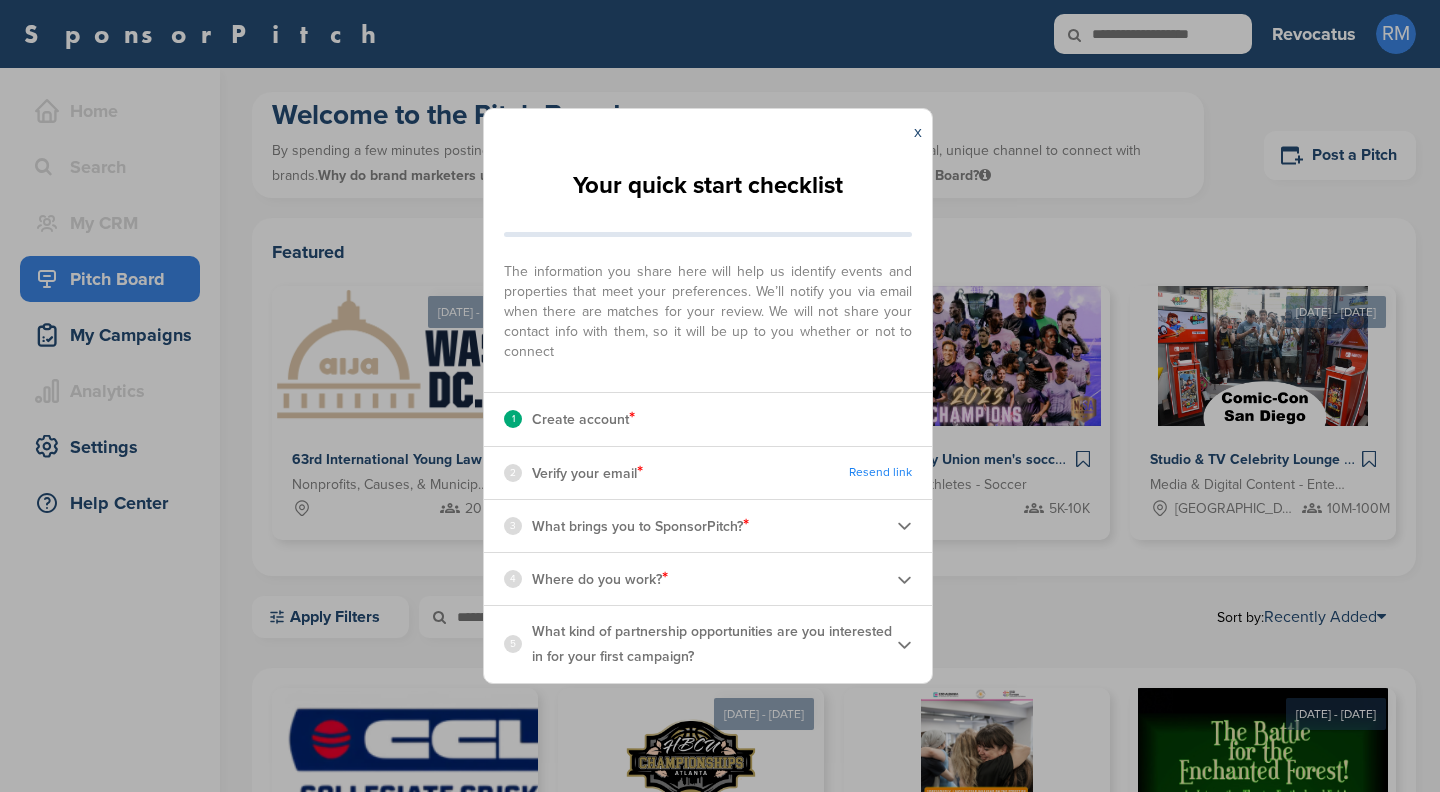 scroll, scrollTop: 0, scrollLeft: 0, axis: both 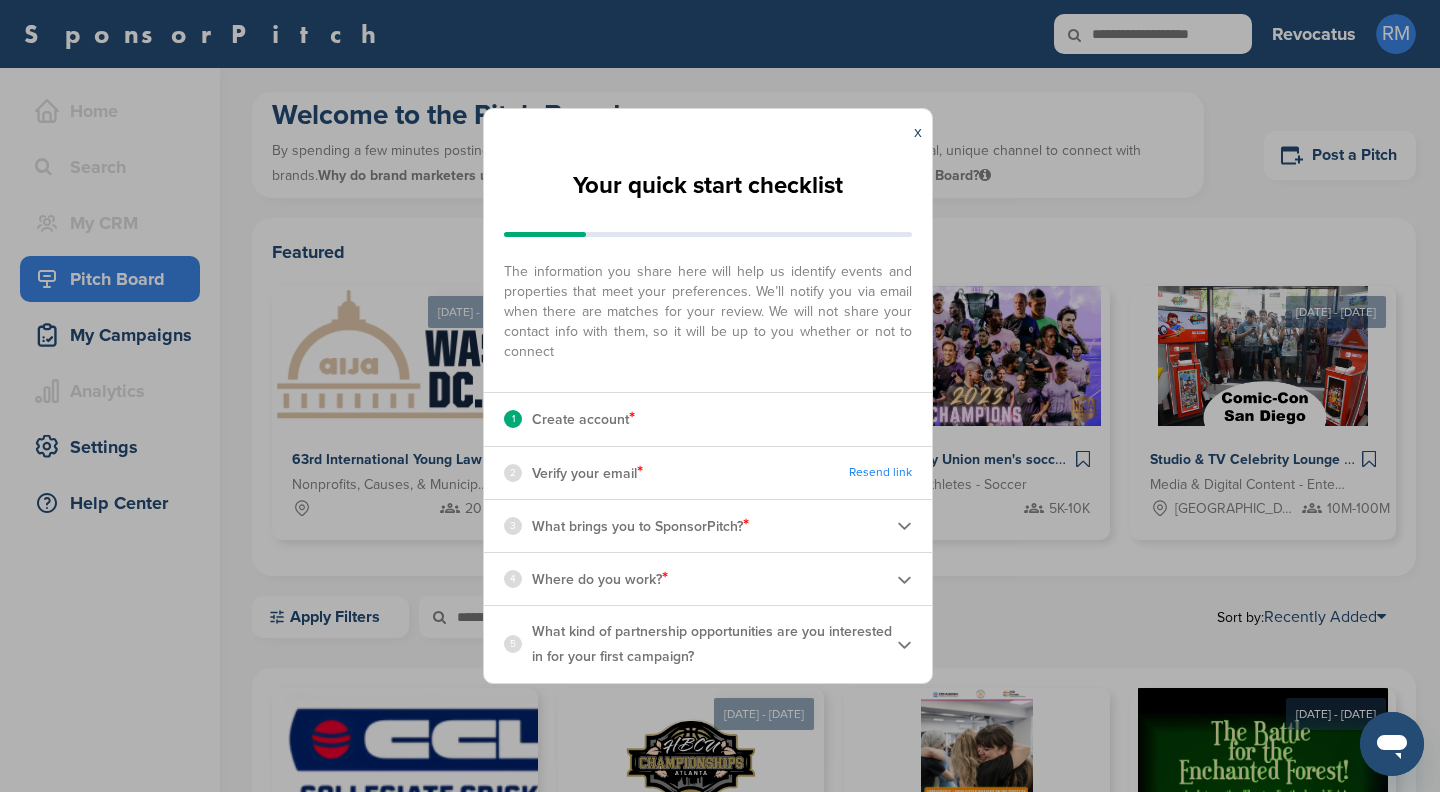 click at bounding box center [904, 525] 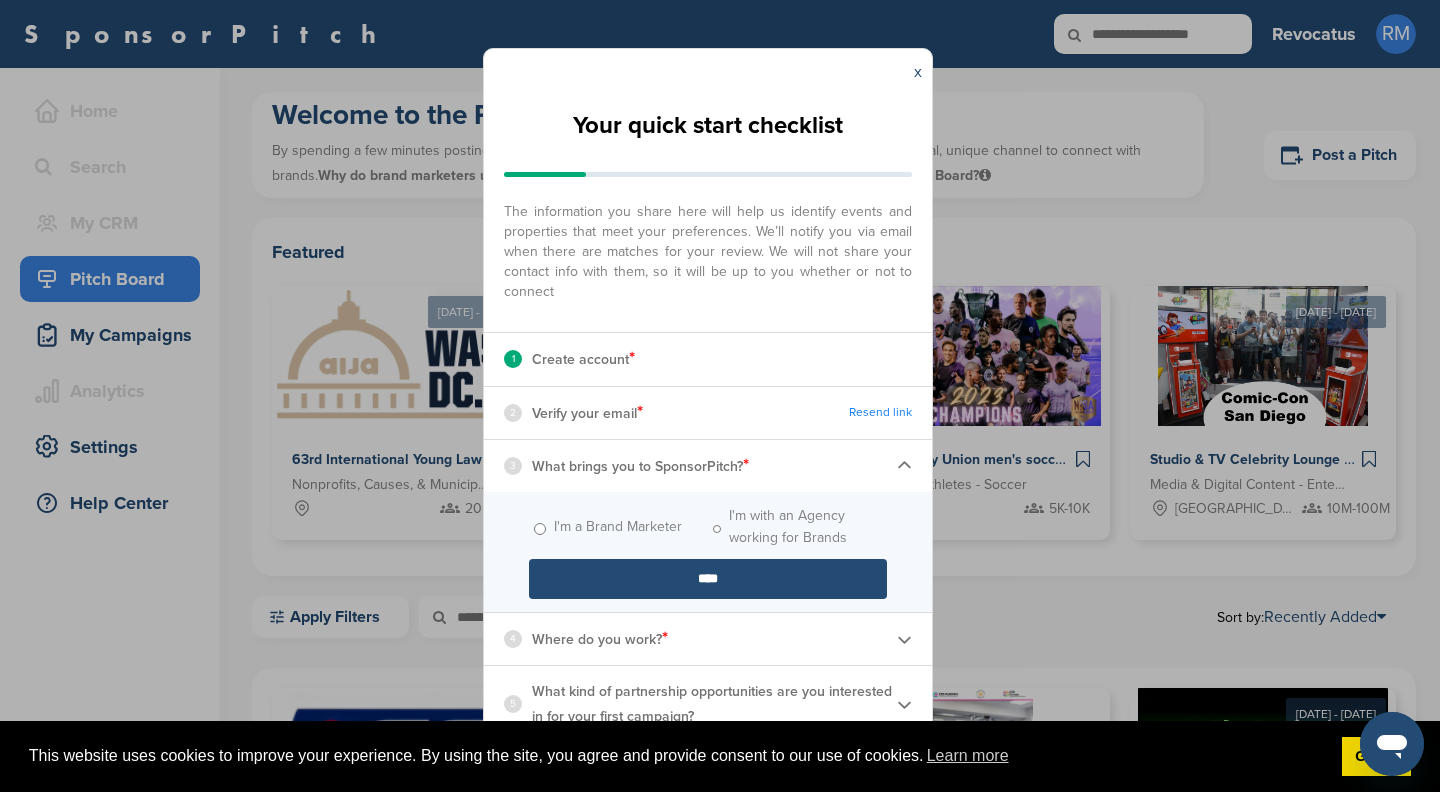 click at bounding box center (904, 639) 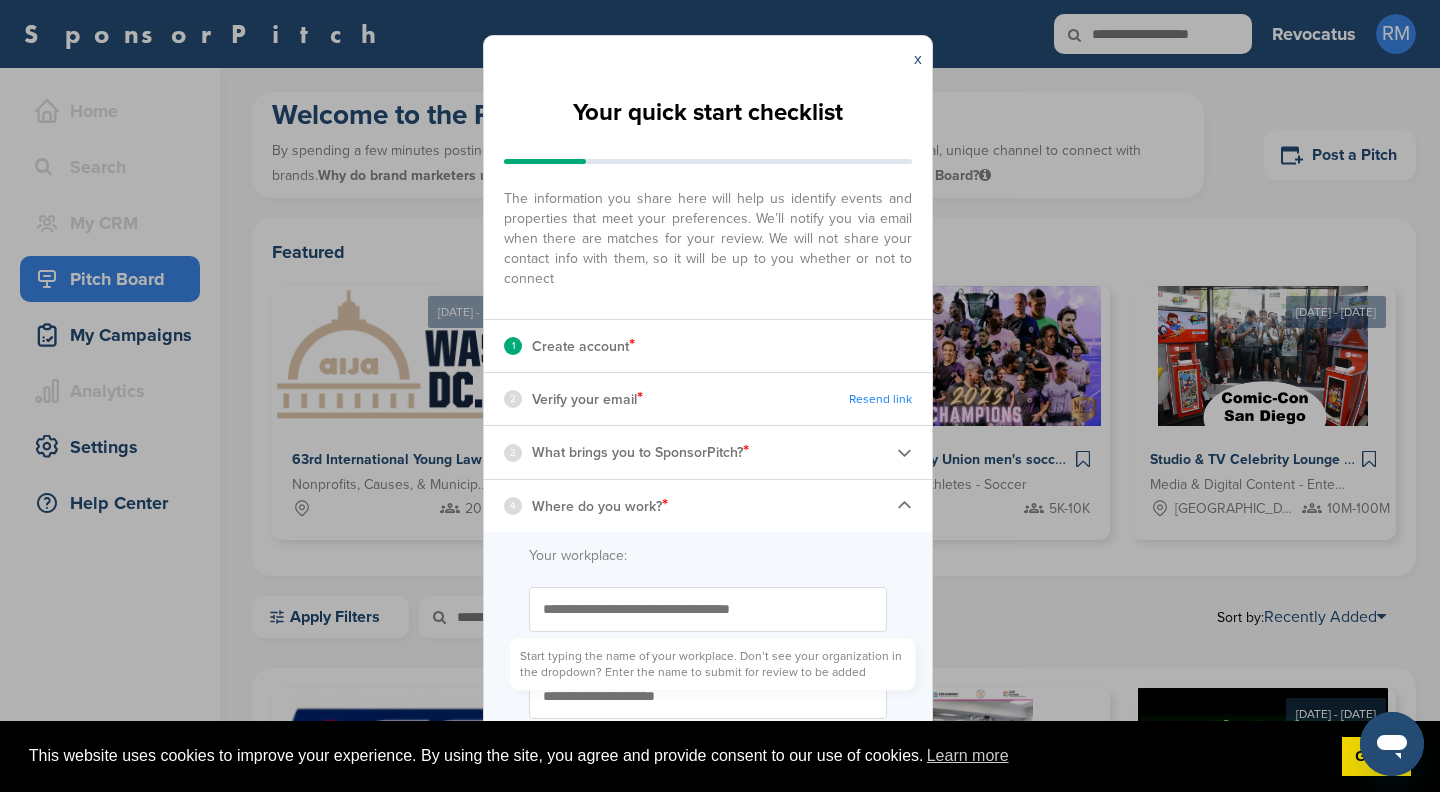 click on "Start typing the name of your workplace. Don’t see your organization in the dropdown? Enter the name to submit for review to be added" at bounding box center (708, 609) 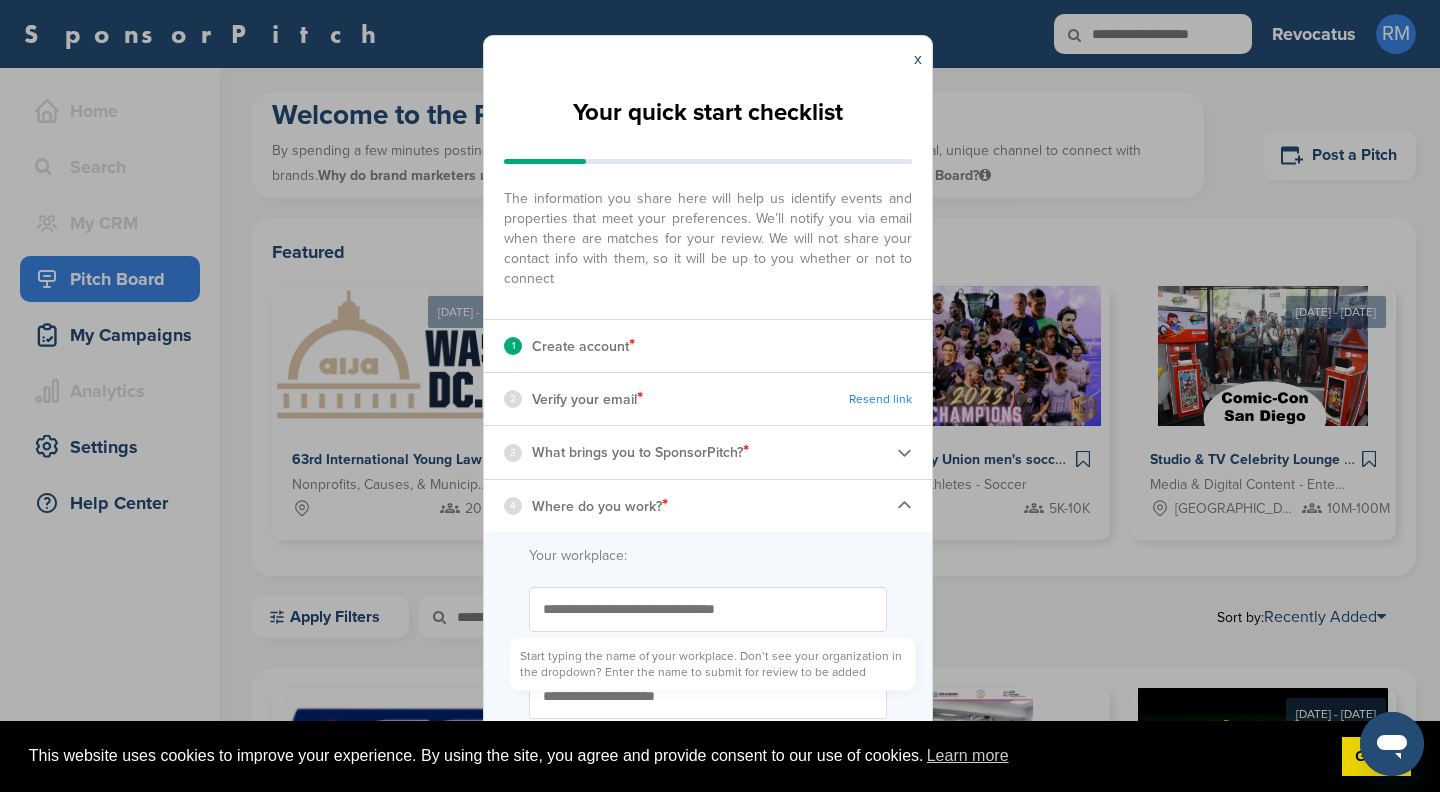 click on "**********" at bounding box center [708, 609] 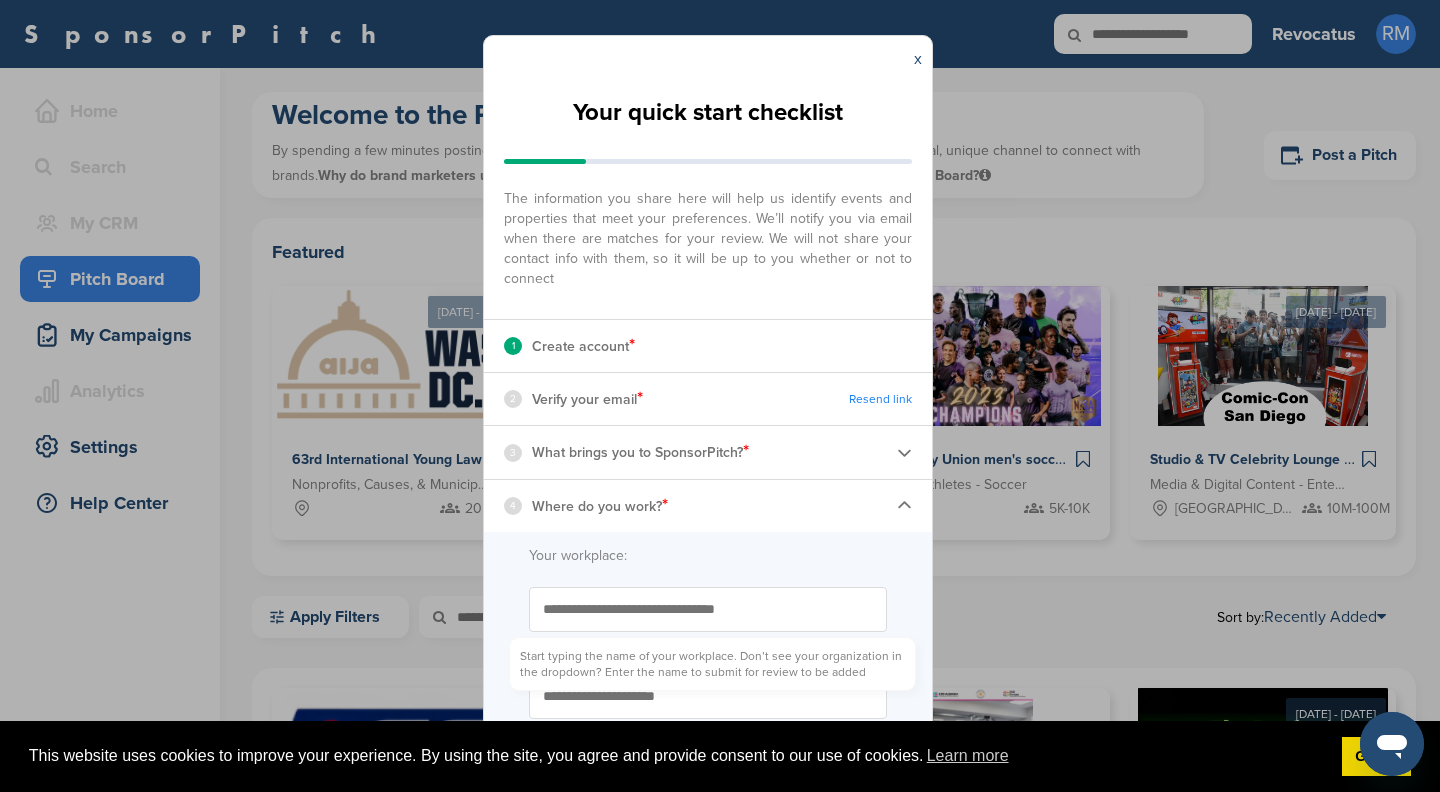 click on "**********" at bounding box center [708, 609] 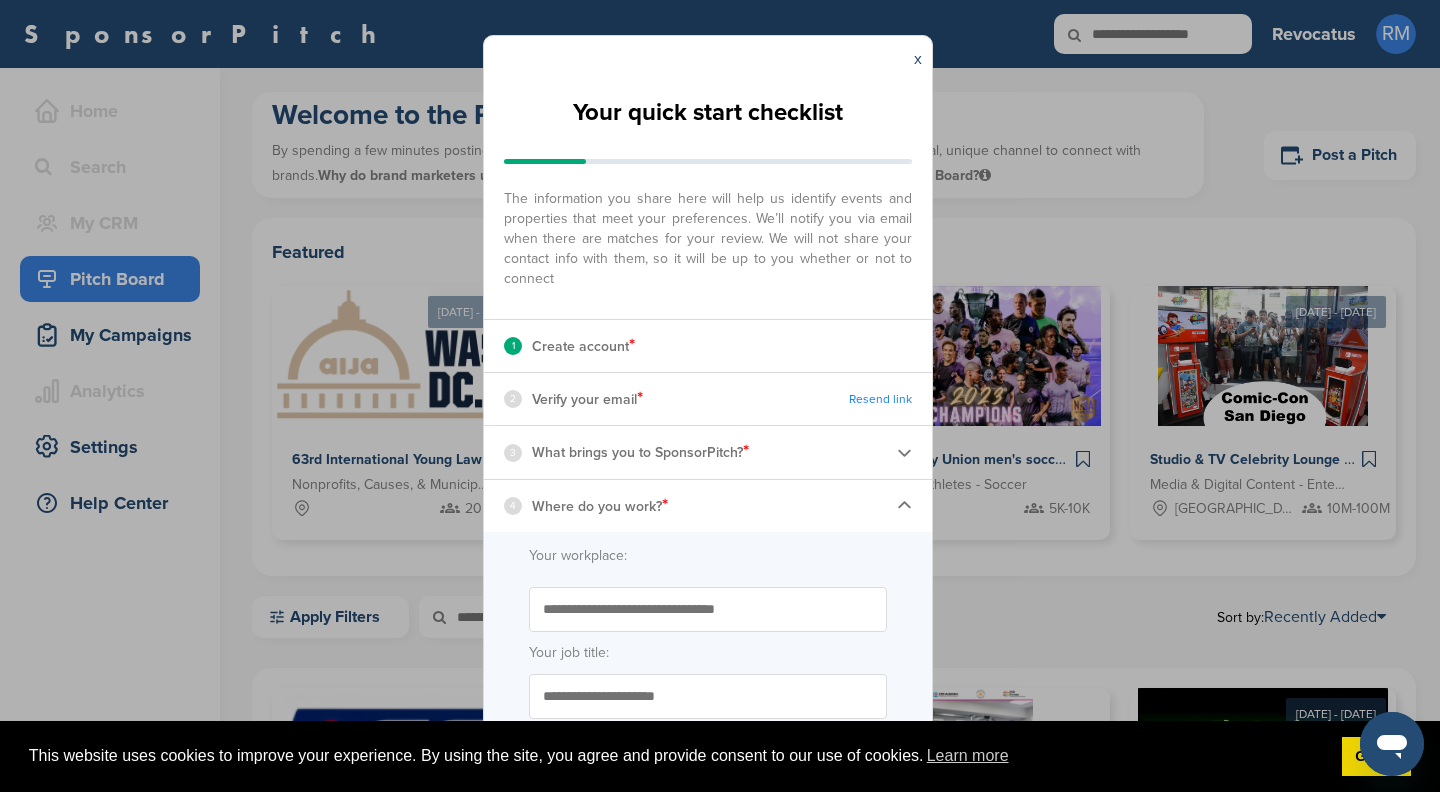 type on "**********" 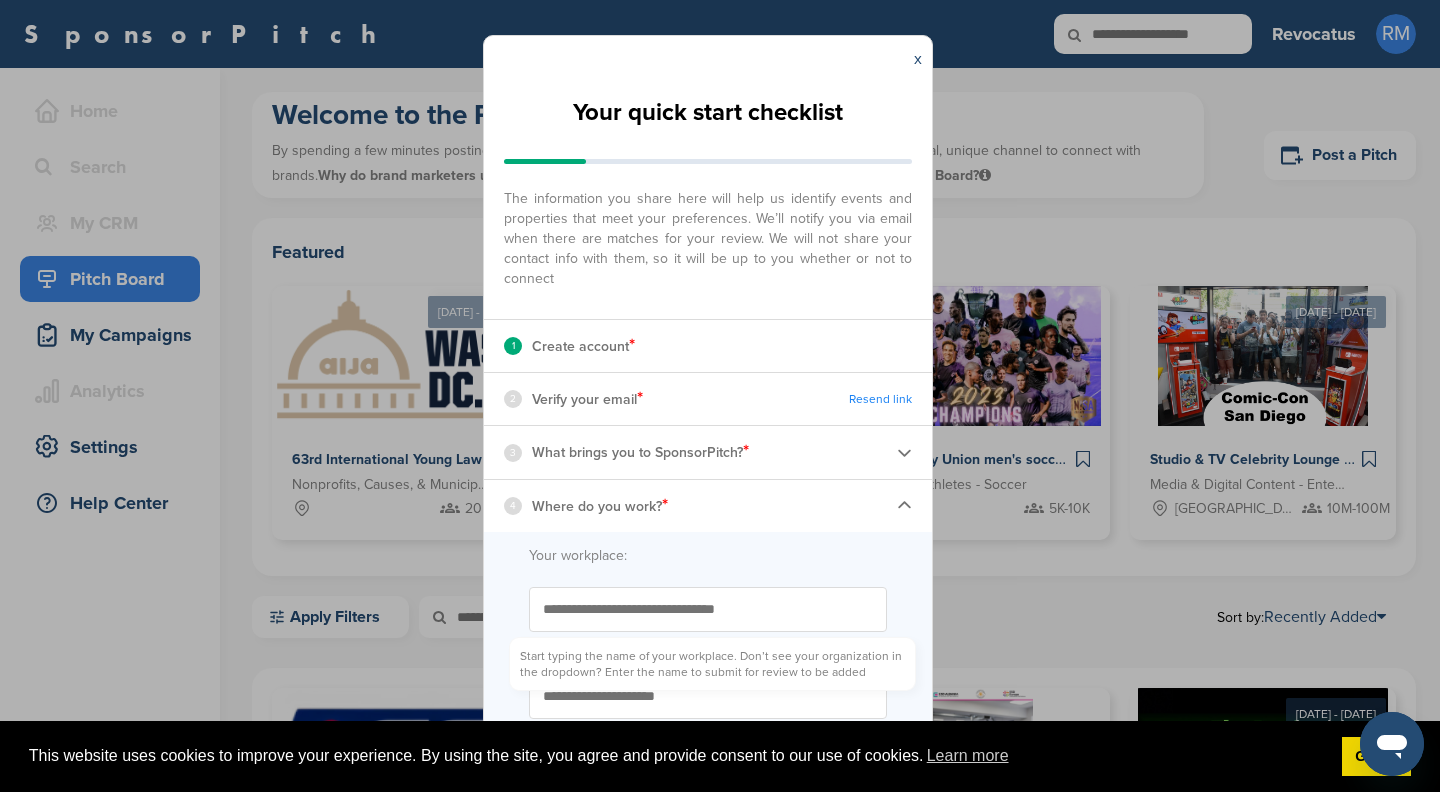 click on "**********" at bounding box center [708, 609] 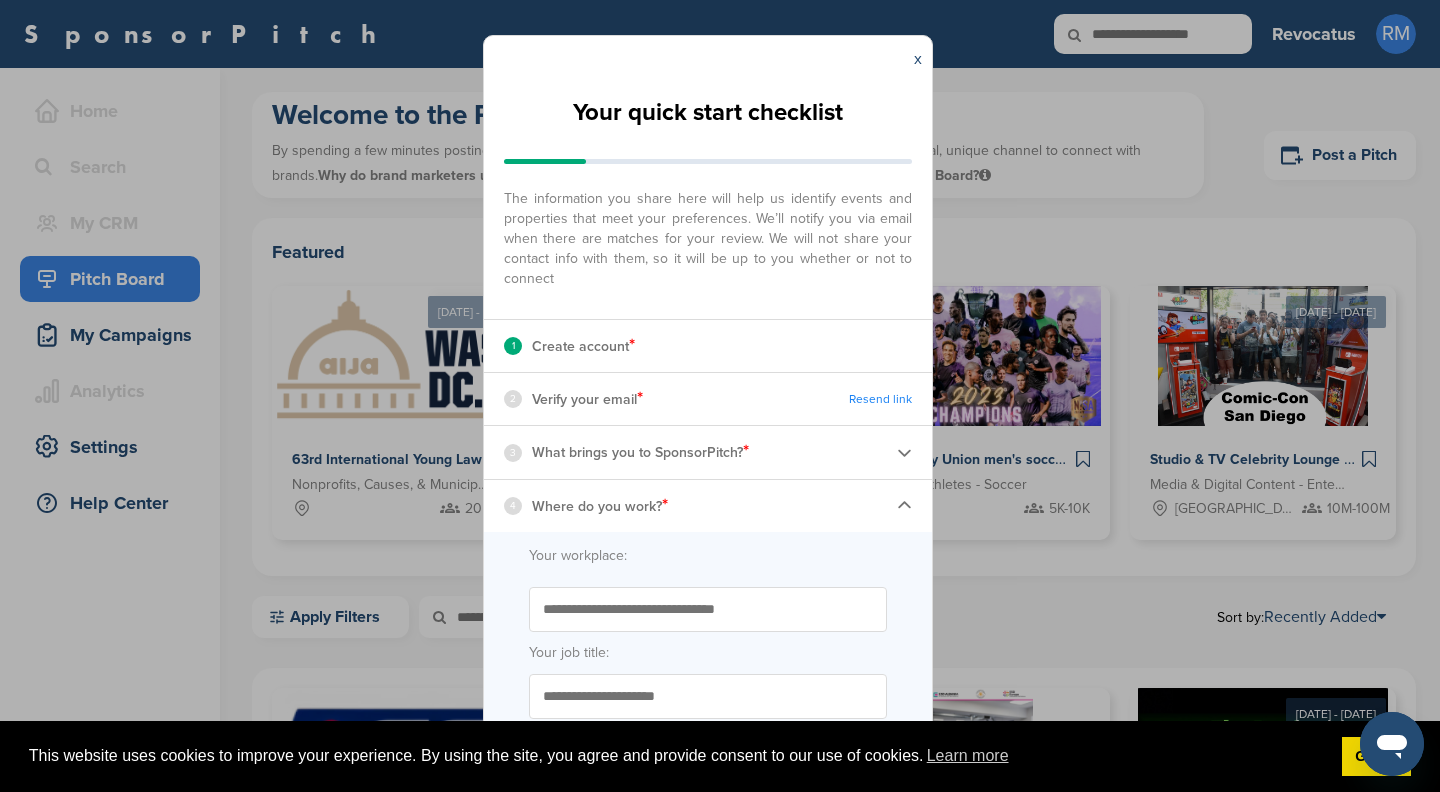 click on "Your job title:" at bounding box center (708, 696) 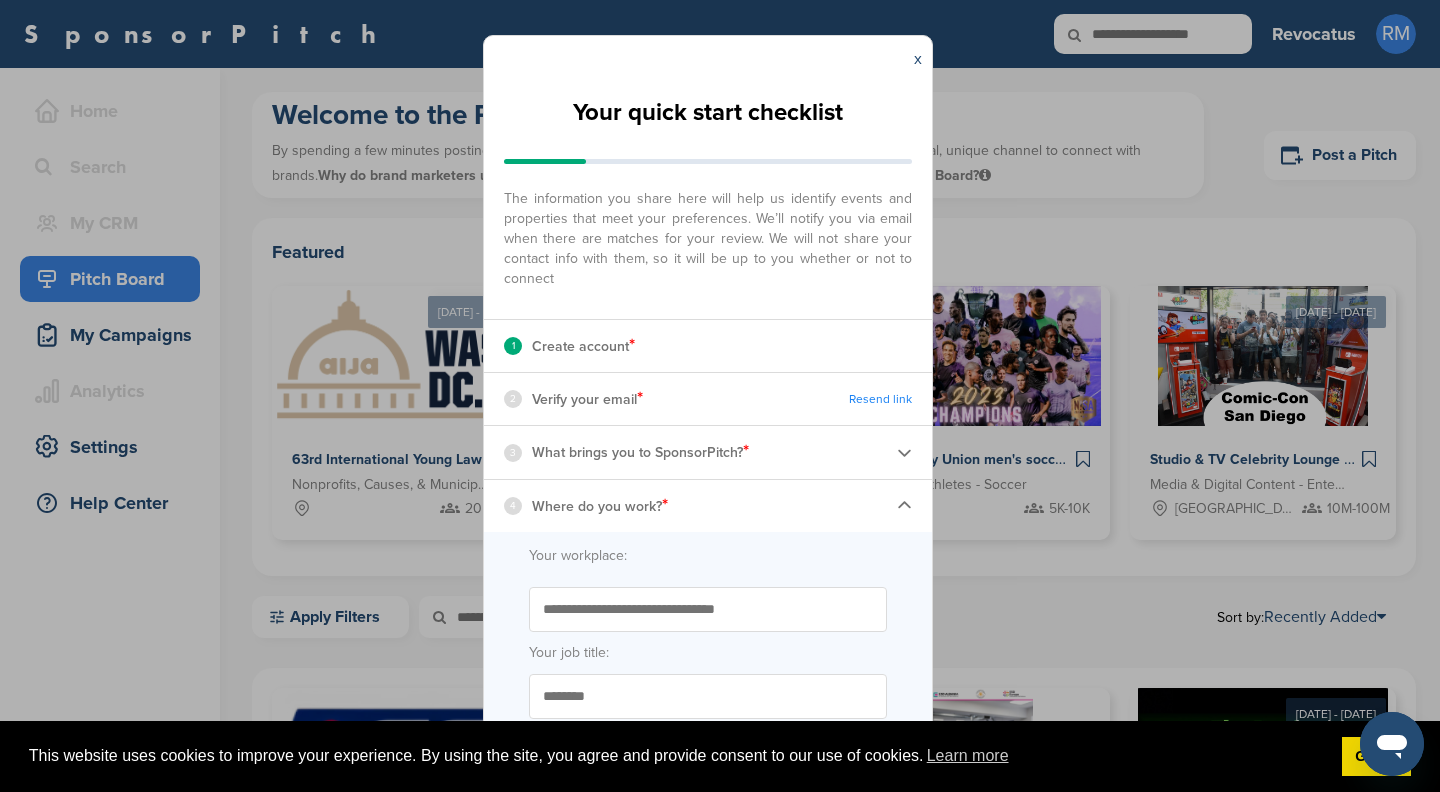 type on "********" 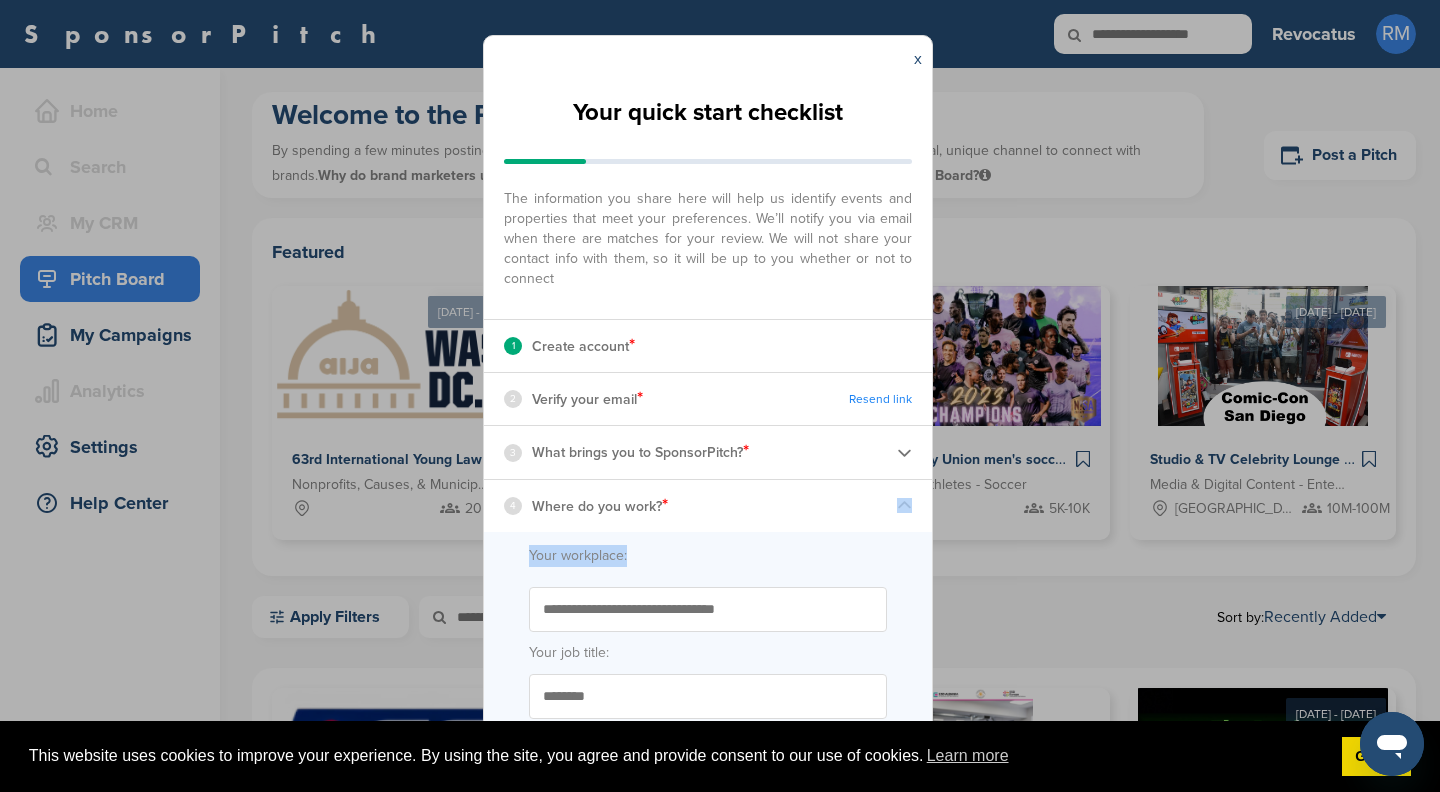 drag, startPoint x: 904, startPoint y: 598, endPoint x: 909, endPoint y: 530, distance: 68.18358 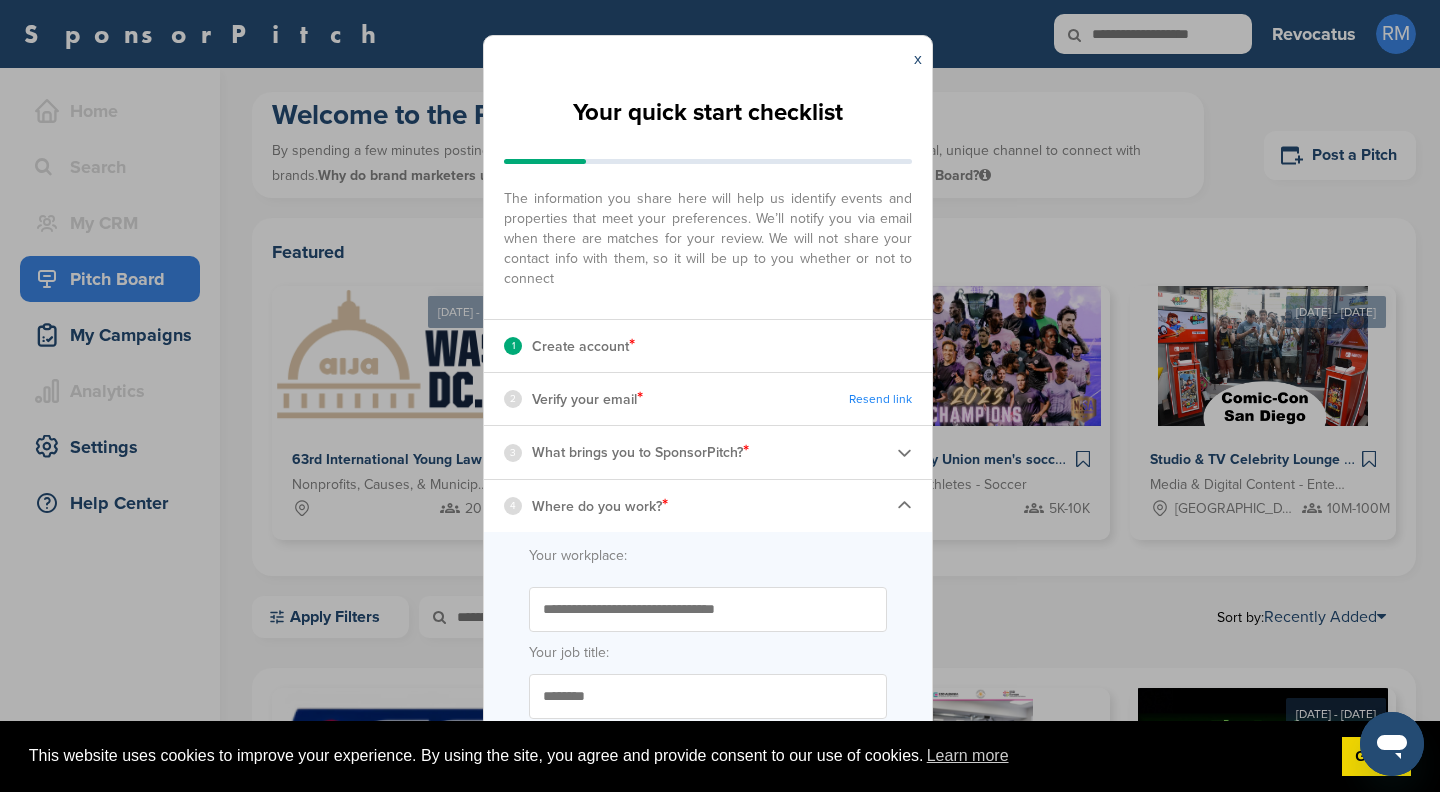 click on "********" at bounding box center [708, 696] 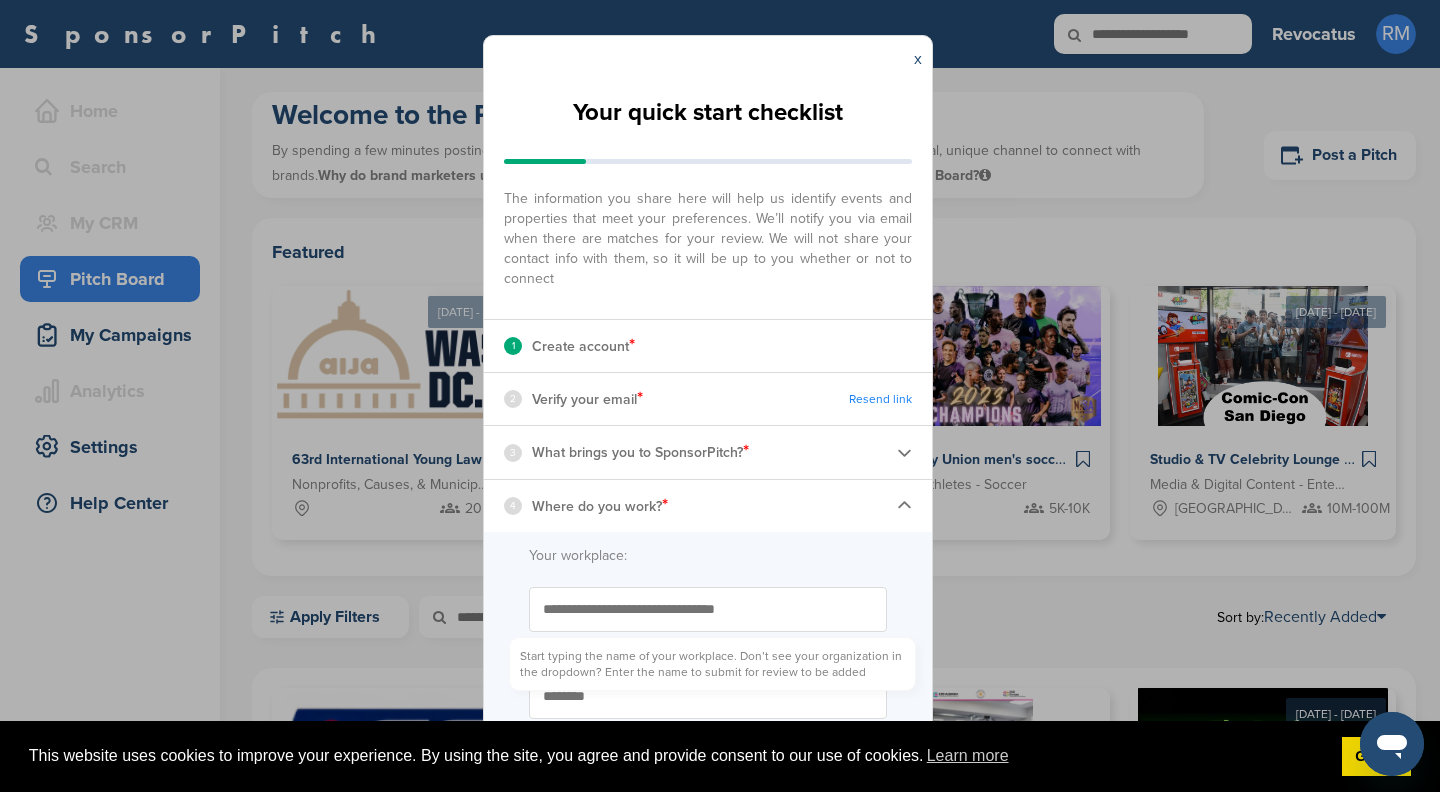 drag, startPoint x: 770, startPoint y: 611, endPoint x: 542, endPoint y: 609, distance: 228.00877 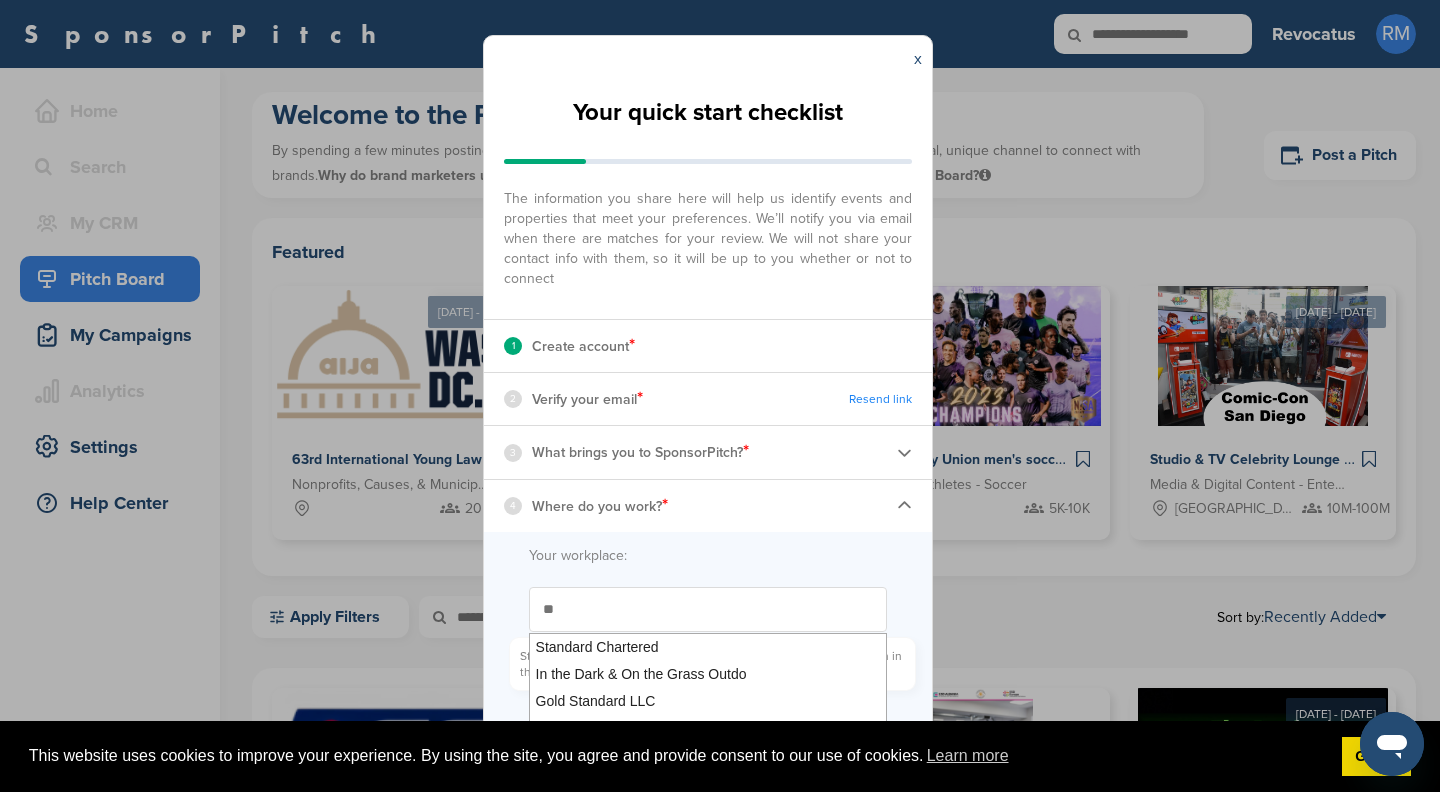 type on "*" 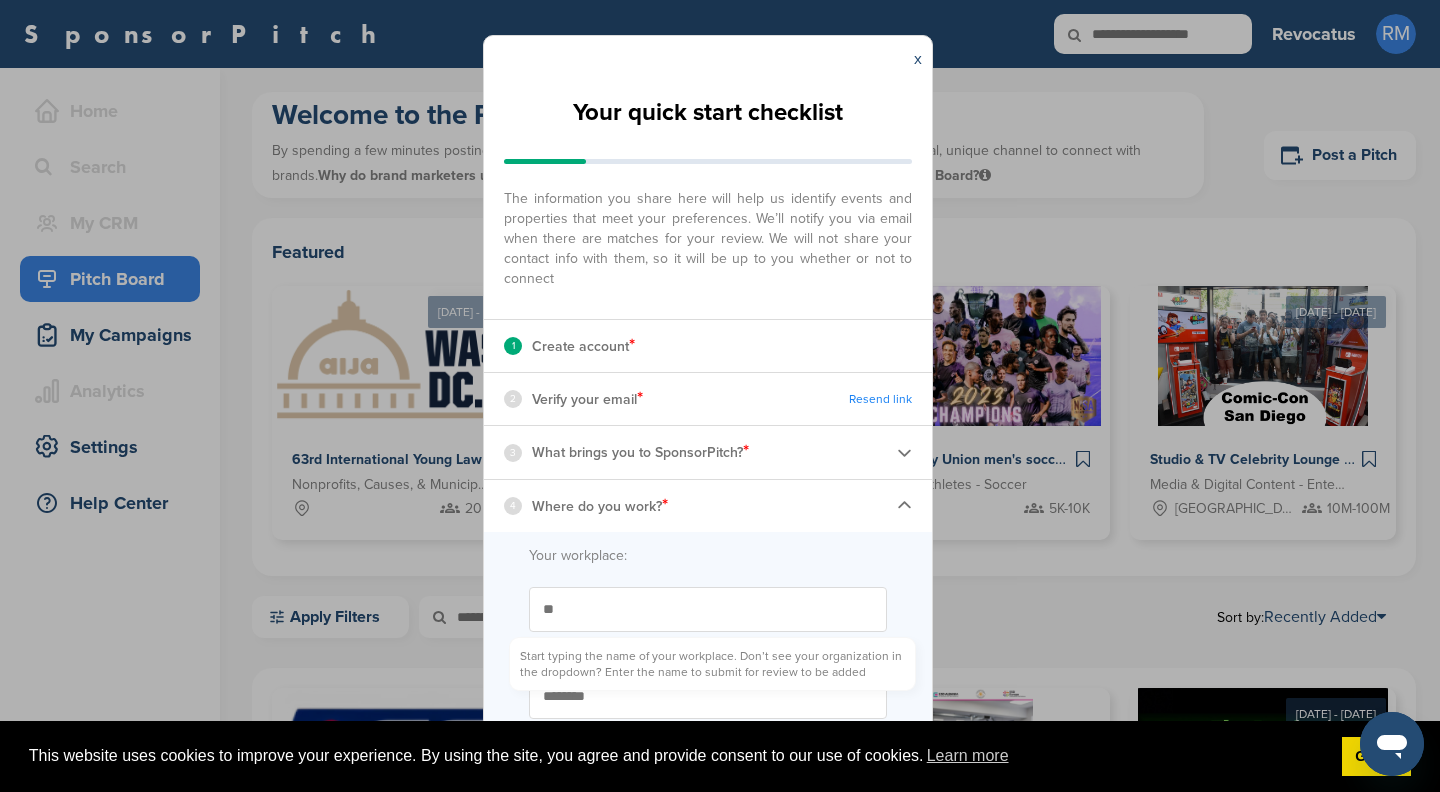 type on "*" 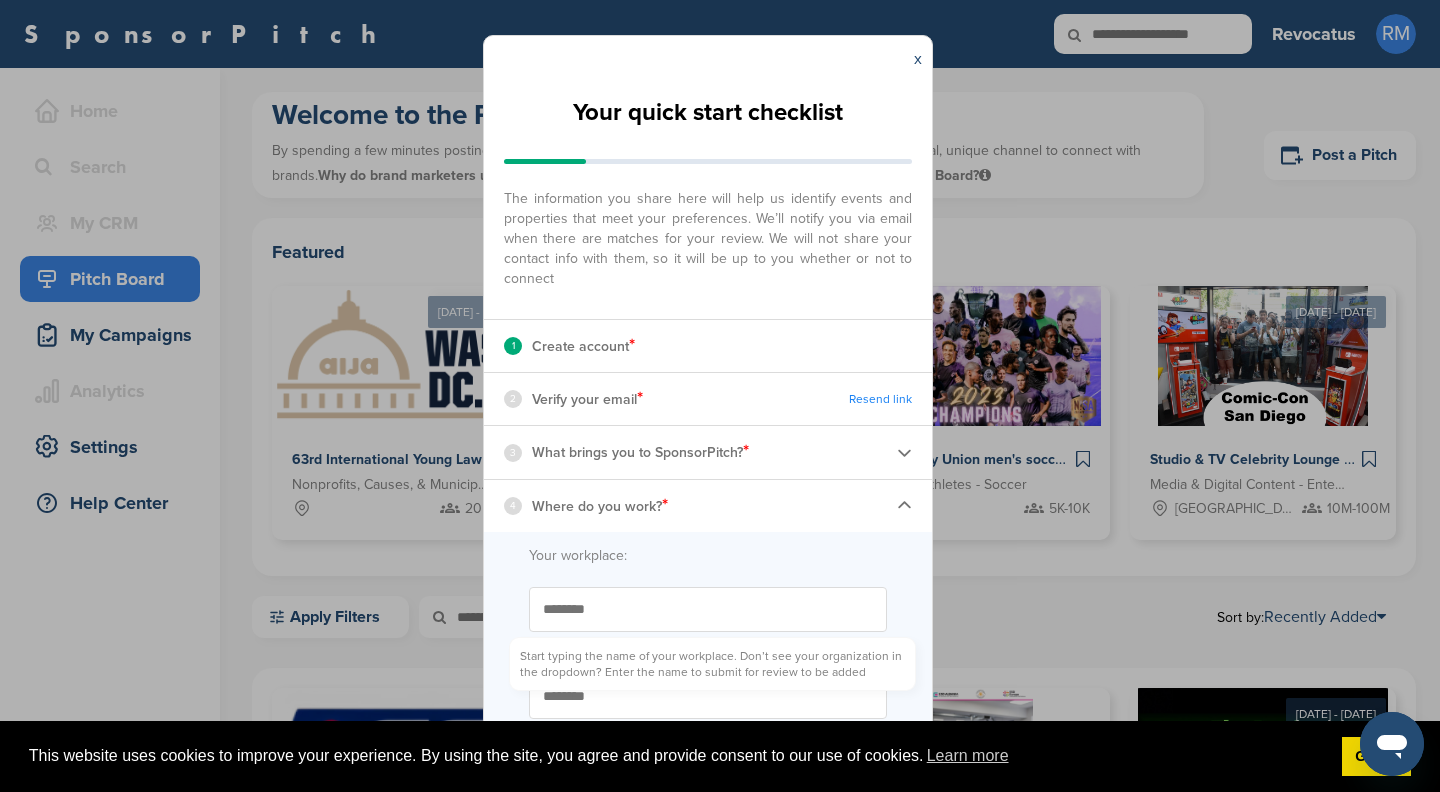 click on "********" at bounding box center [708, 609] 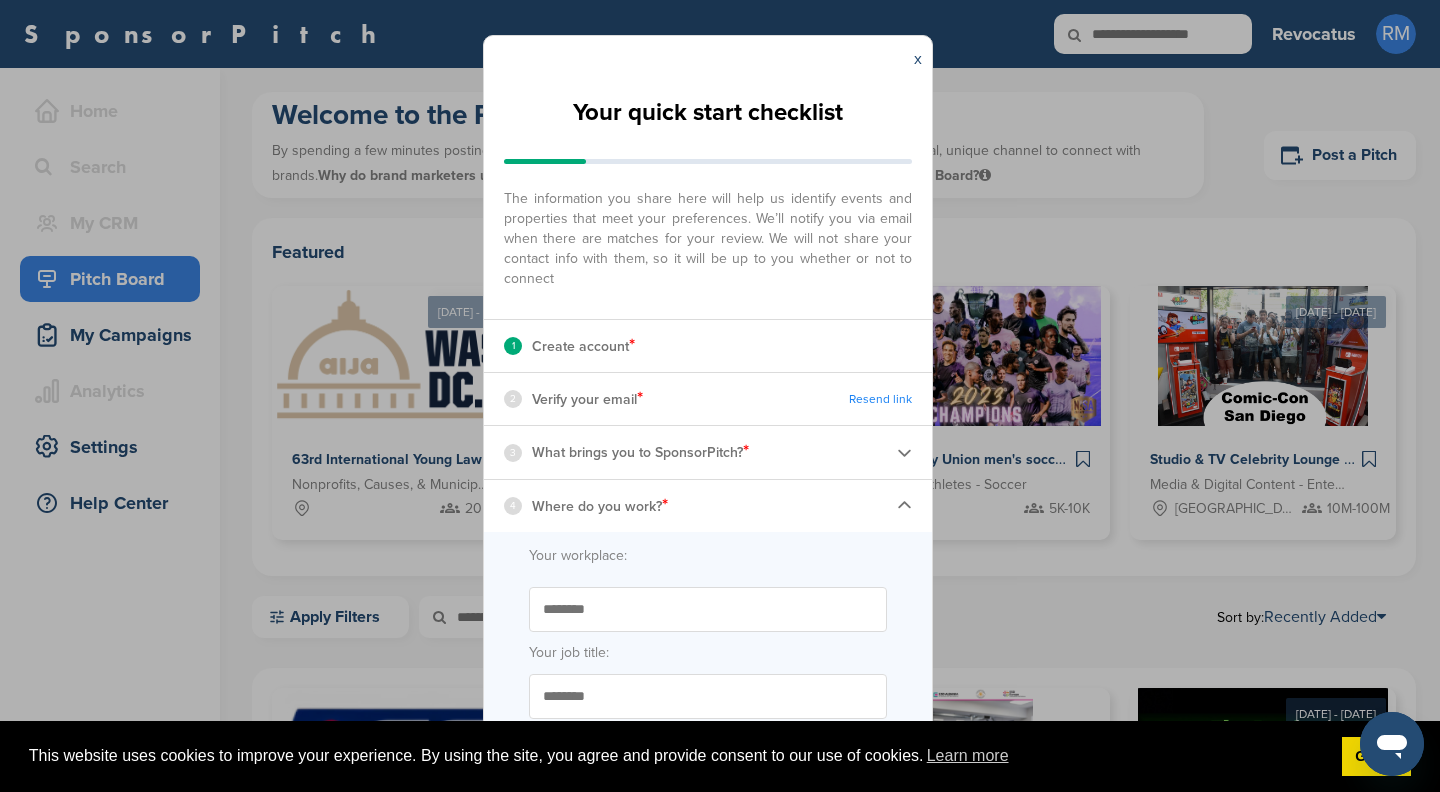 type on "********" 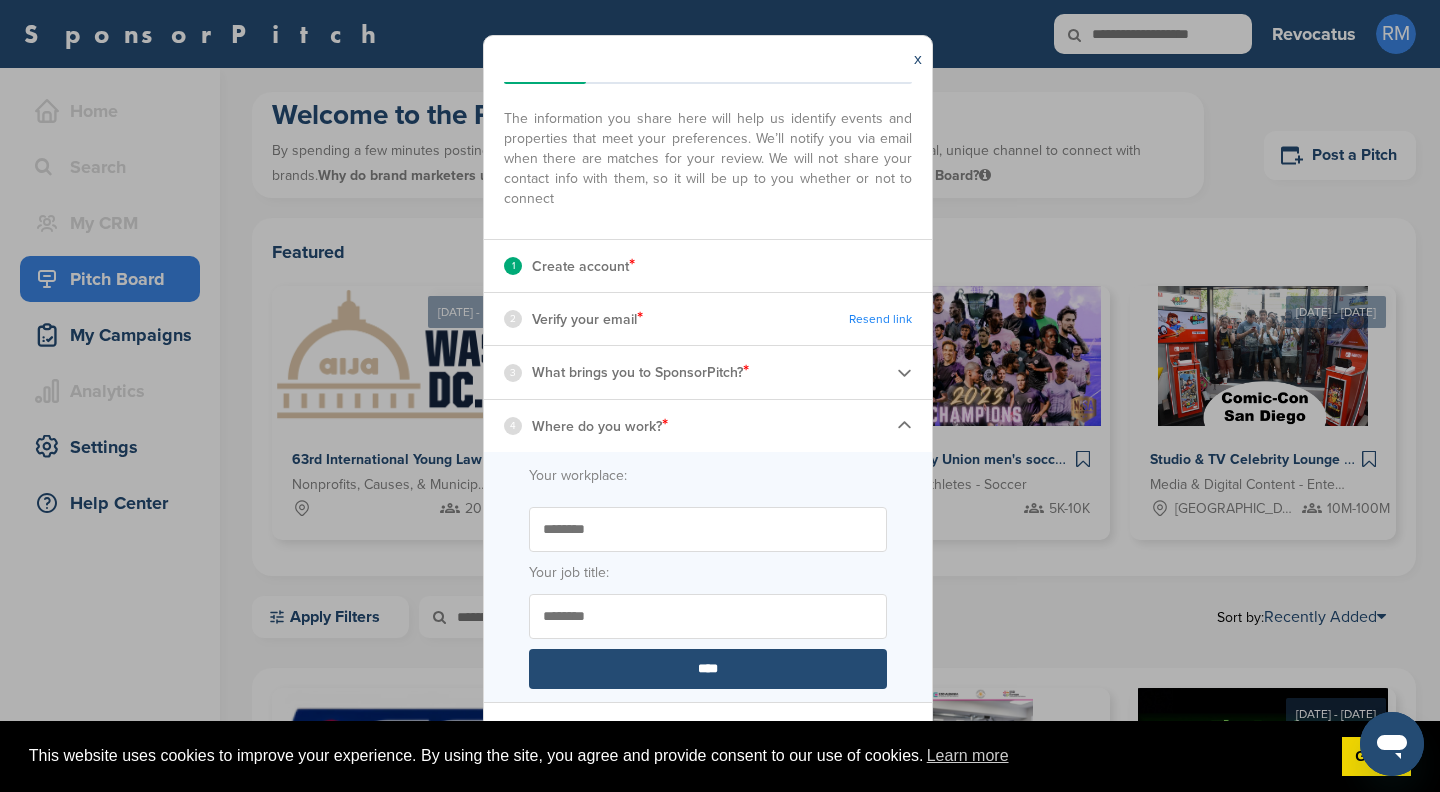scroll, scrollTop: 114, scrollLeft: 0, axis: vertical 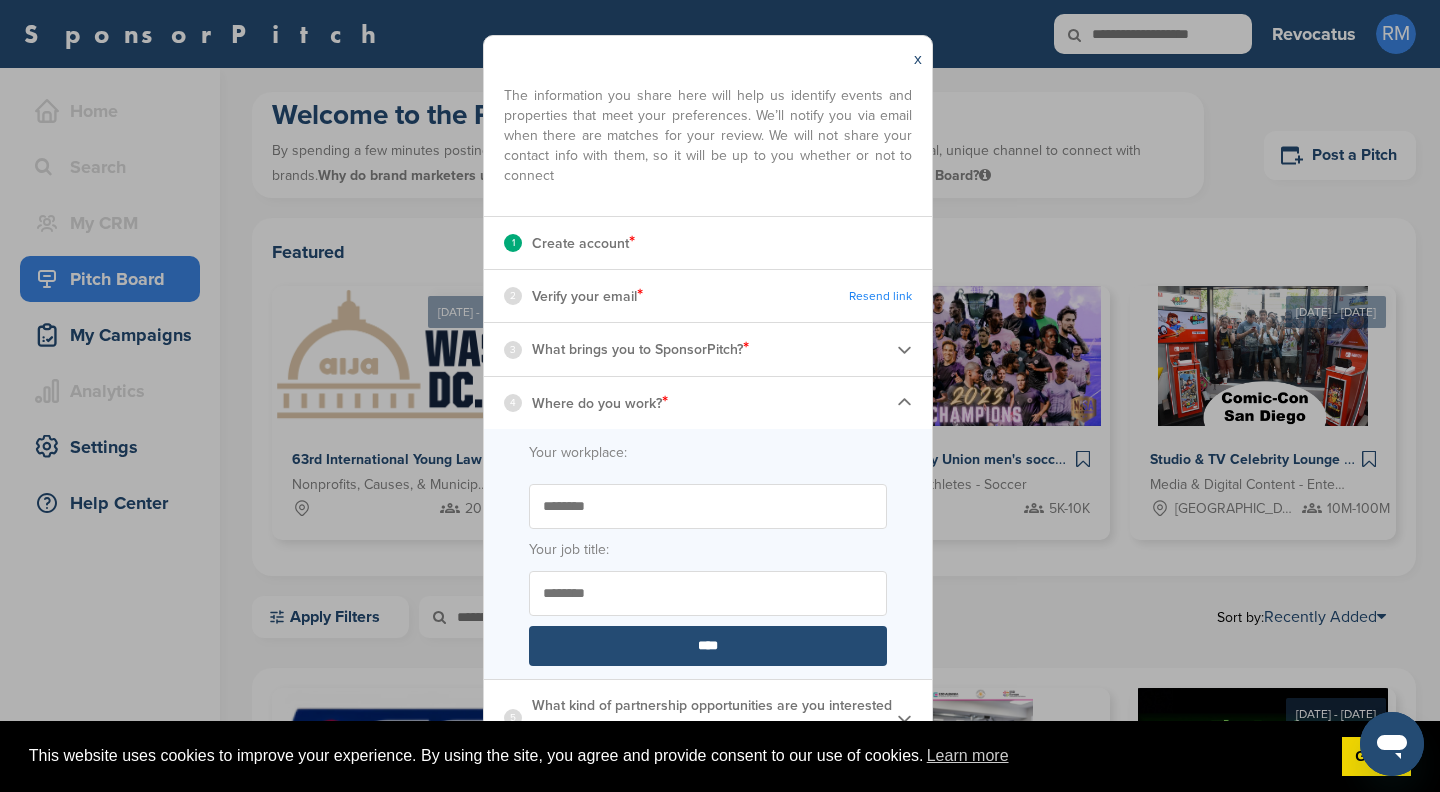 drag, startPoint x: 900, startPoint y: 589, endPoint x: 902, endPoint y: 611, distance: 22.090721 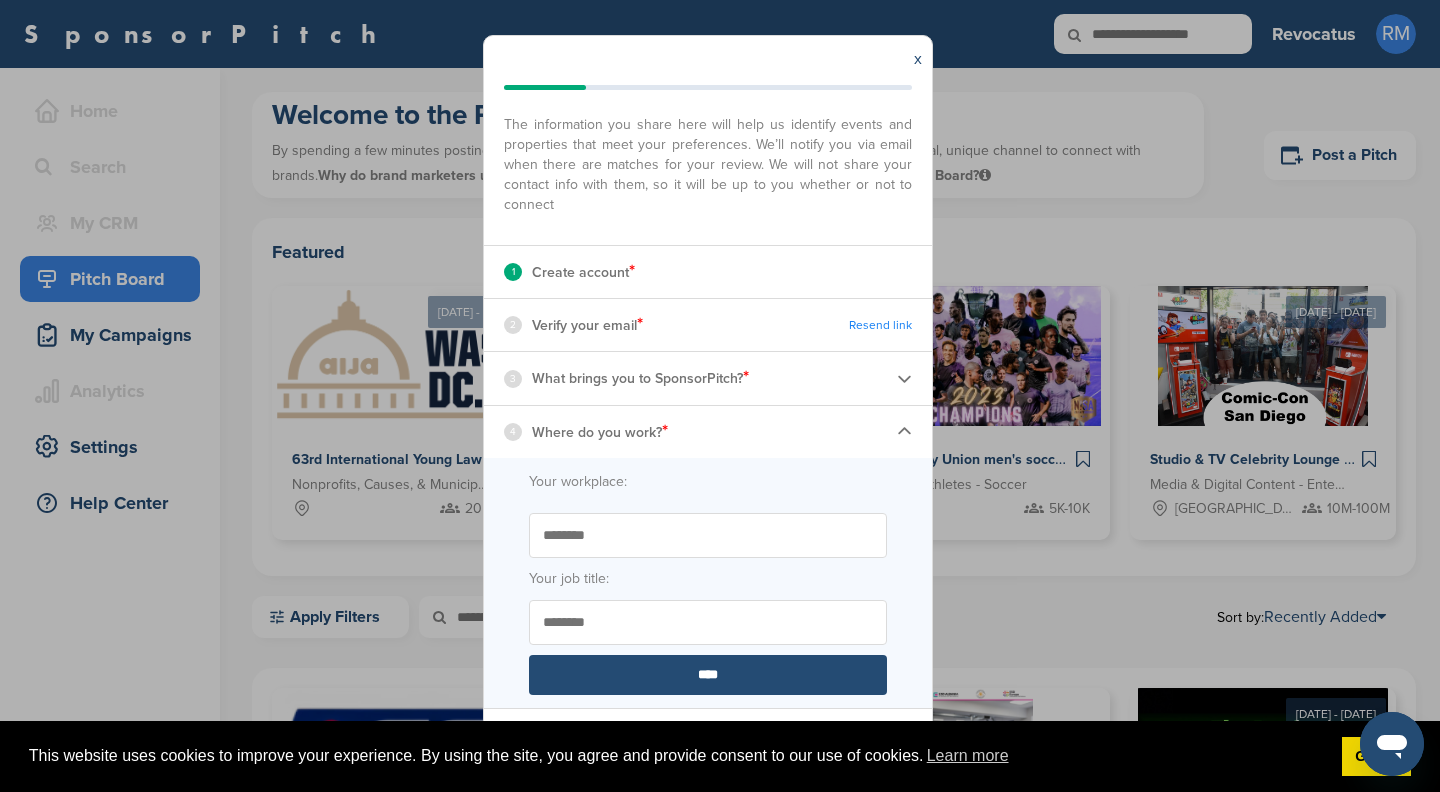 scroll, scrollTop: 114, scrollLeft: 0, axis: vertical 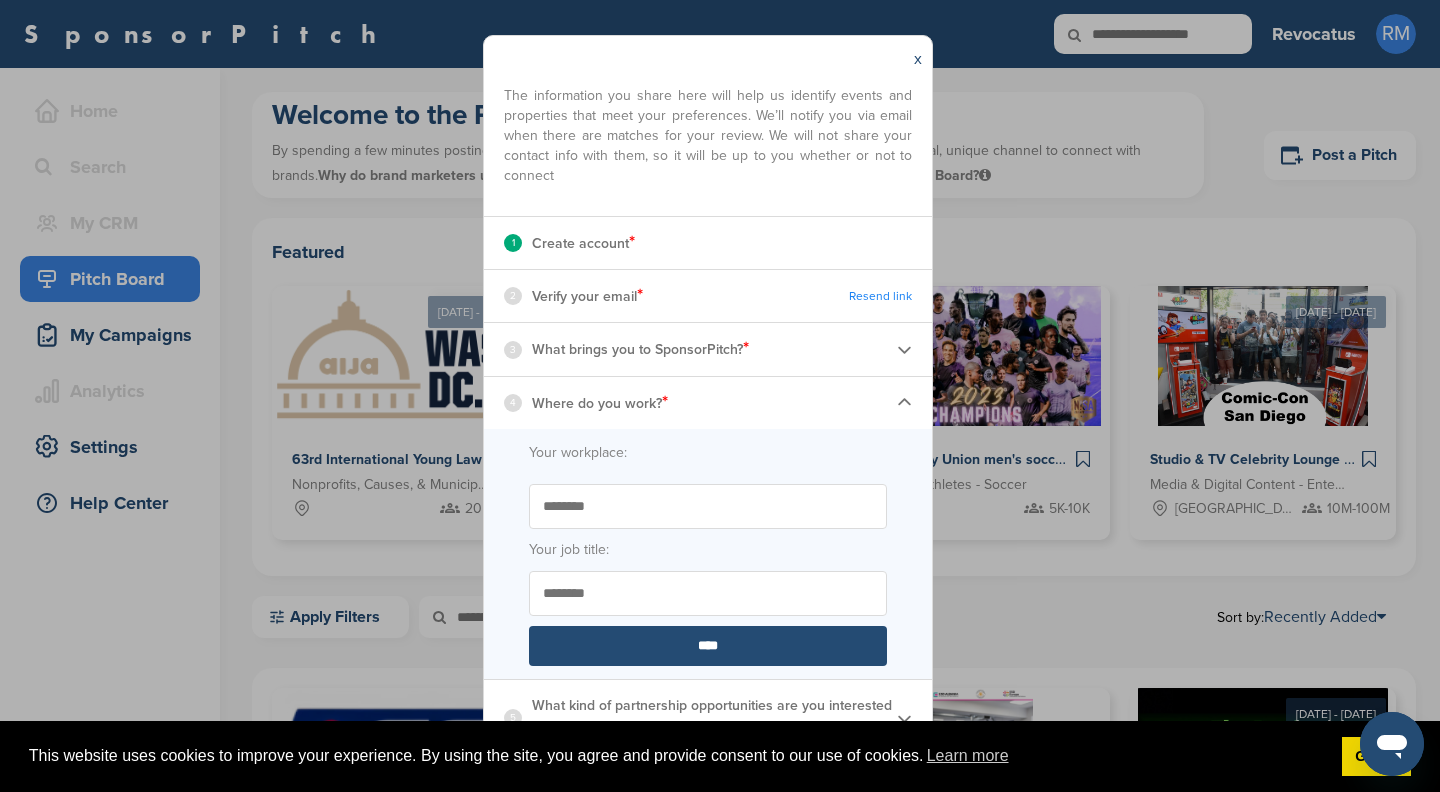 click on "What kind of partnership opportunities are you interested in for your first campaign?" at bounding box center [714, 718] 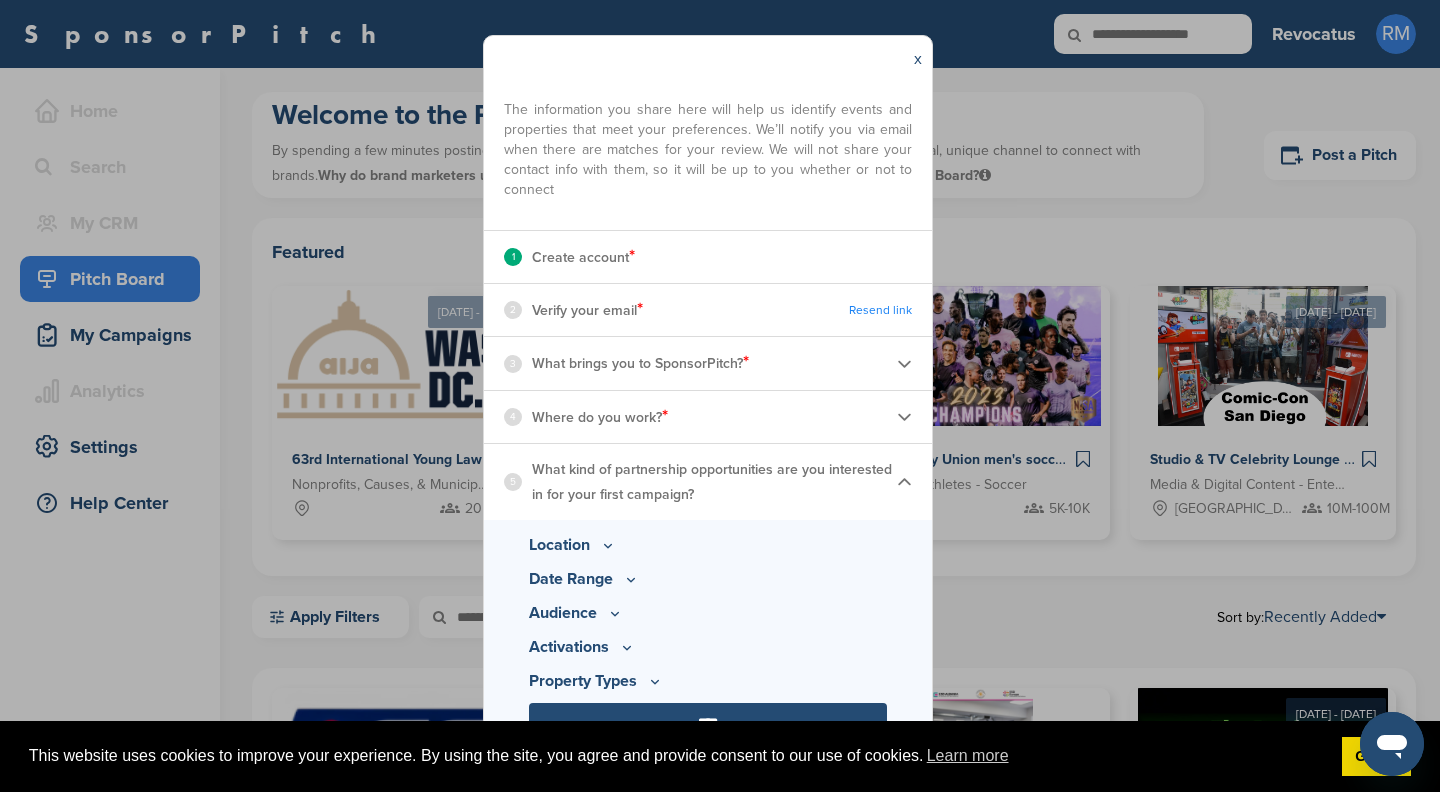scroll, scrollTop: 92, scrollLeft: 0, axis: vertical 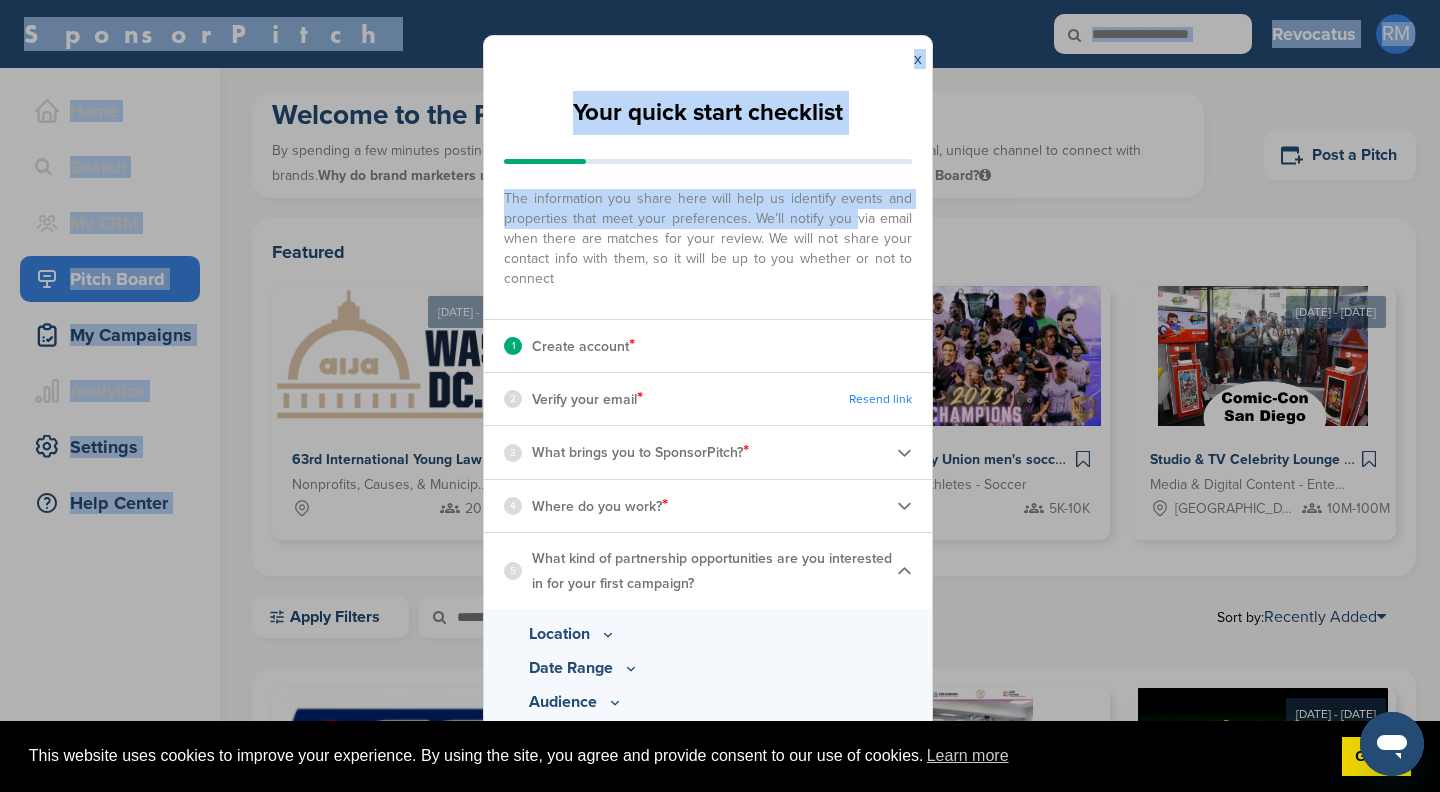 drag, startPoint x: 849, startPoint y: 132, endPoint x: 839, endPoint y: -33, distance: 165.30275 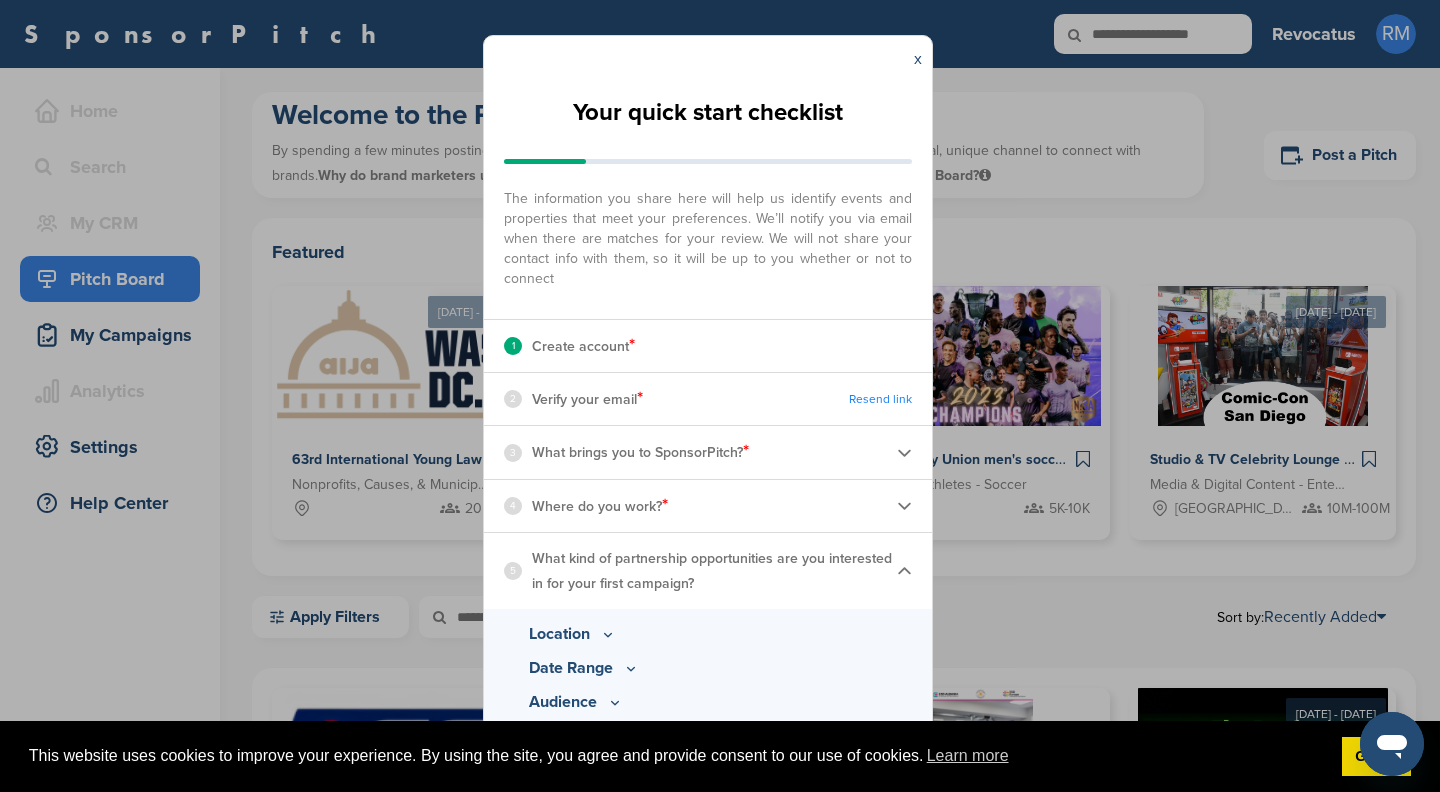 click on "x" at bounding box center [708, 59] 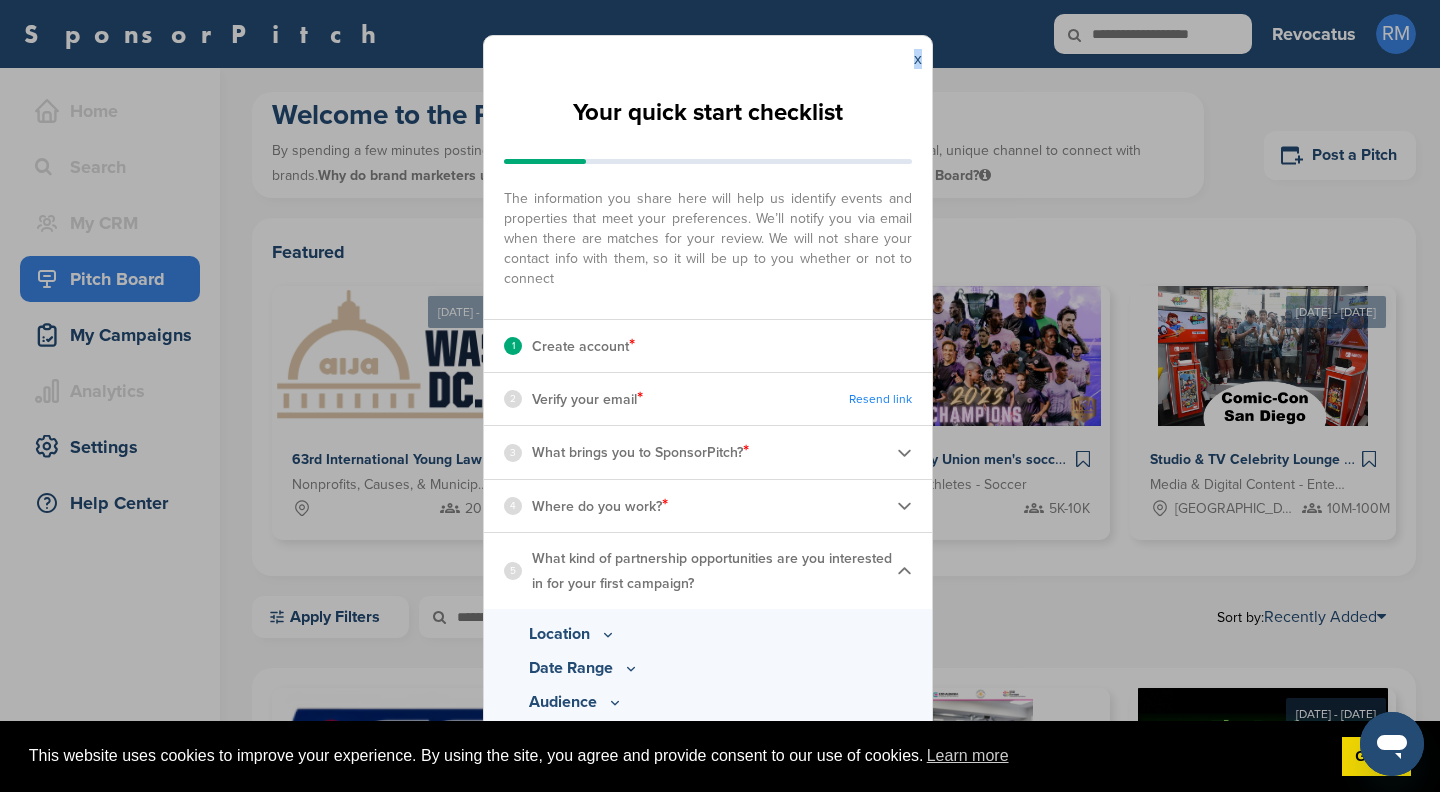 drag, startPoint x: 593, startPoint y: 64, endPoint x: 589, endPoint y: 21, distance: 43.185646 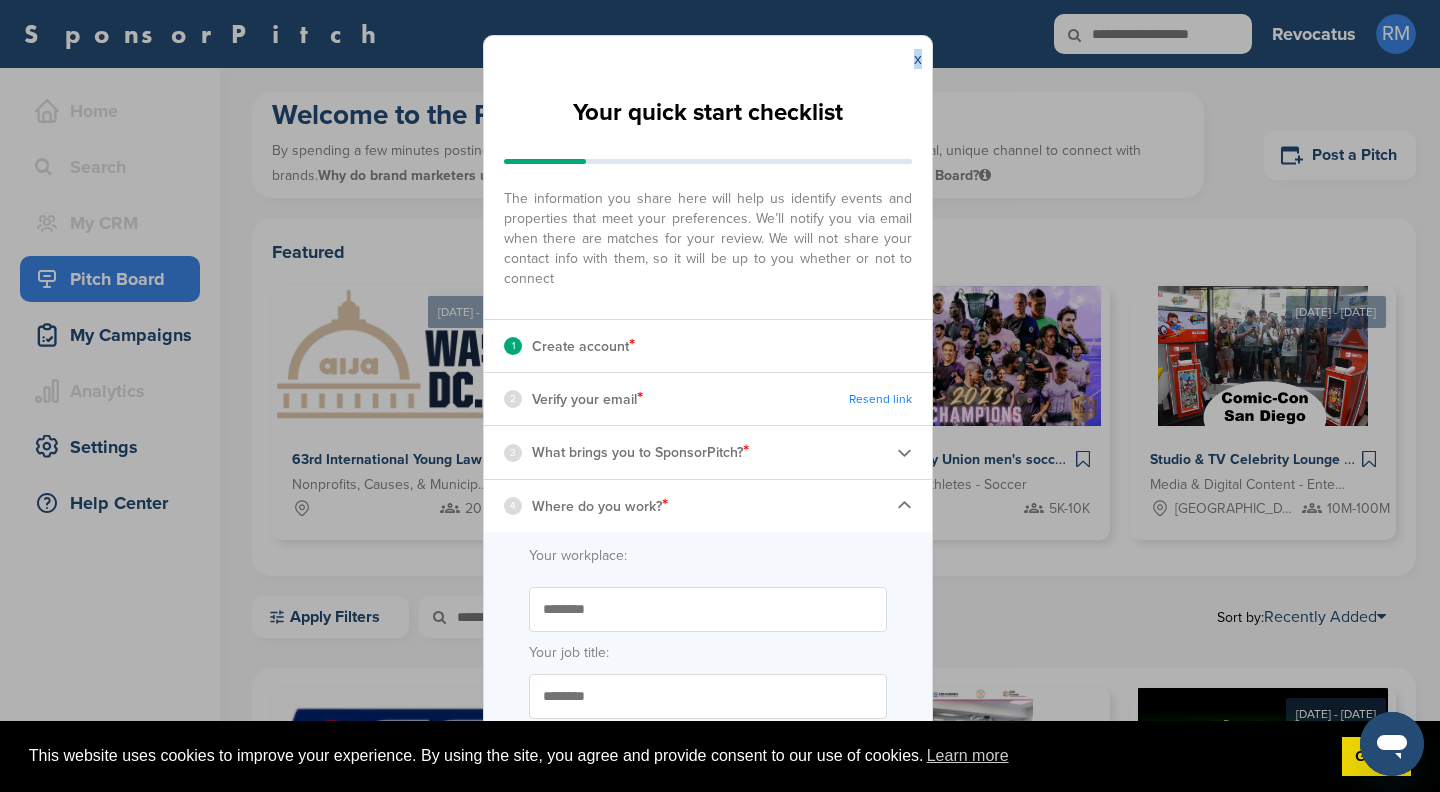 click at bounding box center (904, 505) 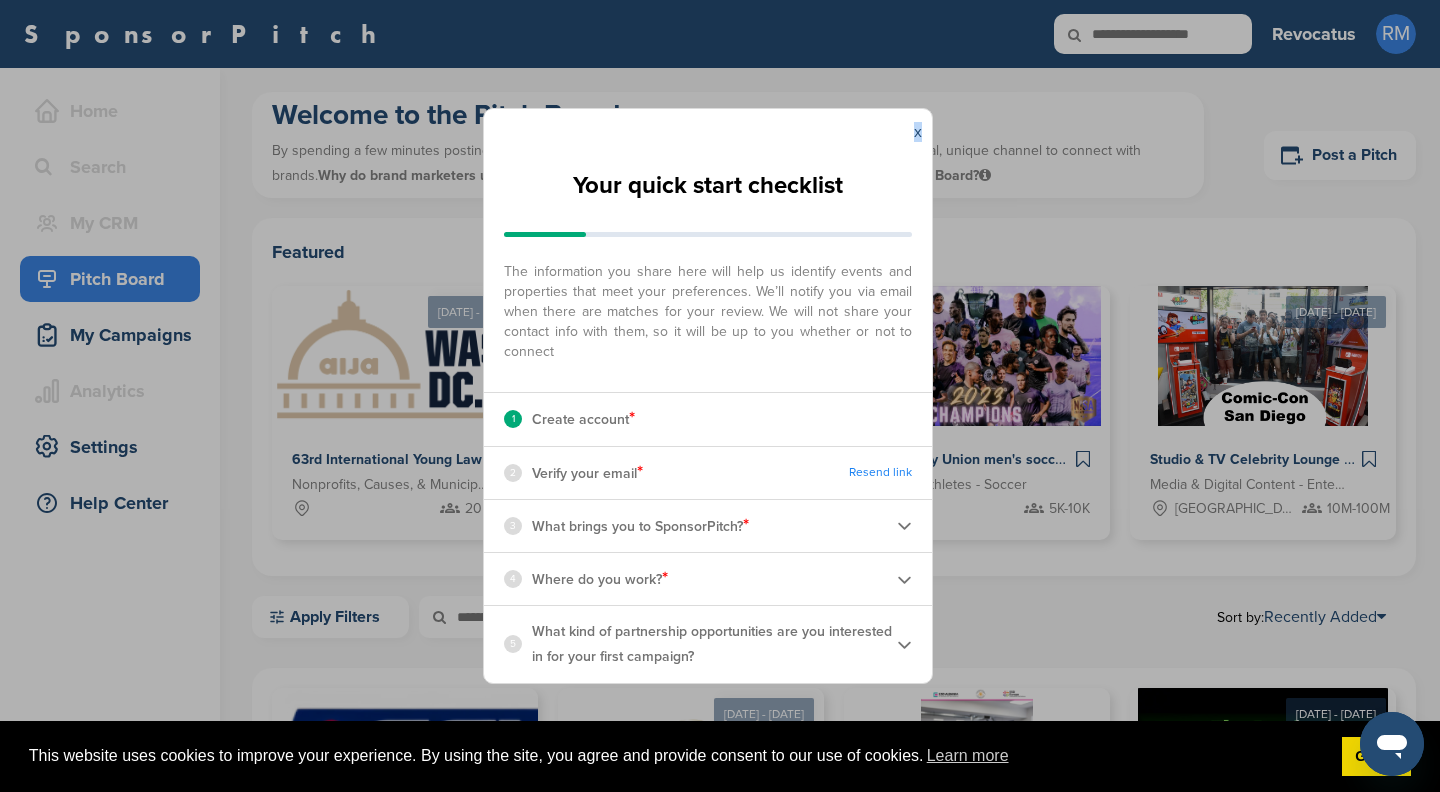 click at bounding box center [904, 644] 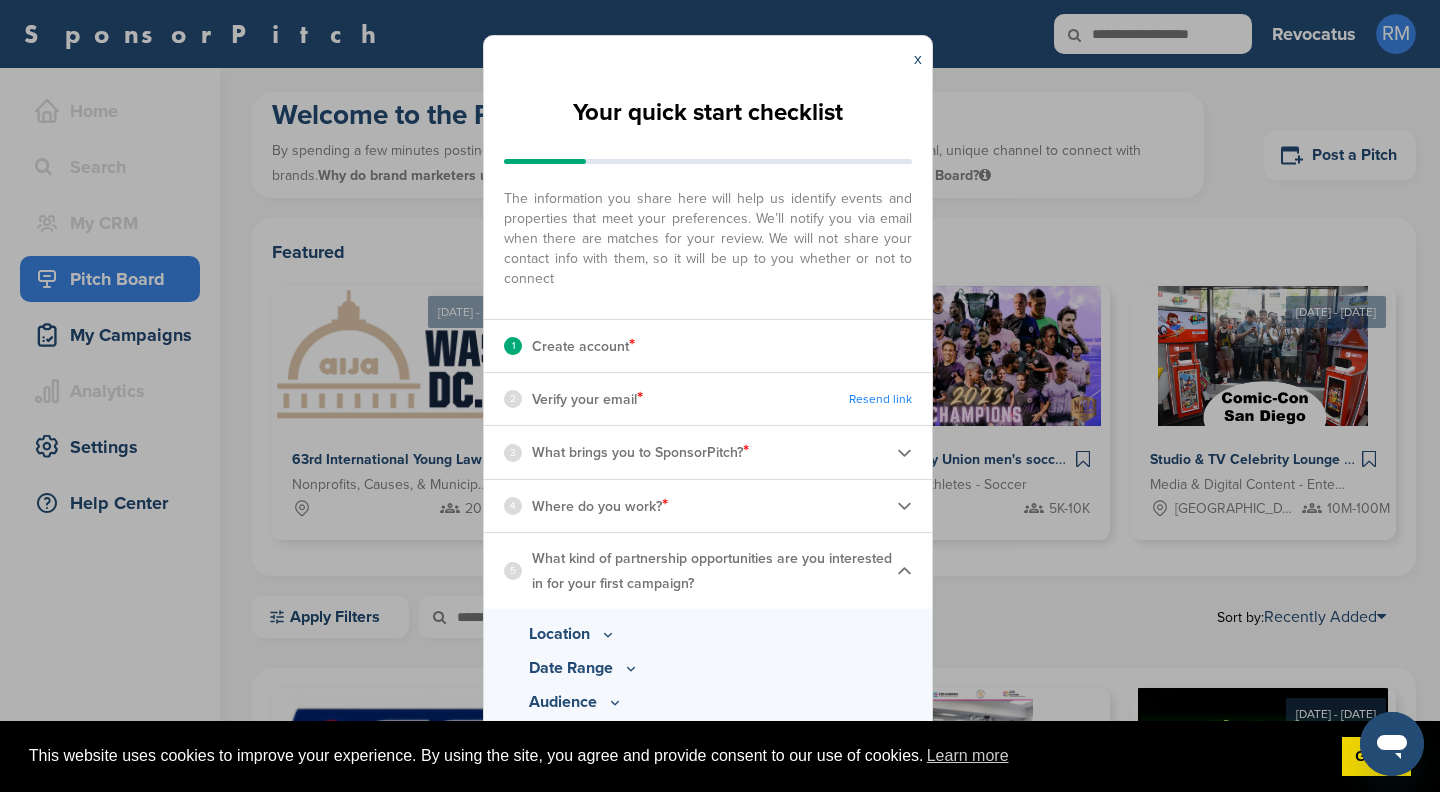 click 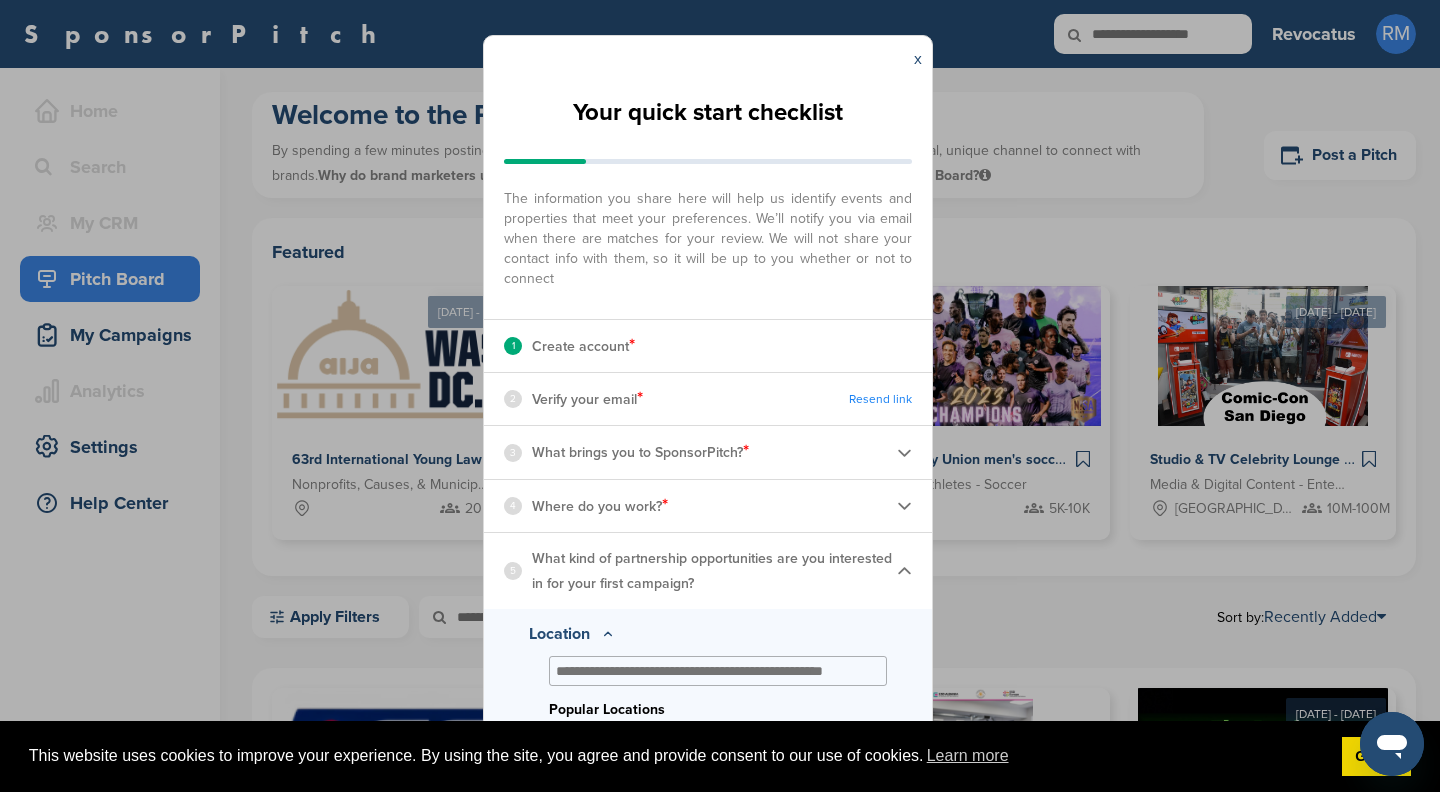 click 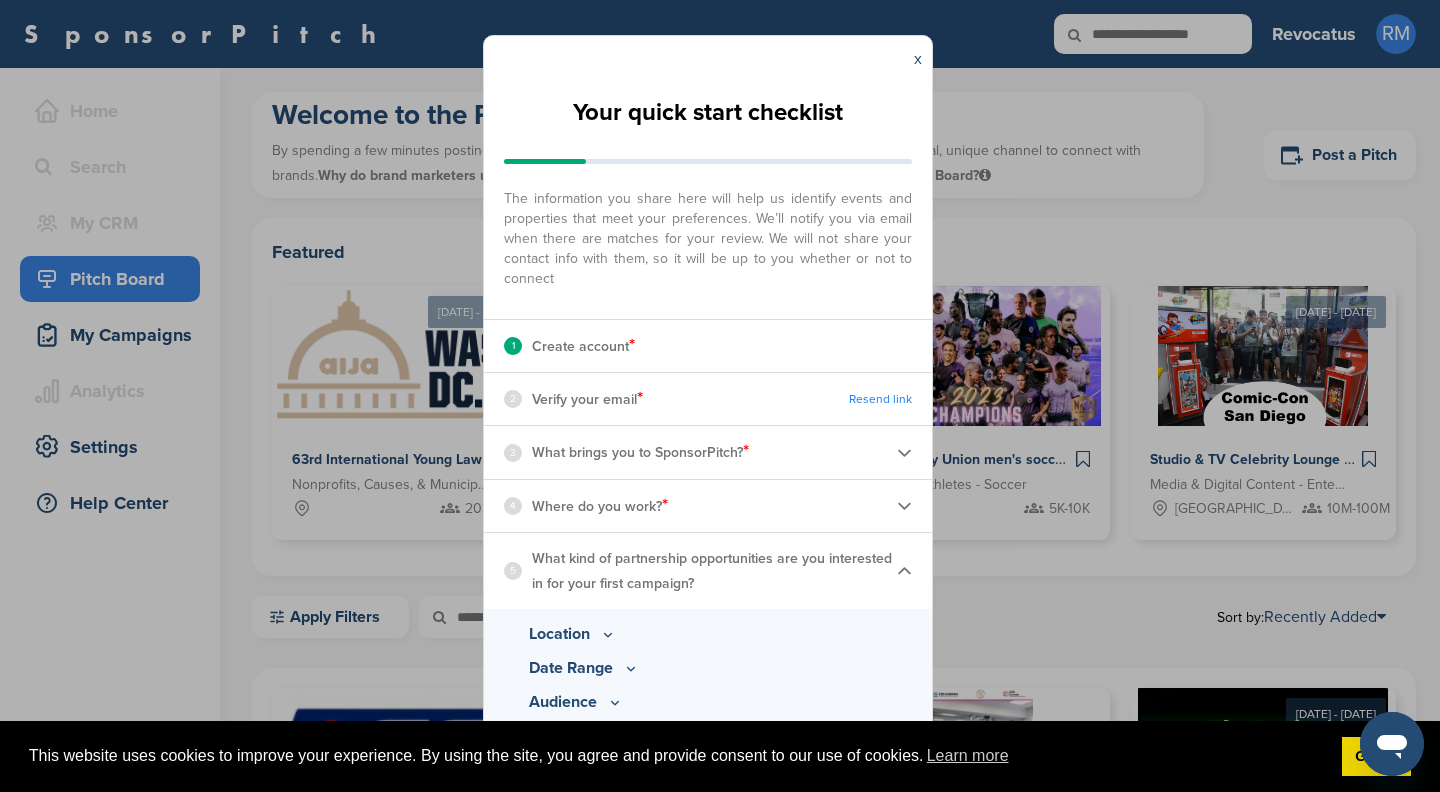 click 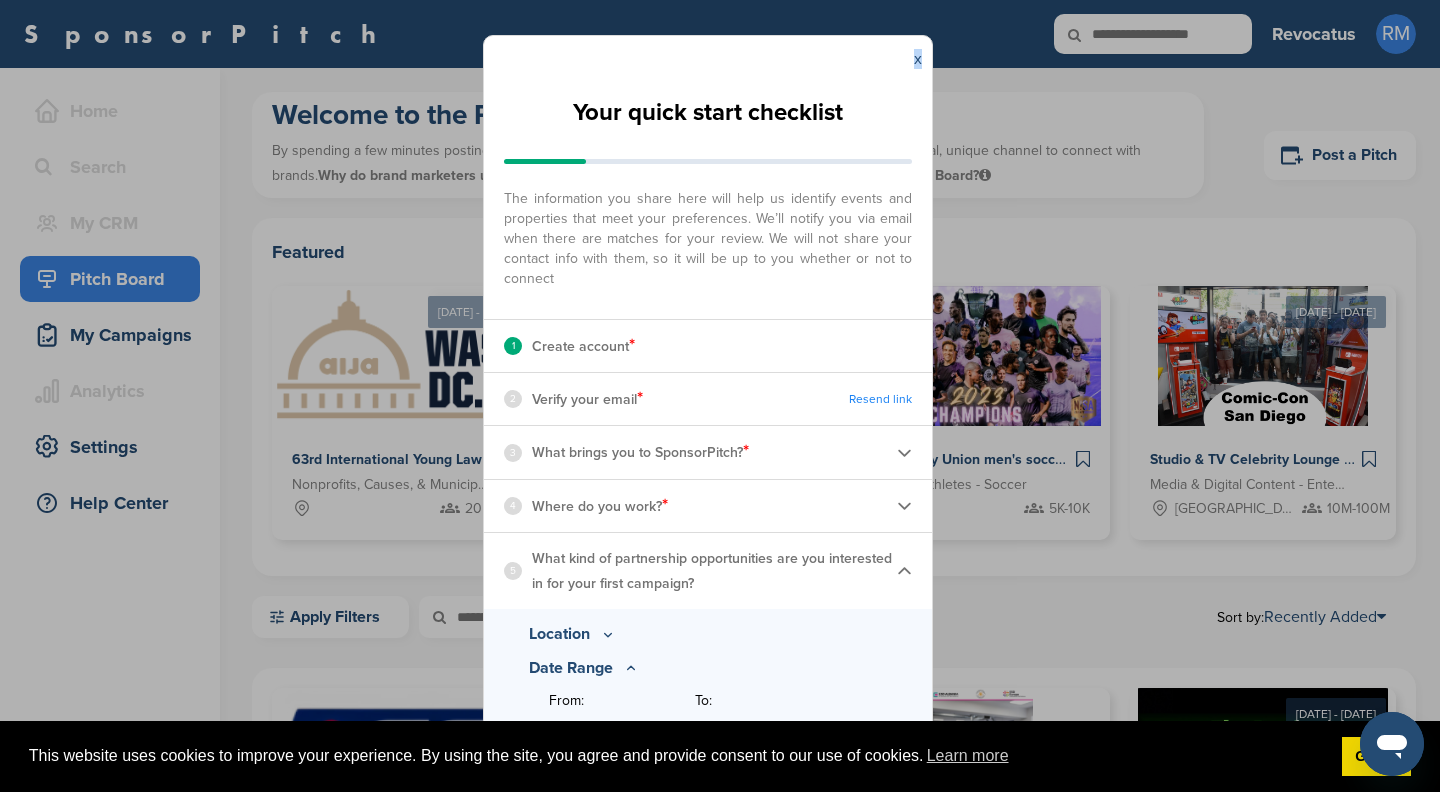 click on "x" at bounding box center (708, 59) 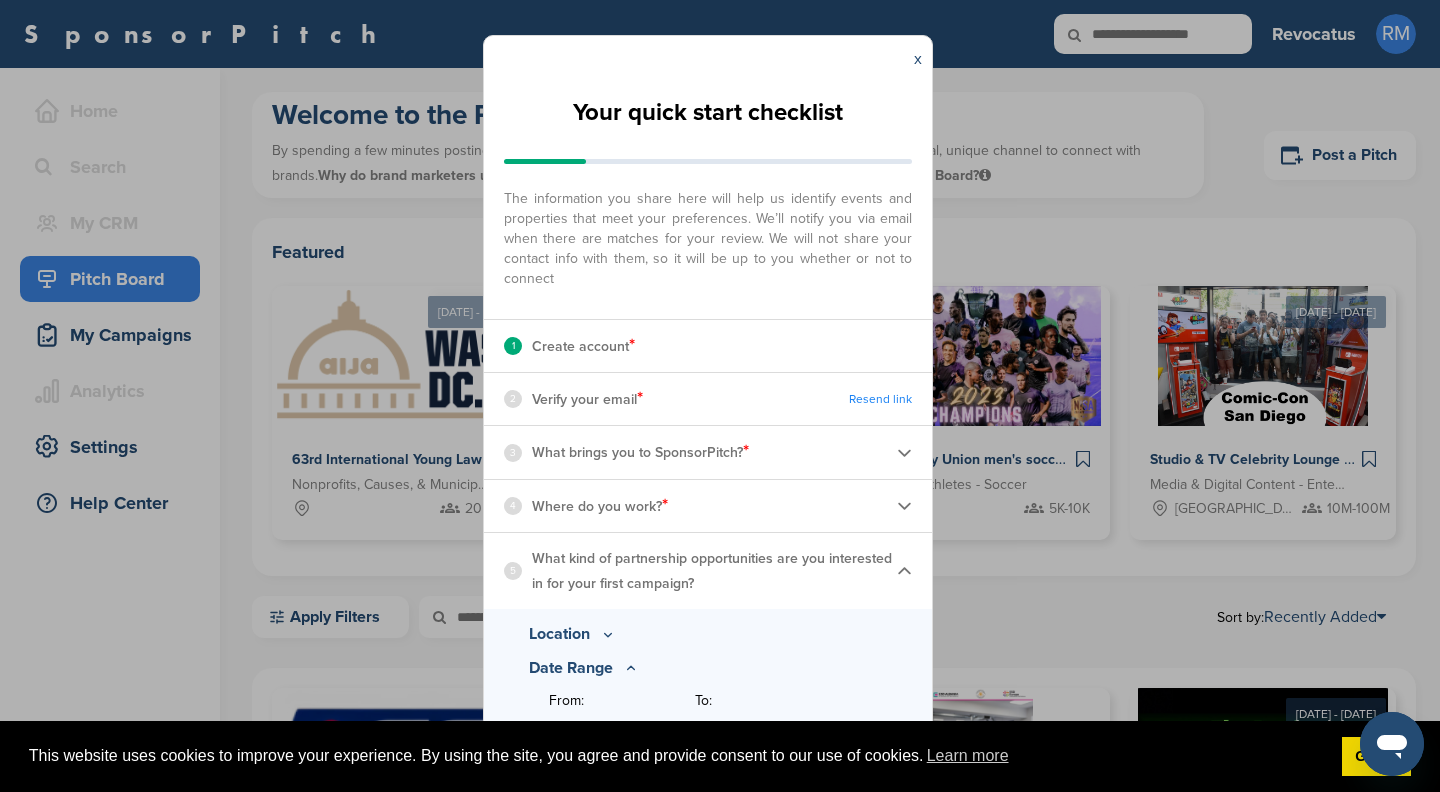 click 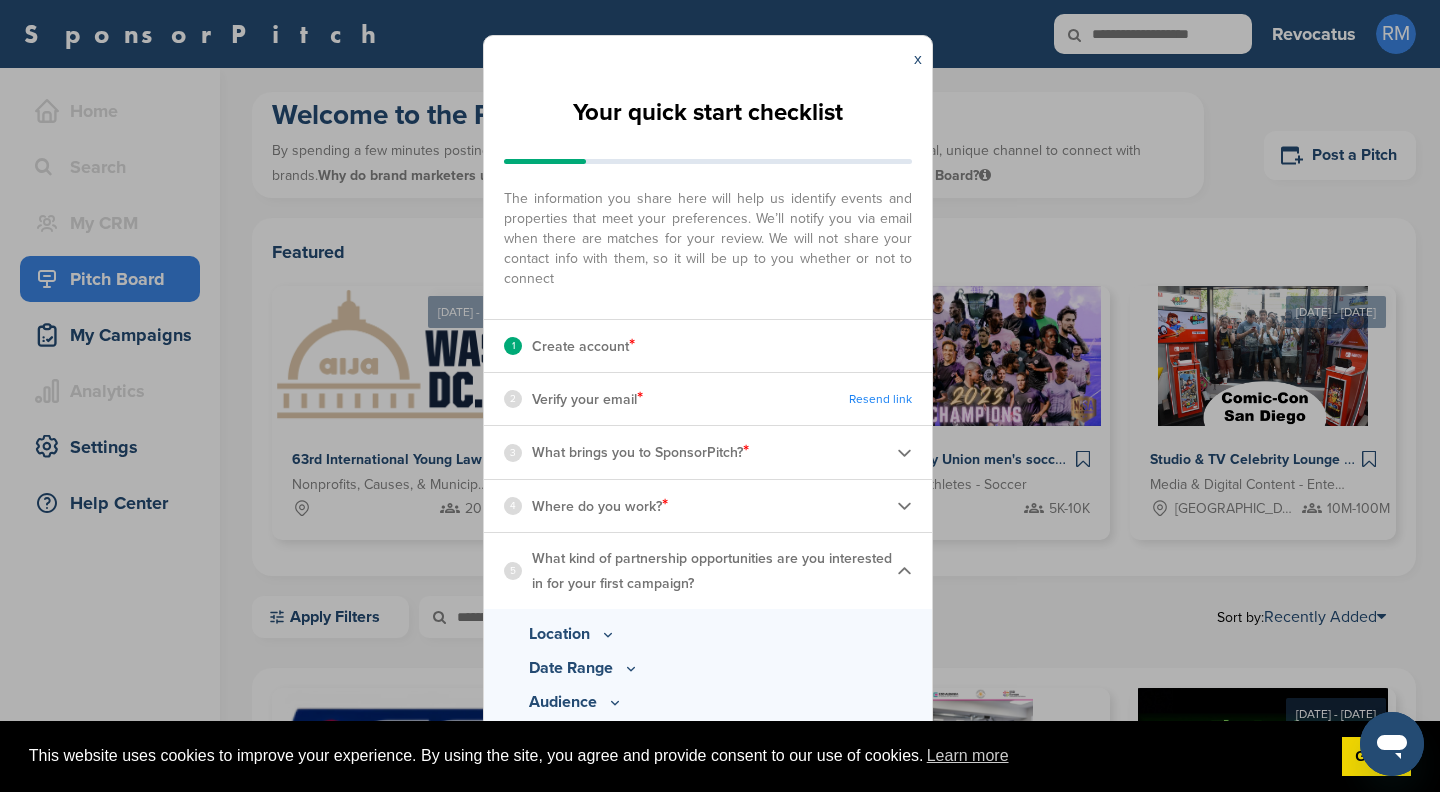 click on "What kind of partnership opportunities are you interested in for your first campaign?" at bounding box center [714, 571] 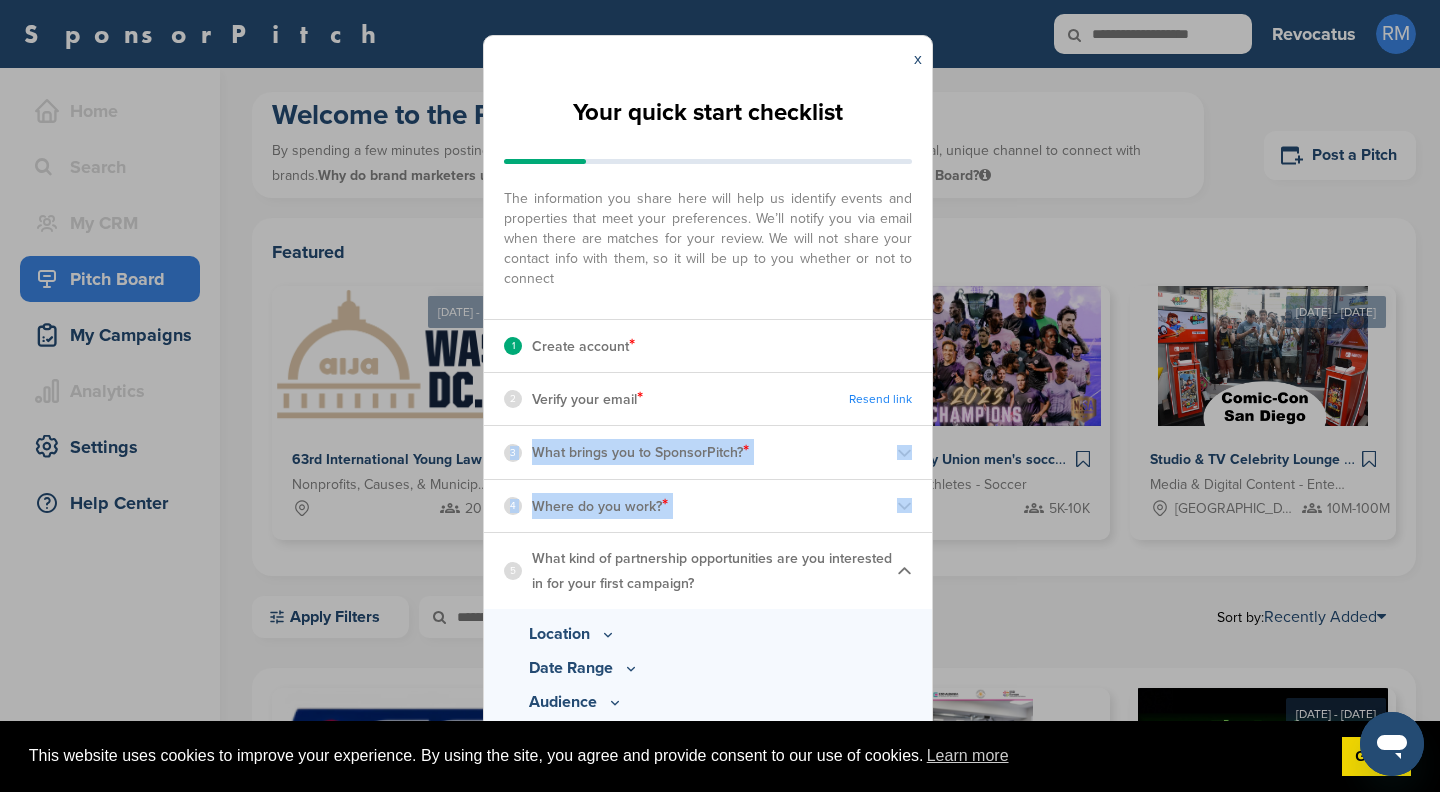 drag, startPoint x: 850, startPoint y: 408, endPoint x: 849, endPoint y: 544, distance: 136.00368 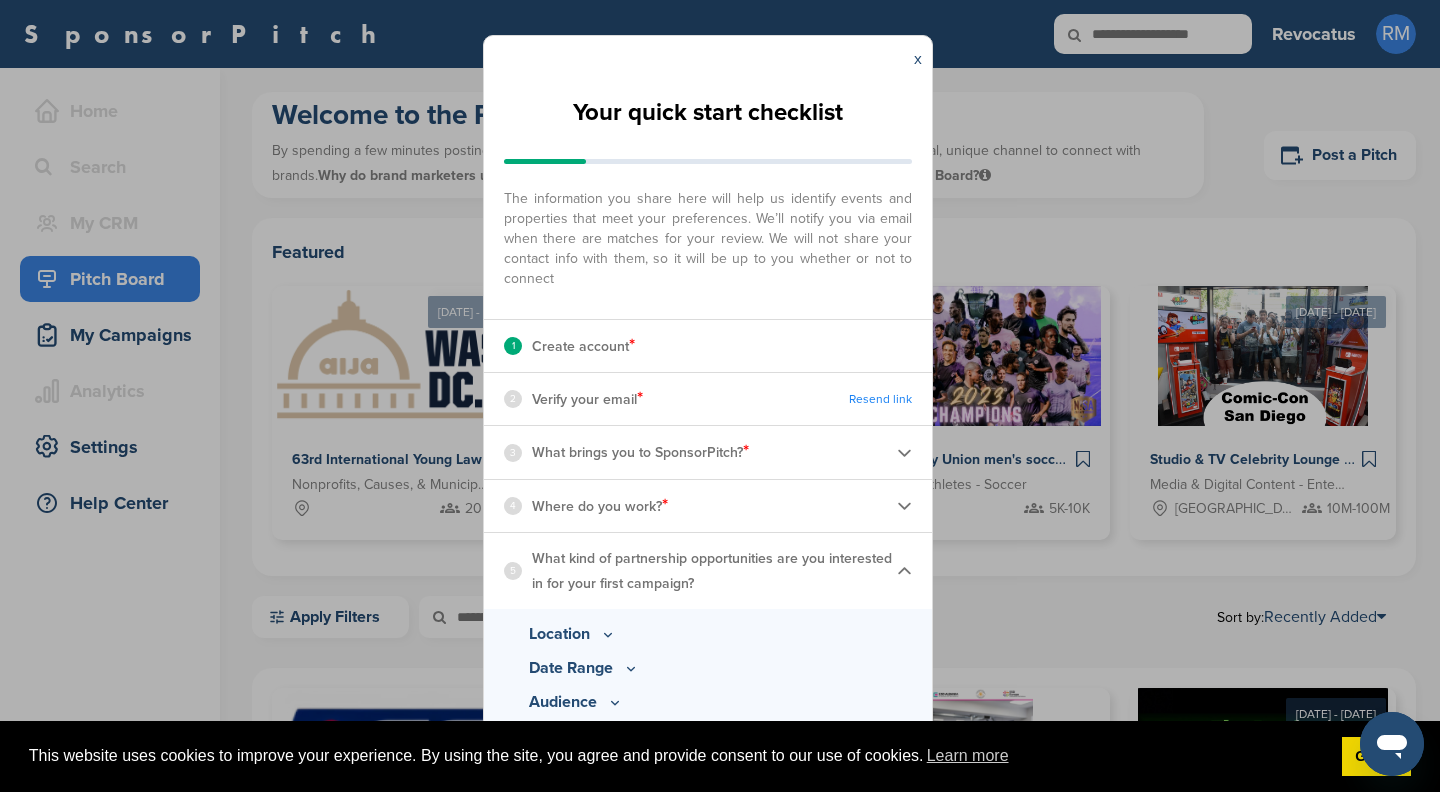 click on "Location" at bounding box center (708, 634) 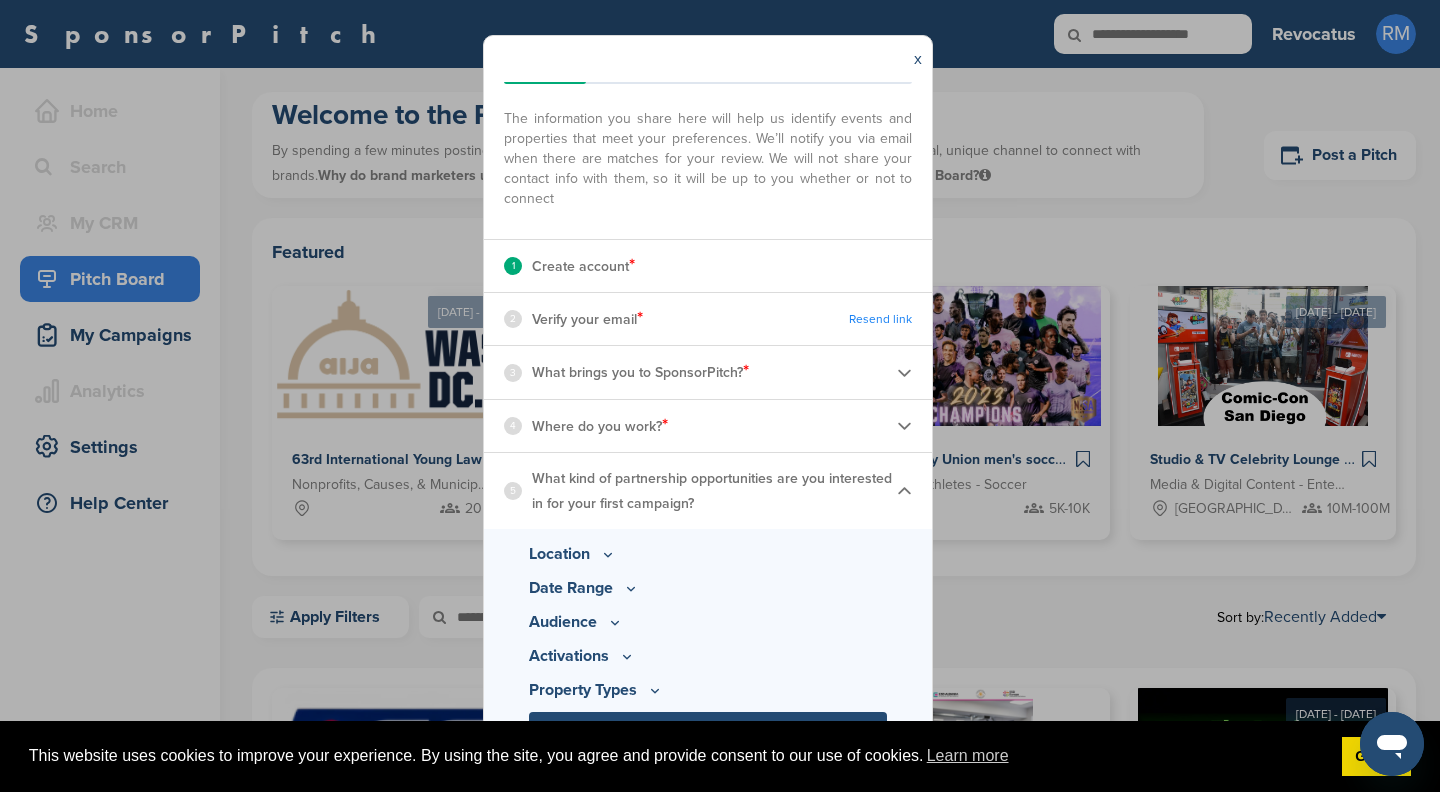 scroll, scrollTop: 92, scrollLeft: 0, axis: vertical 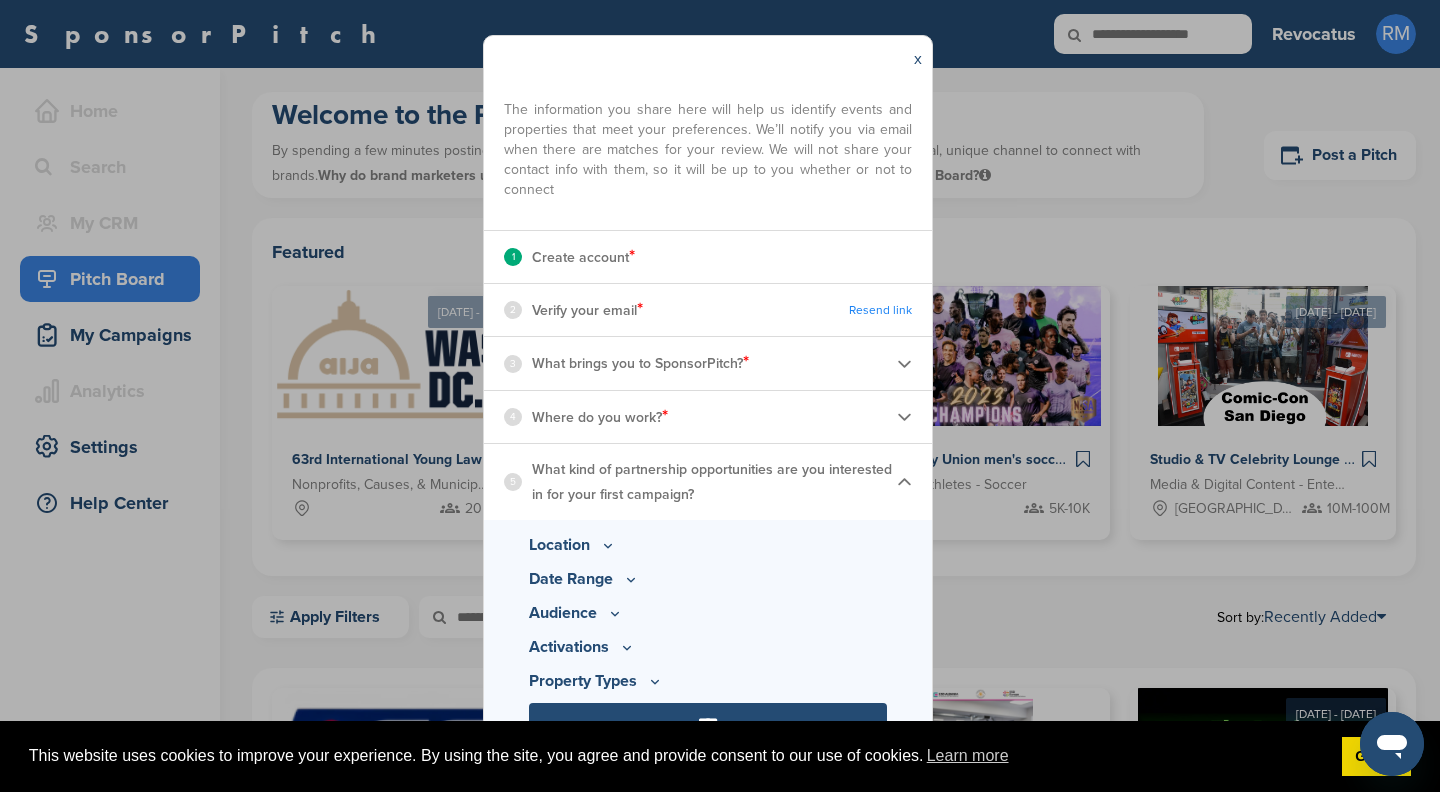 click 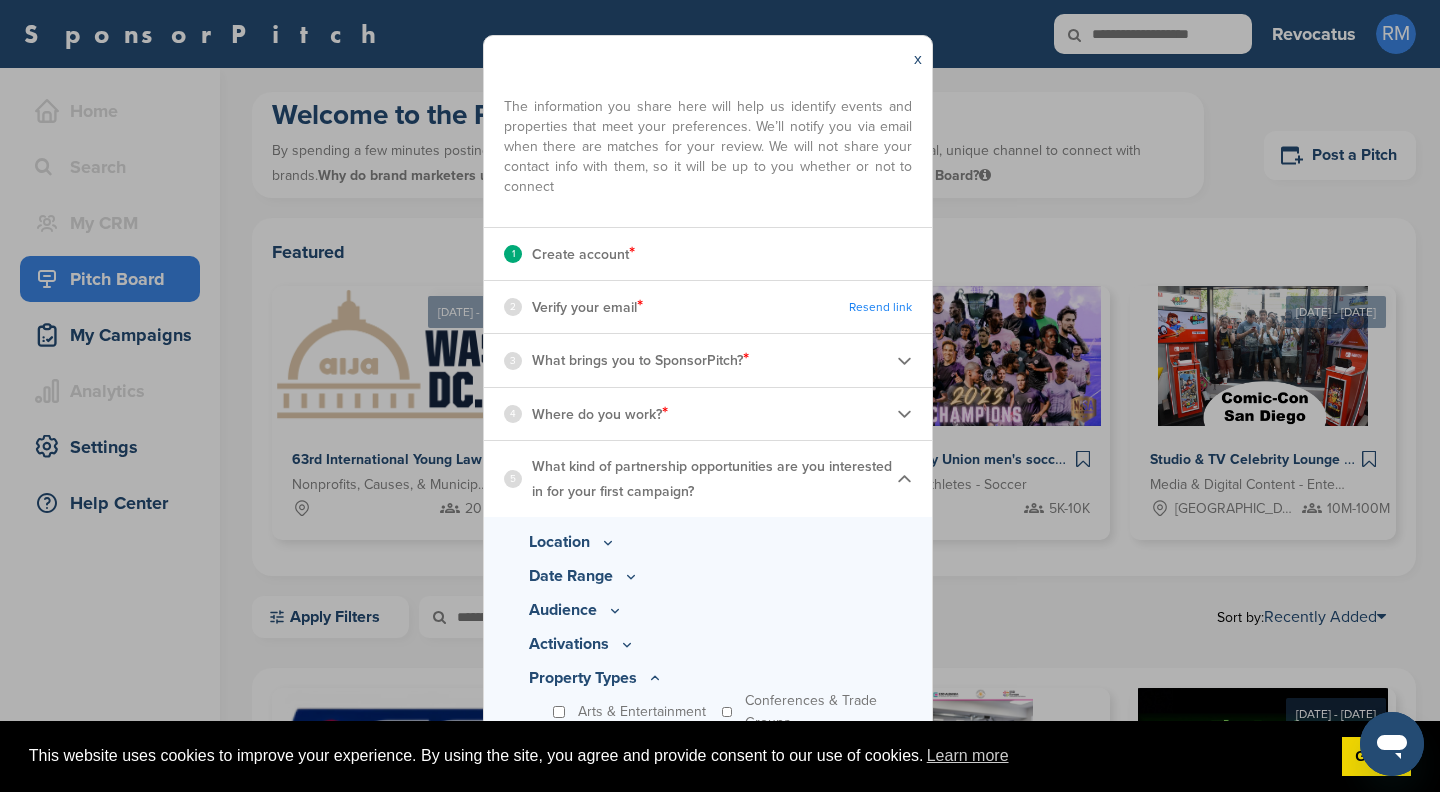 click on "Location
Popular Locations
United States
Midwest
Illinois
Indiana
Iowa
Kansas
Minnesota
Missouri
Nebraska
North Dakota
Ohio
South Dakota
Wisconsin
Northeast
Connecticut
Maine
Massachusetts
New Hampshire
New Jersey
New York
Pennsylvania
Rhode Island
Vermont
South
Alabama
Arkansas
Delaware
Florida
Georgia
Kentucky
Louisiana
Maryland
Mississippi
North Carolina
Oklahoma
South Carolina
Tennessee
Texas
Virginia
West Virginia" at bounding box center (708, 723) 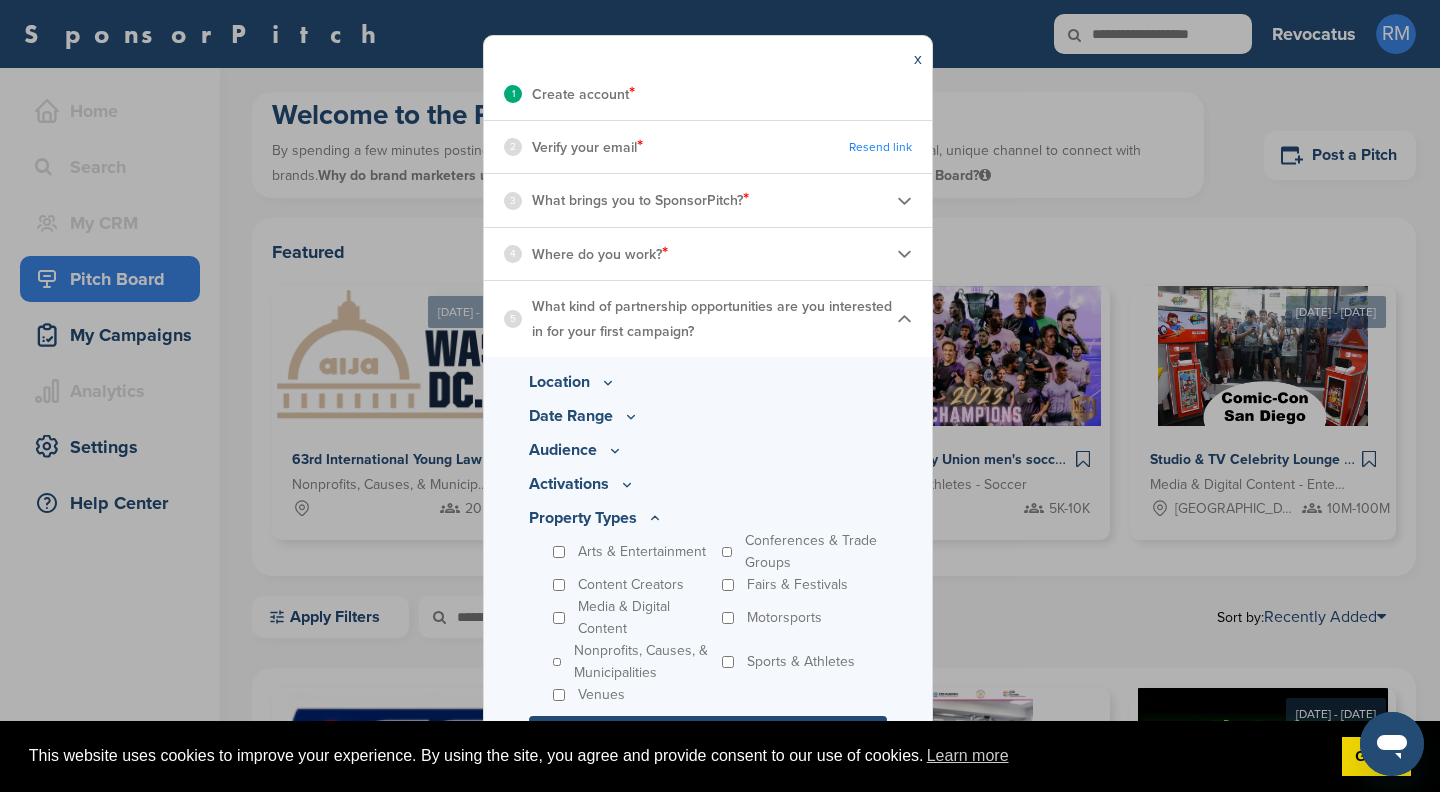 scroll, scrollTop: 268, scrollLeft: 0, axis: vertical 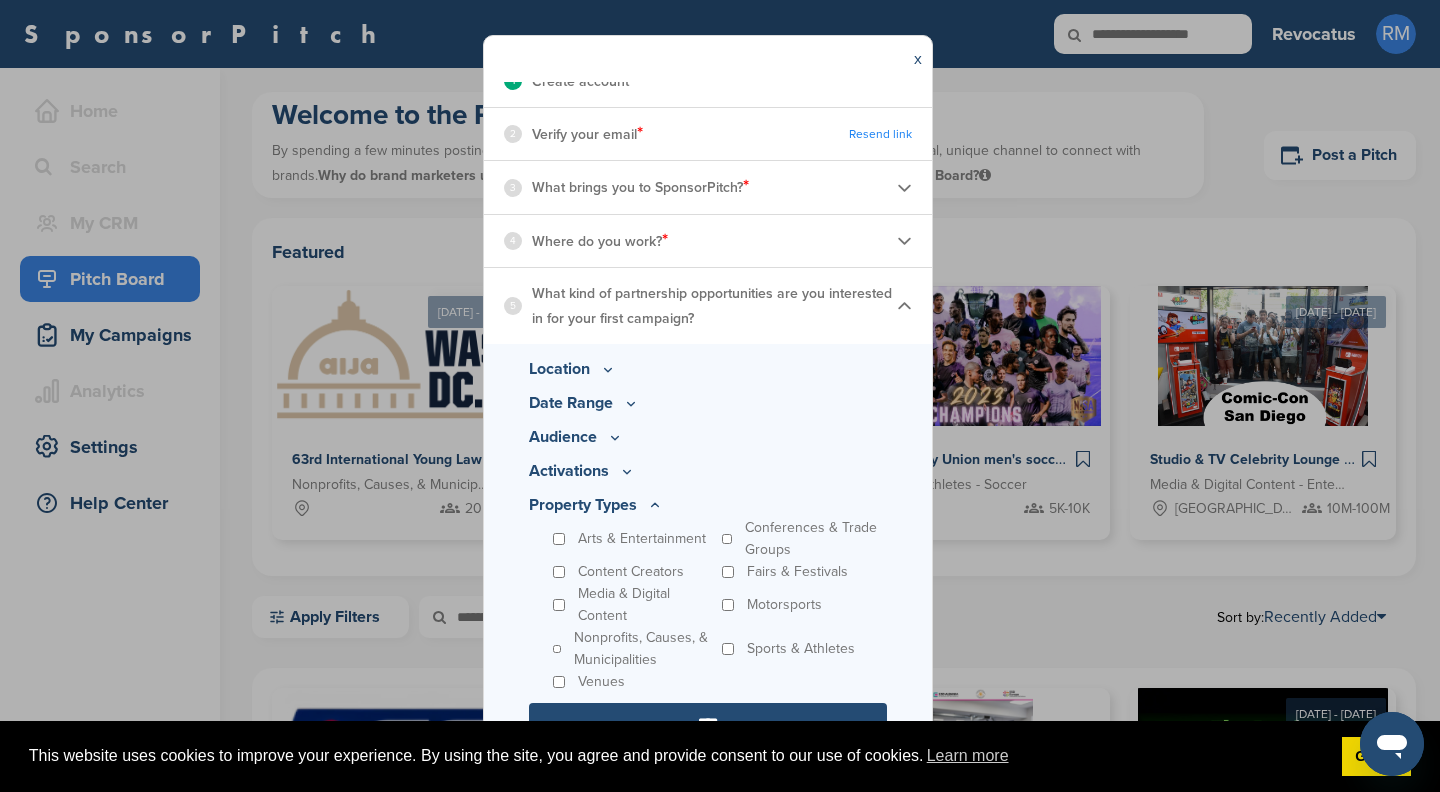 click 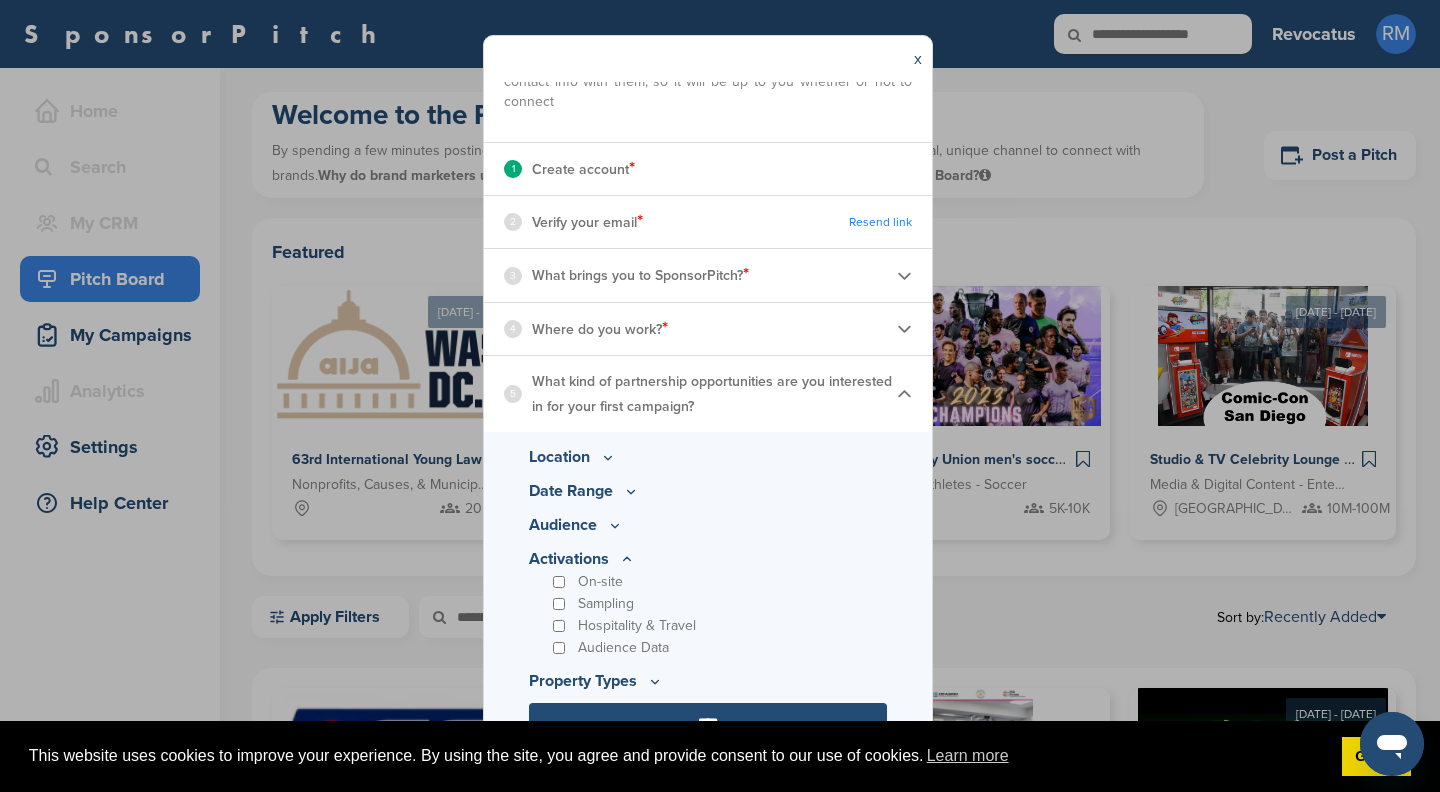 click 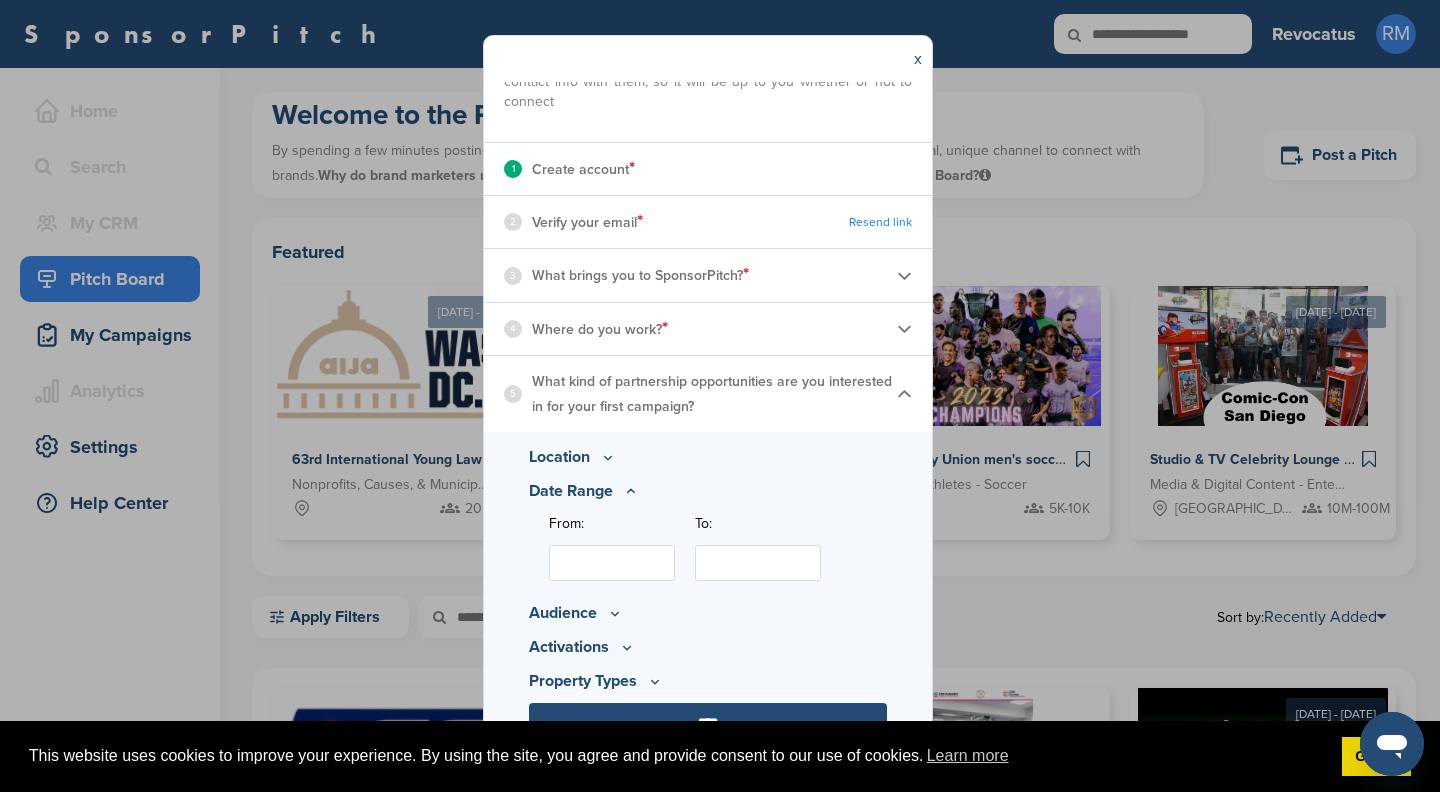 click on "From:" at bounding box center (612, 563) 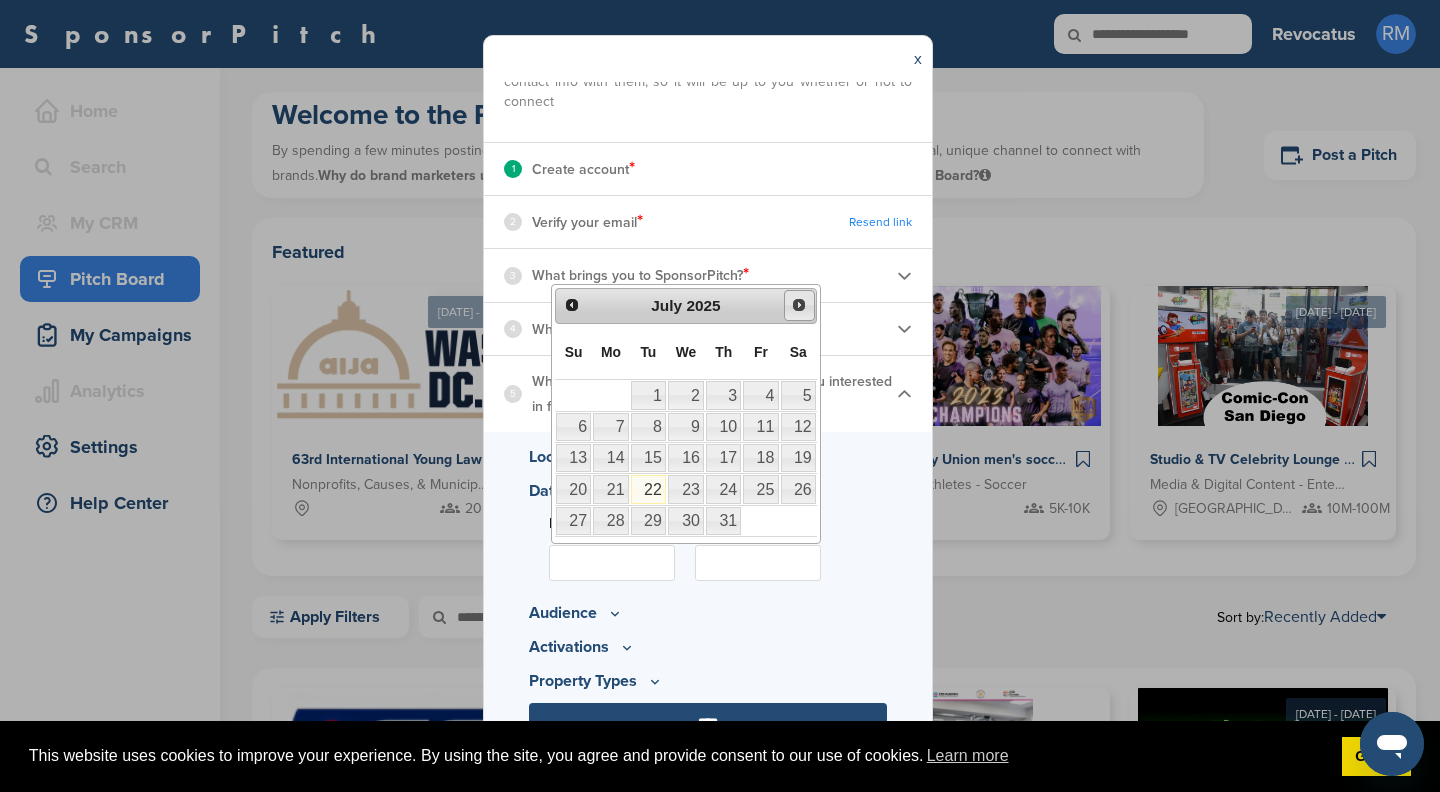 click on "Next" at bounding box center [799, 305] 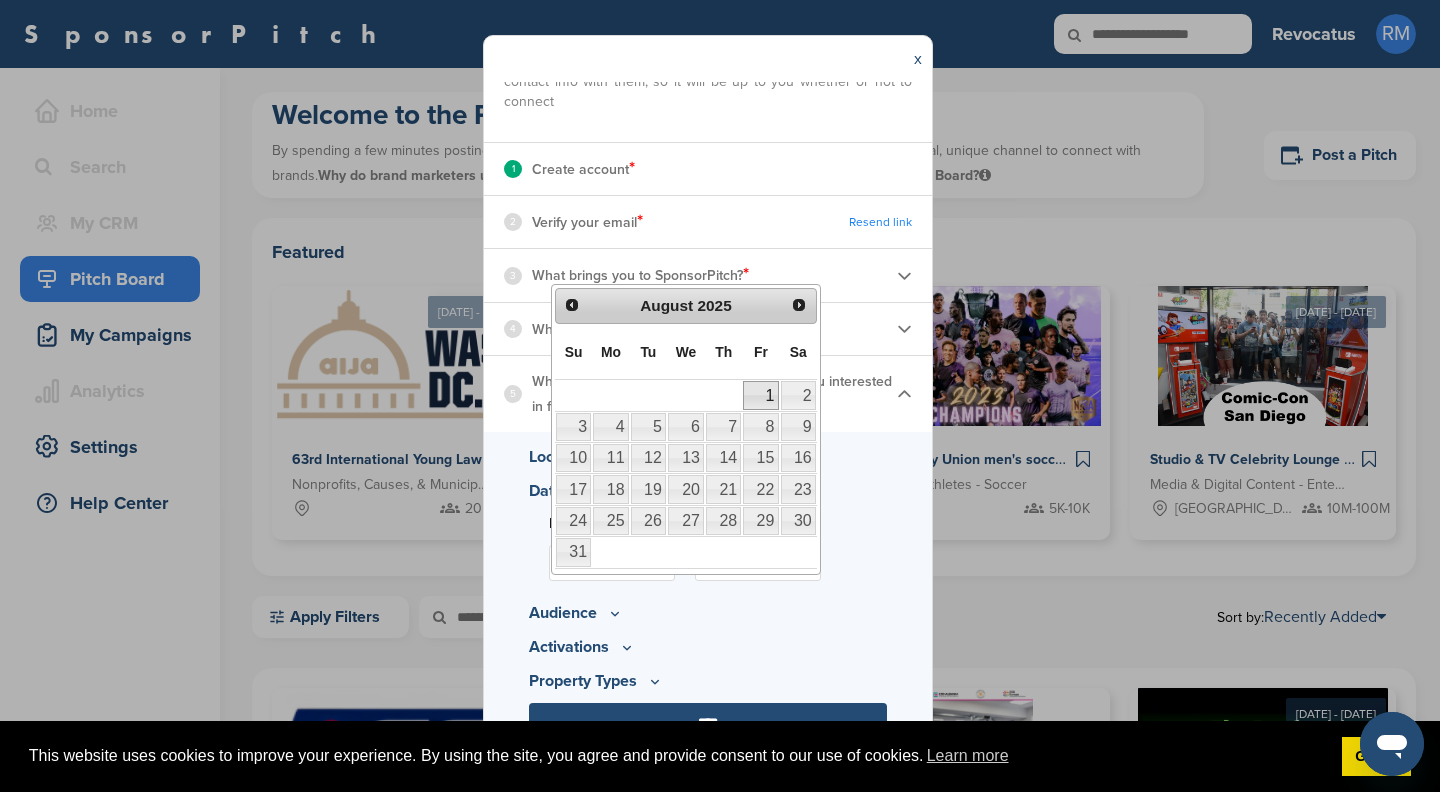 click on "1" at bounding box center (760, 395) 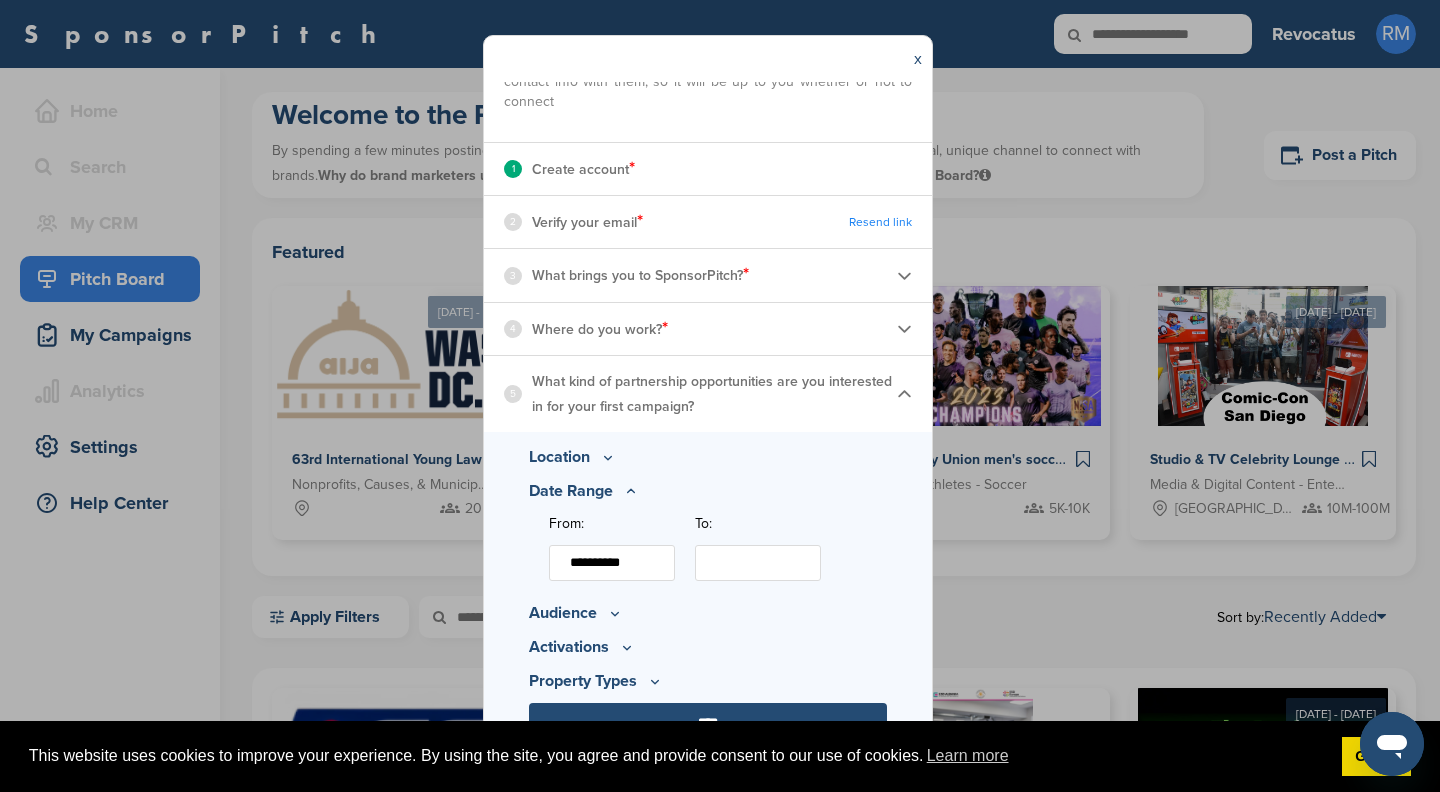 click on "To:" at bounding box center (758, 563) 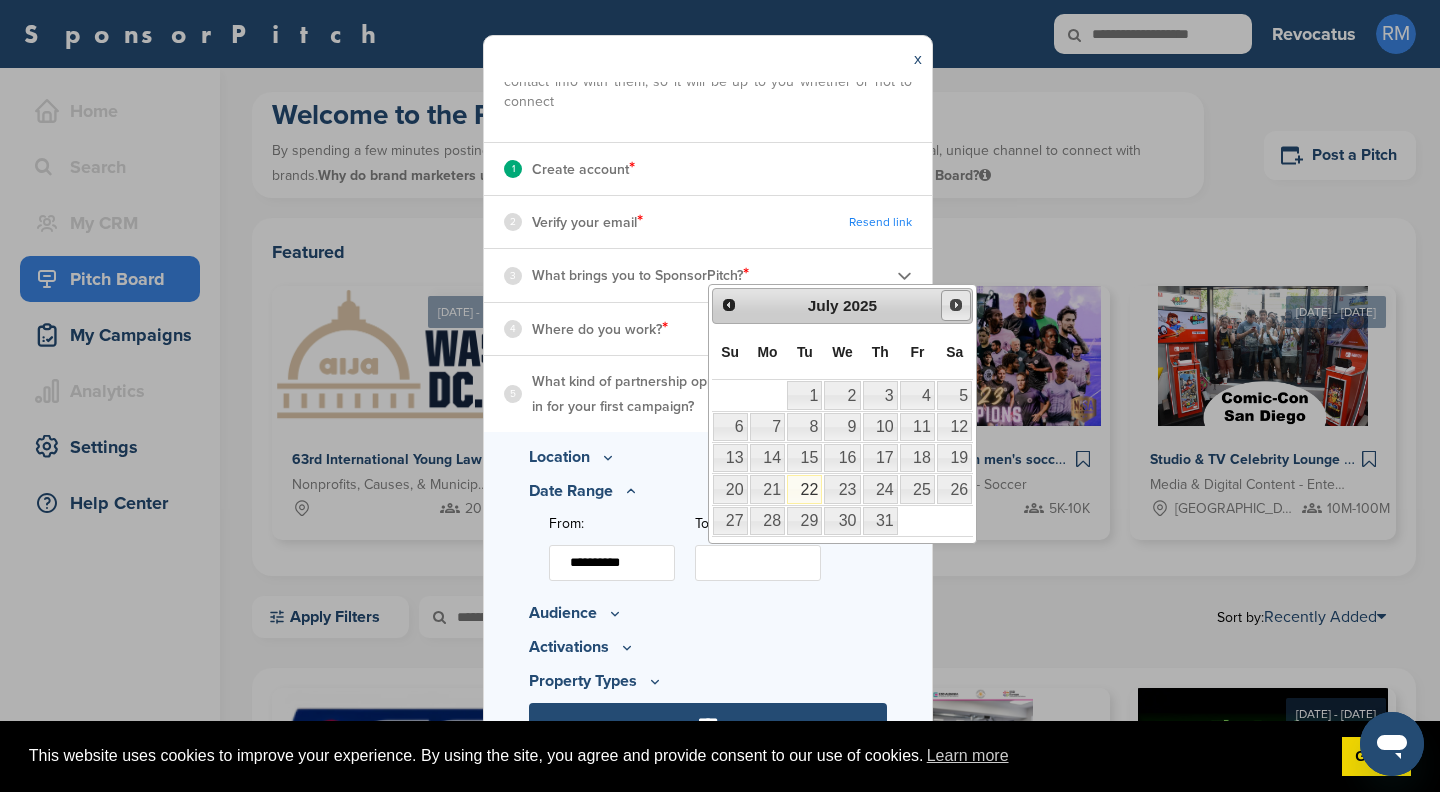 click on "Next" at bounding box center (956, 305) 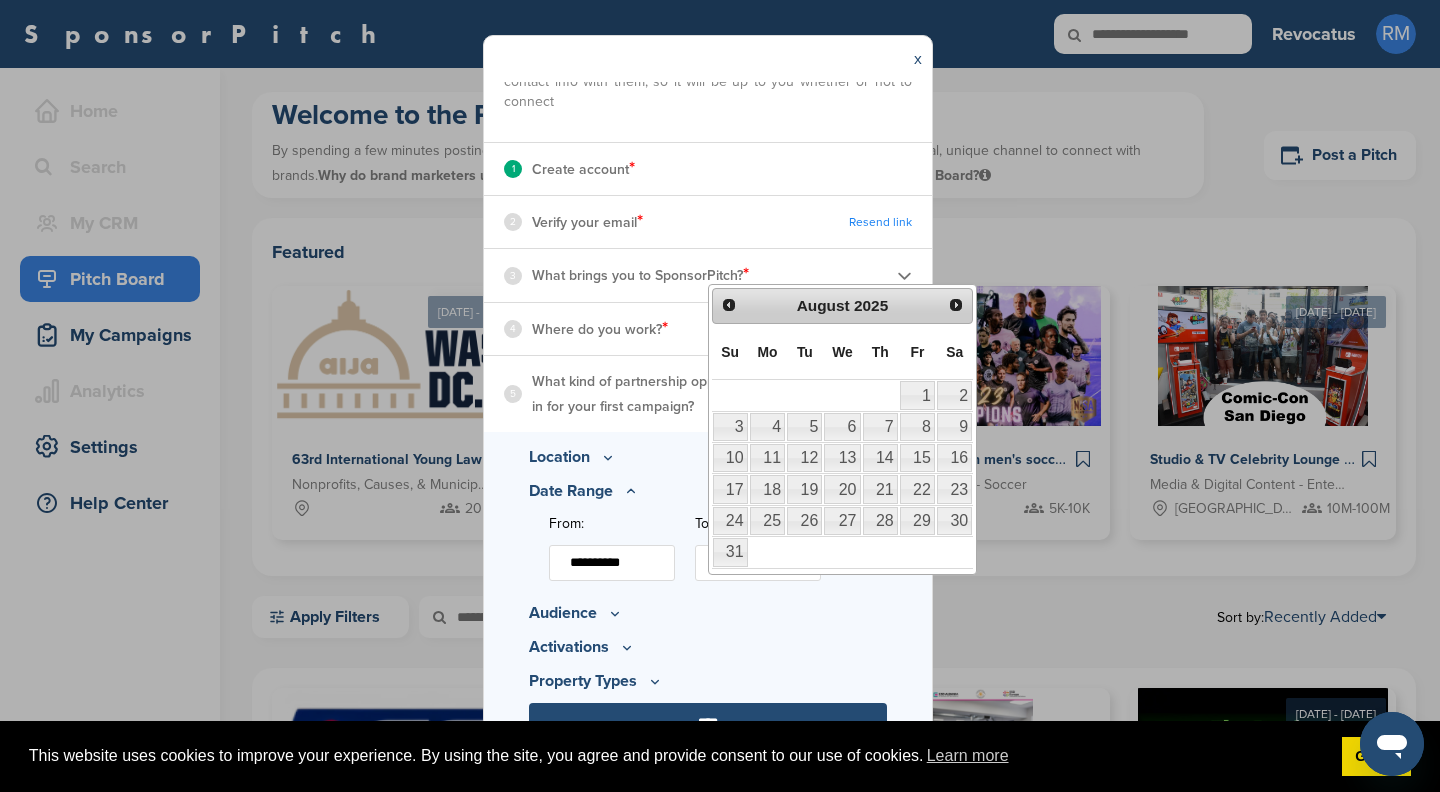 click on "Next" at bounding box center (956, 305) 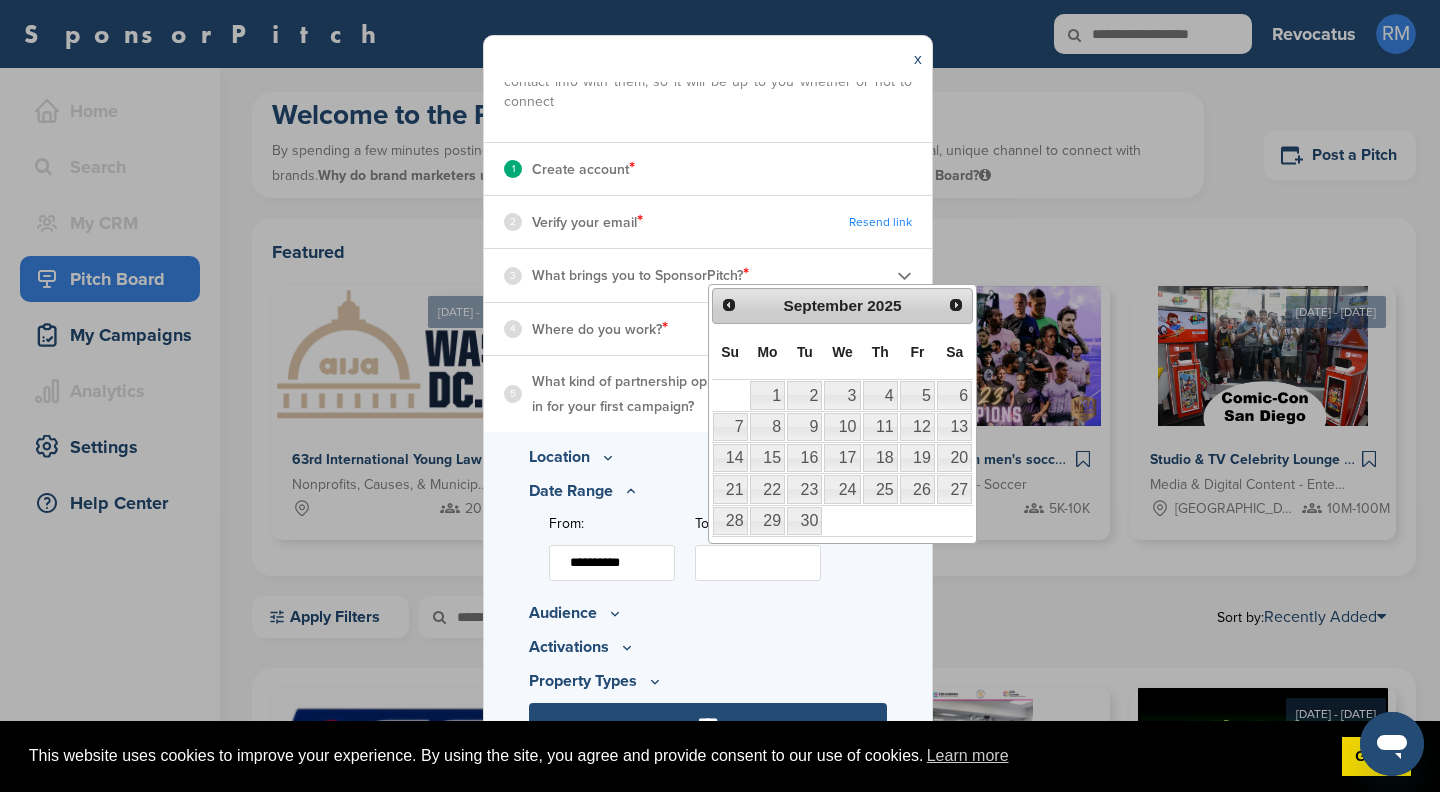 click on "Next" at bounding box center [956, 305] 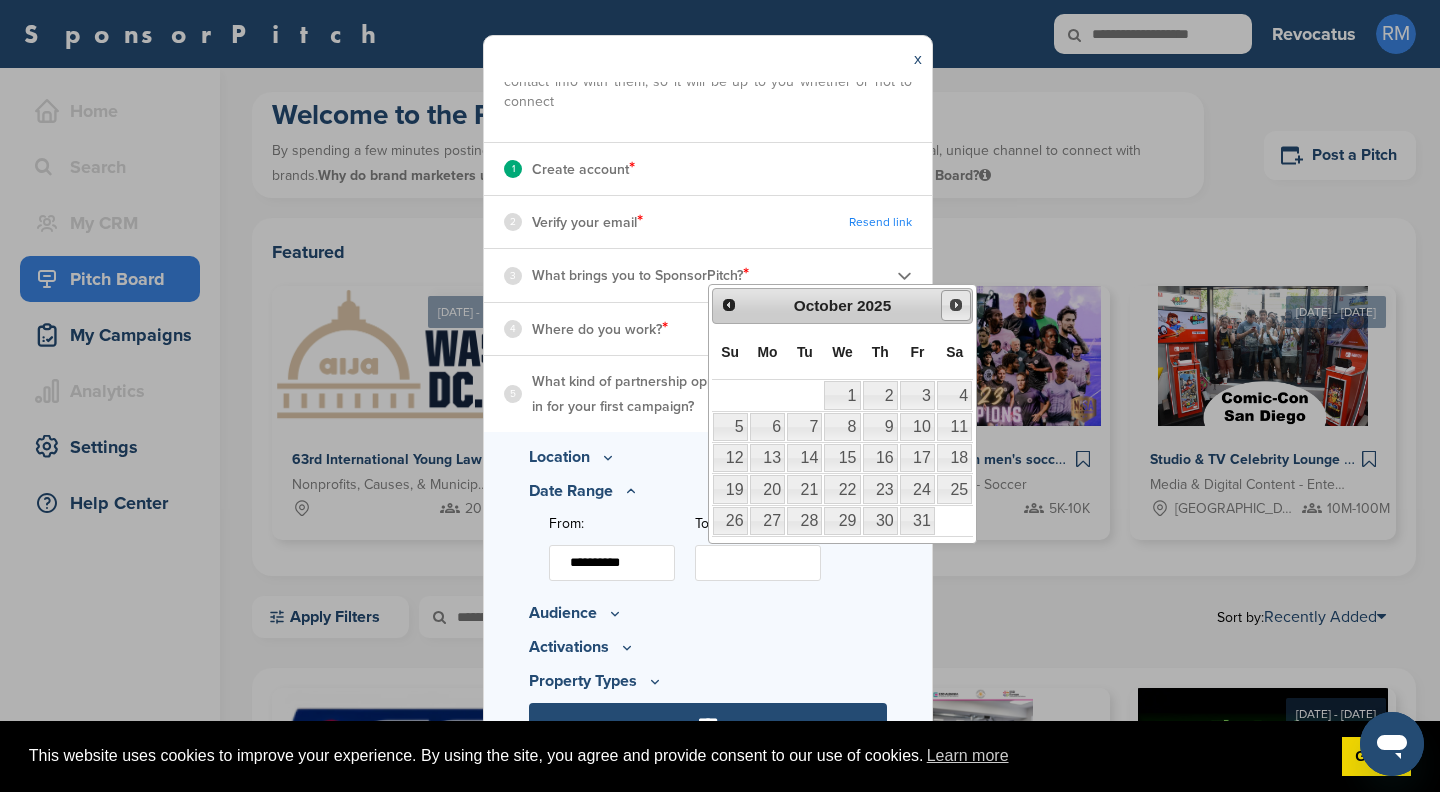 click on "Next" at bounding box center [956, 305] 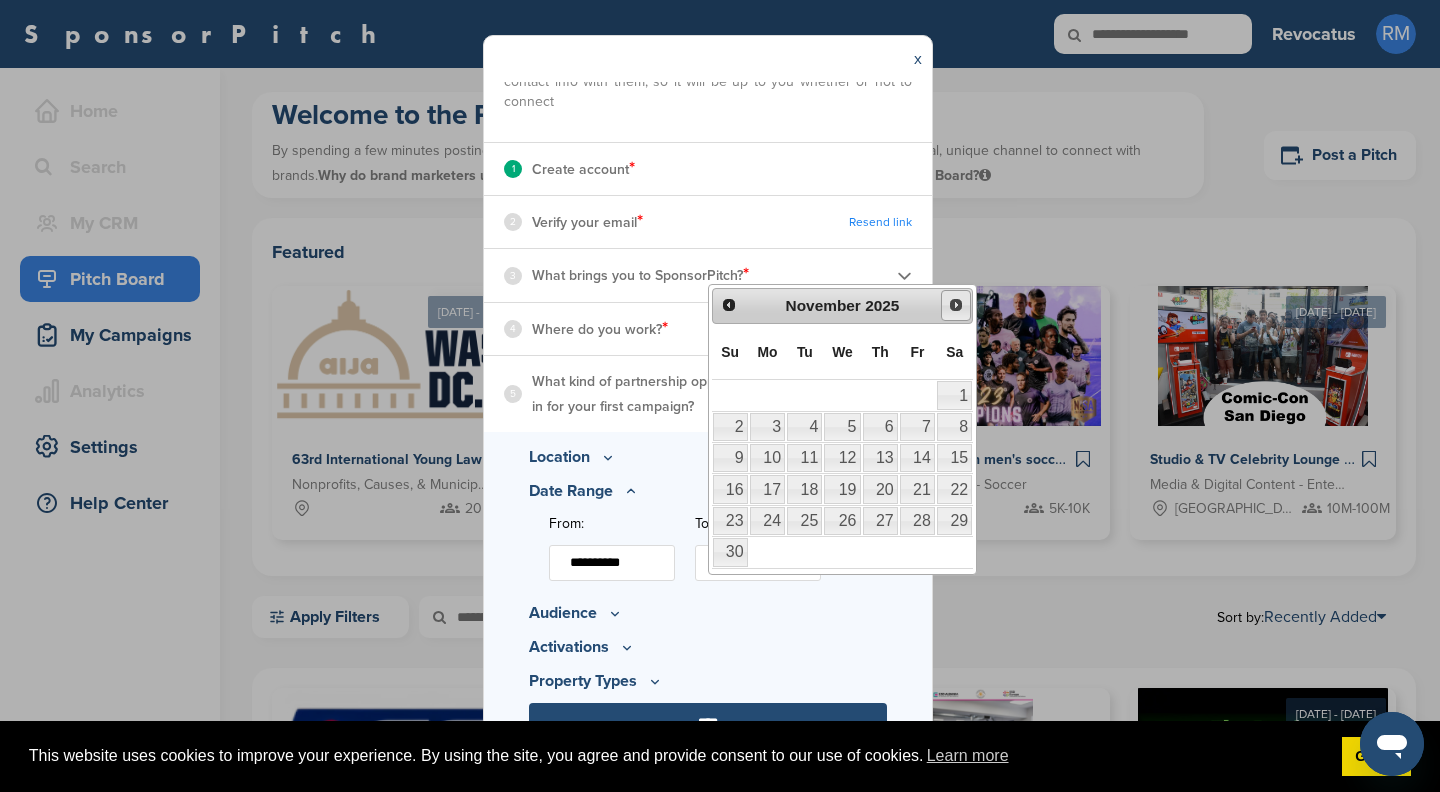 click on "Next" at bounding box center (956, 305) 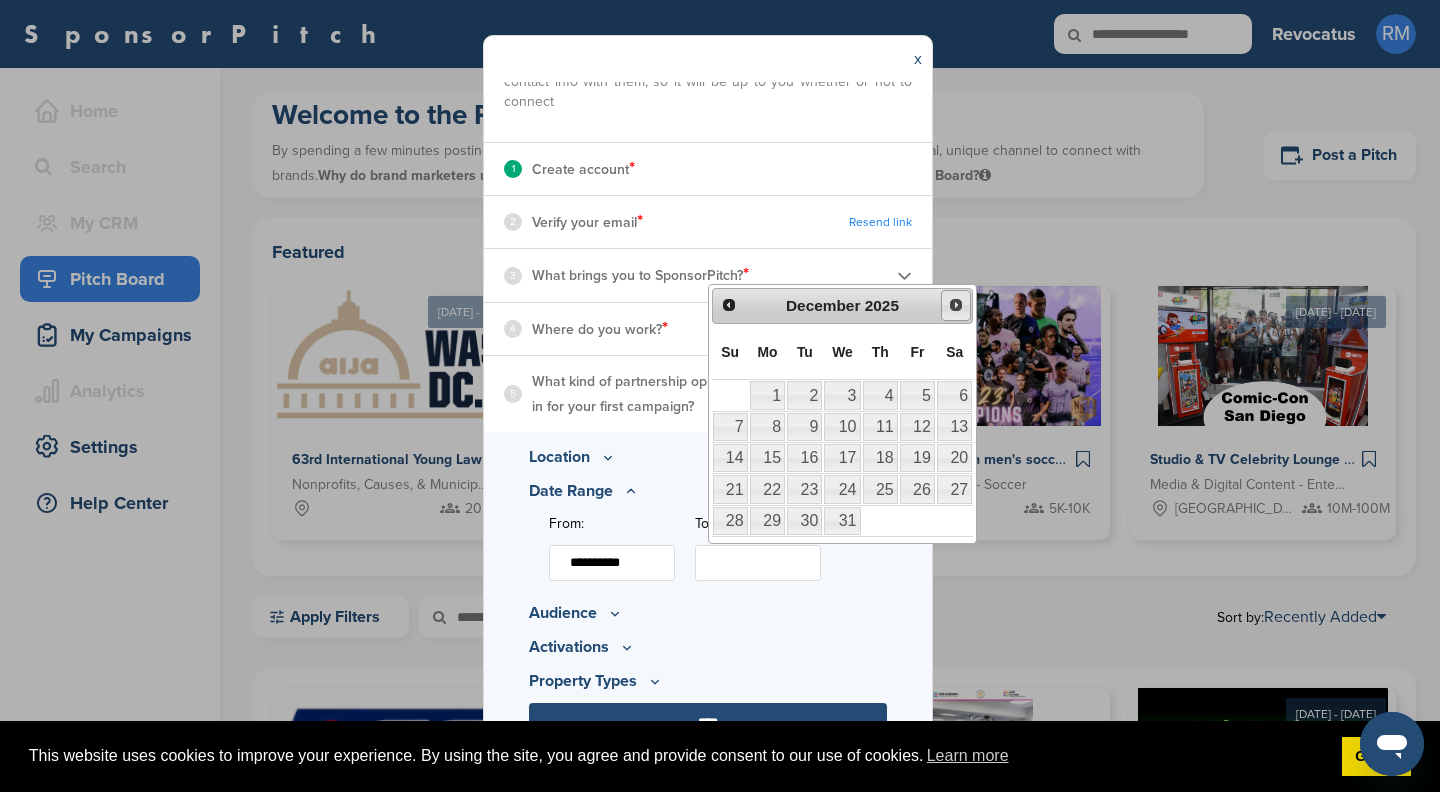 click on "Next" at bounding box center [956, 305] 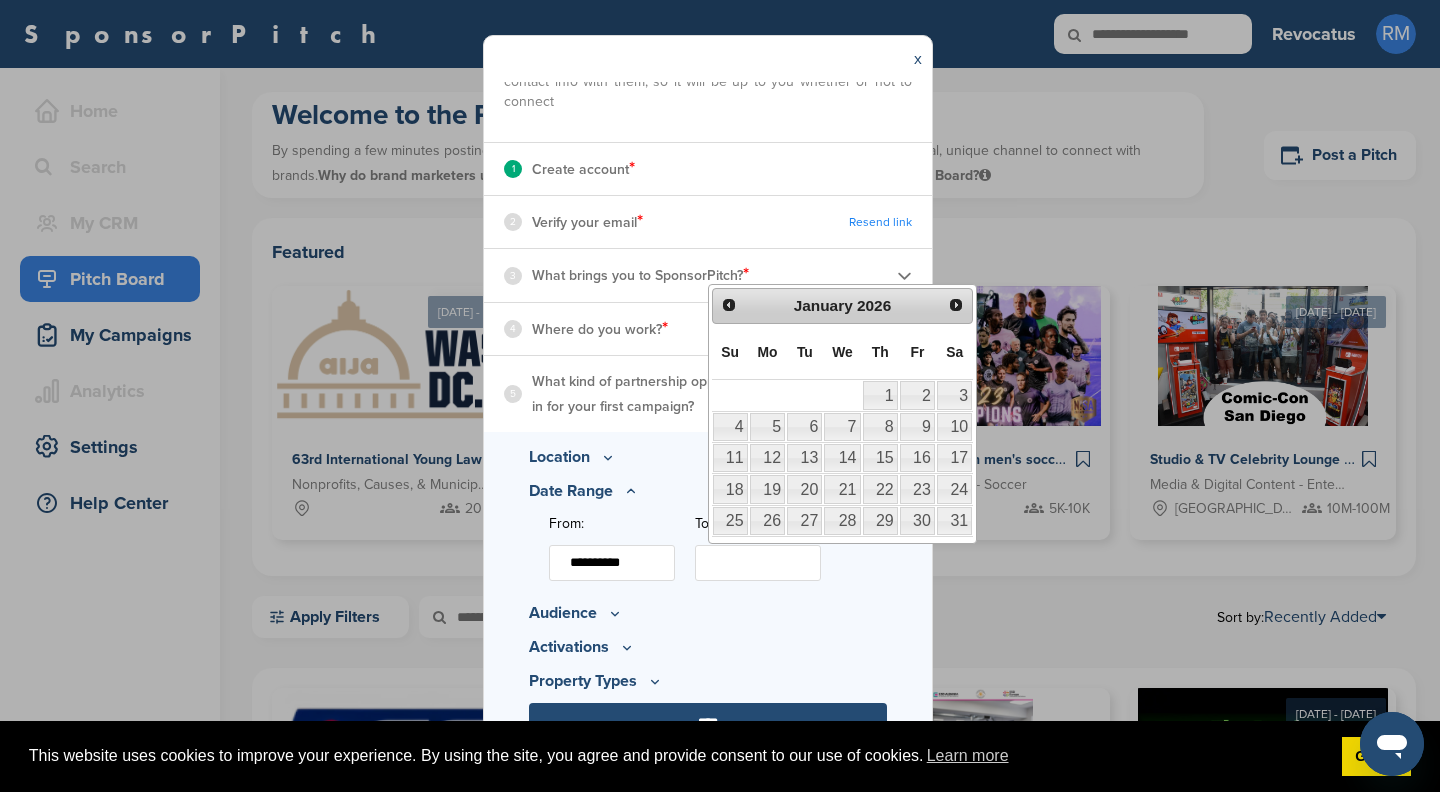 click on "Next" at bounding box center (956, 305) 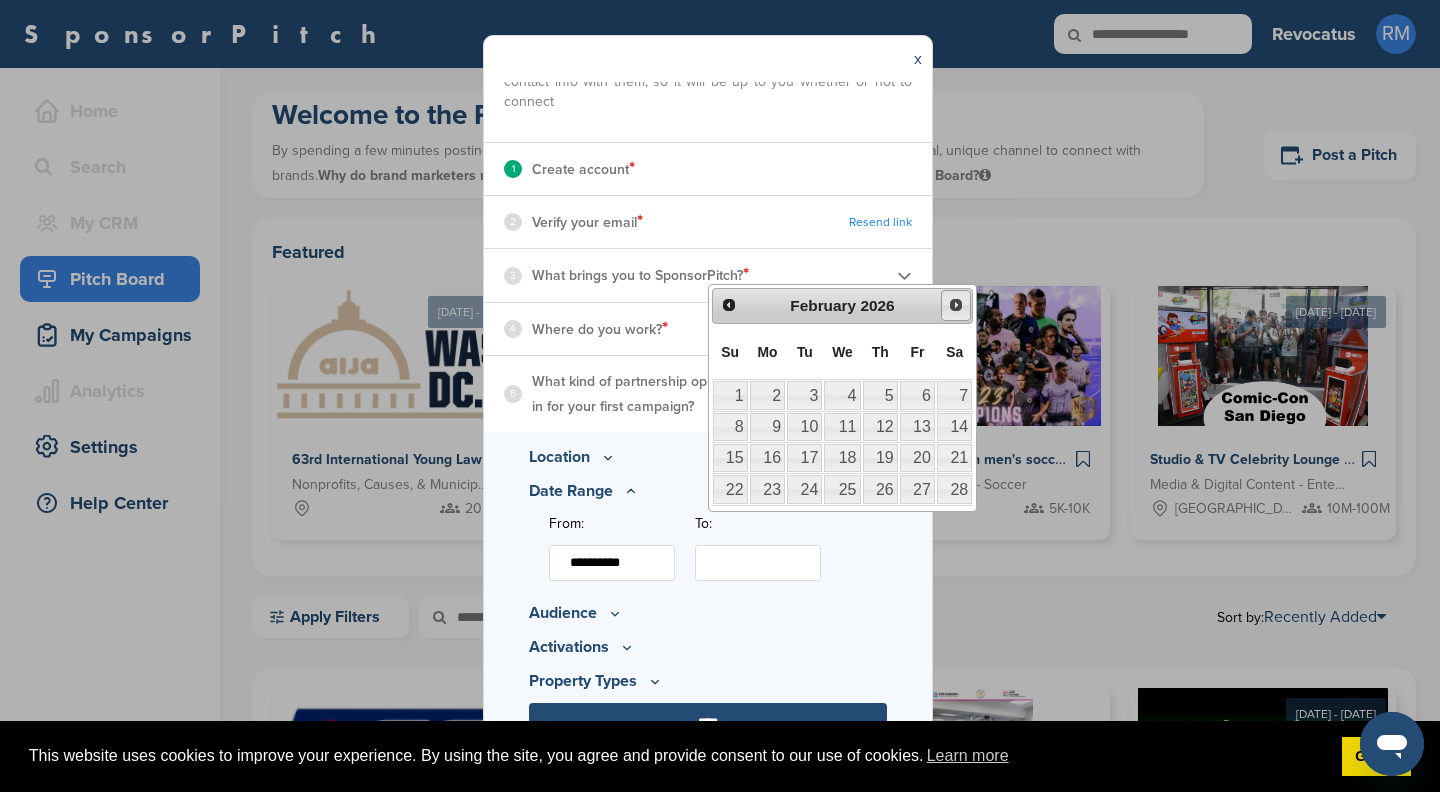 click on "Next" at bounding box center [956, 305] 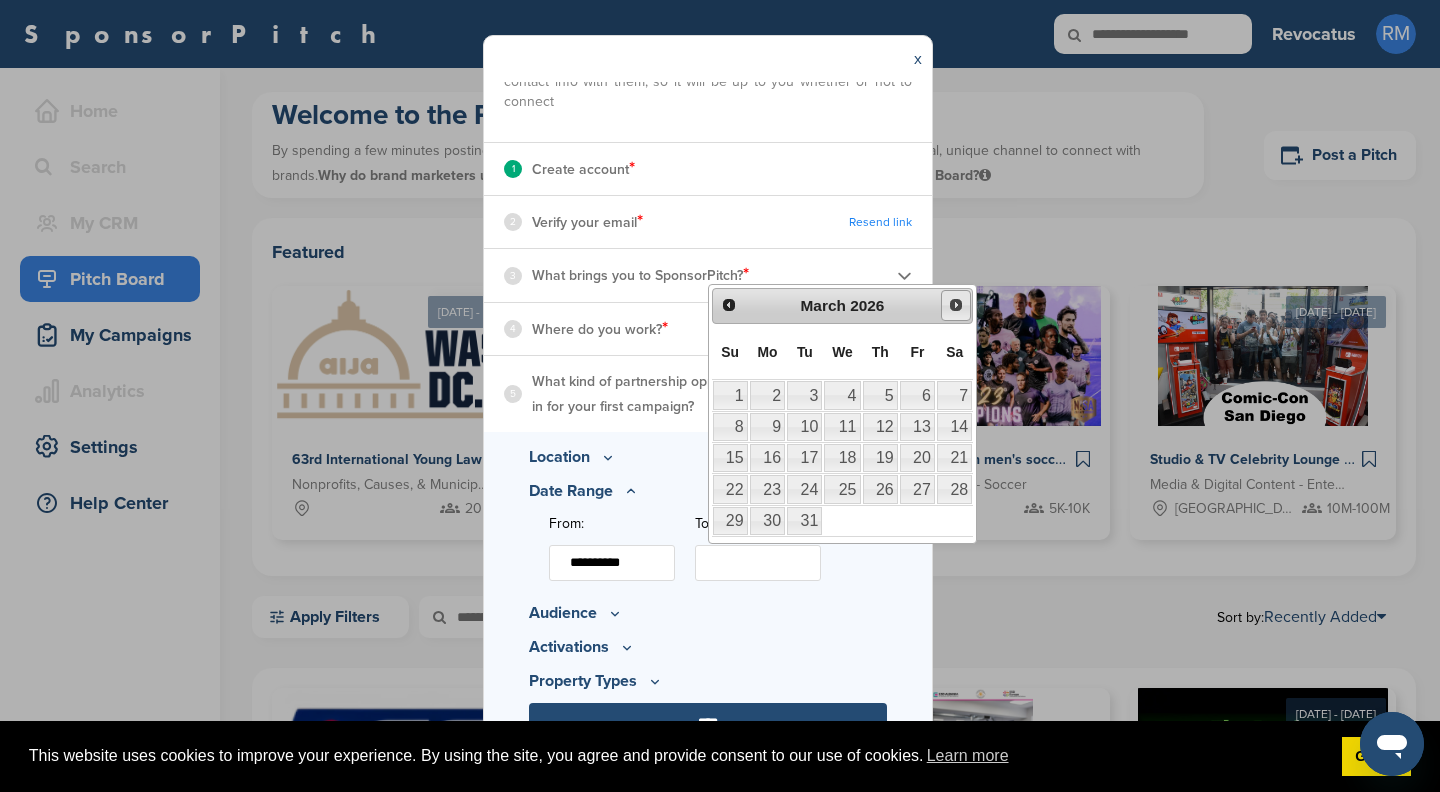 click on "Next" at bounding box center [956, 305] 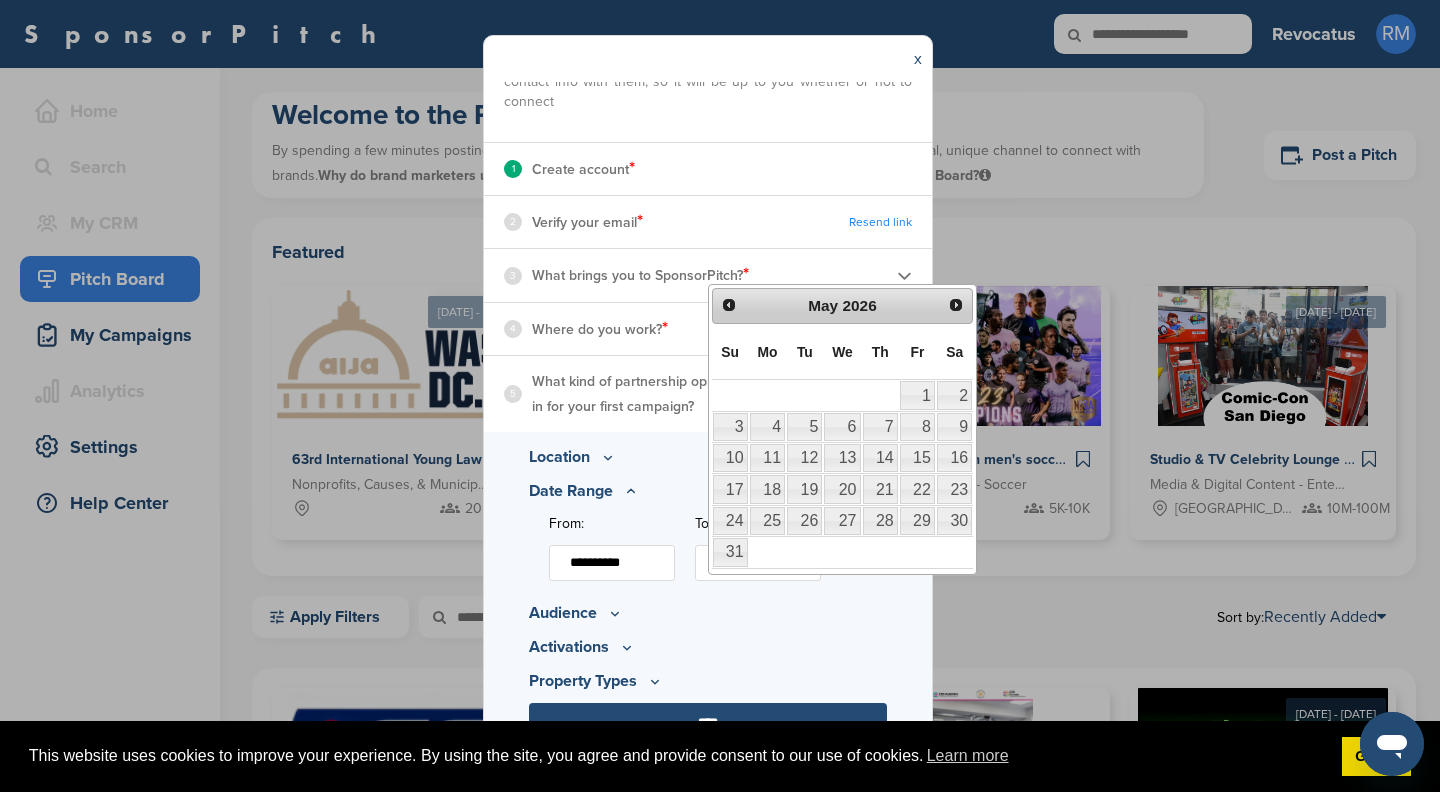 click on "Next" at bounding box center (956, 305) 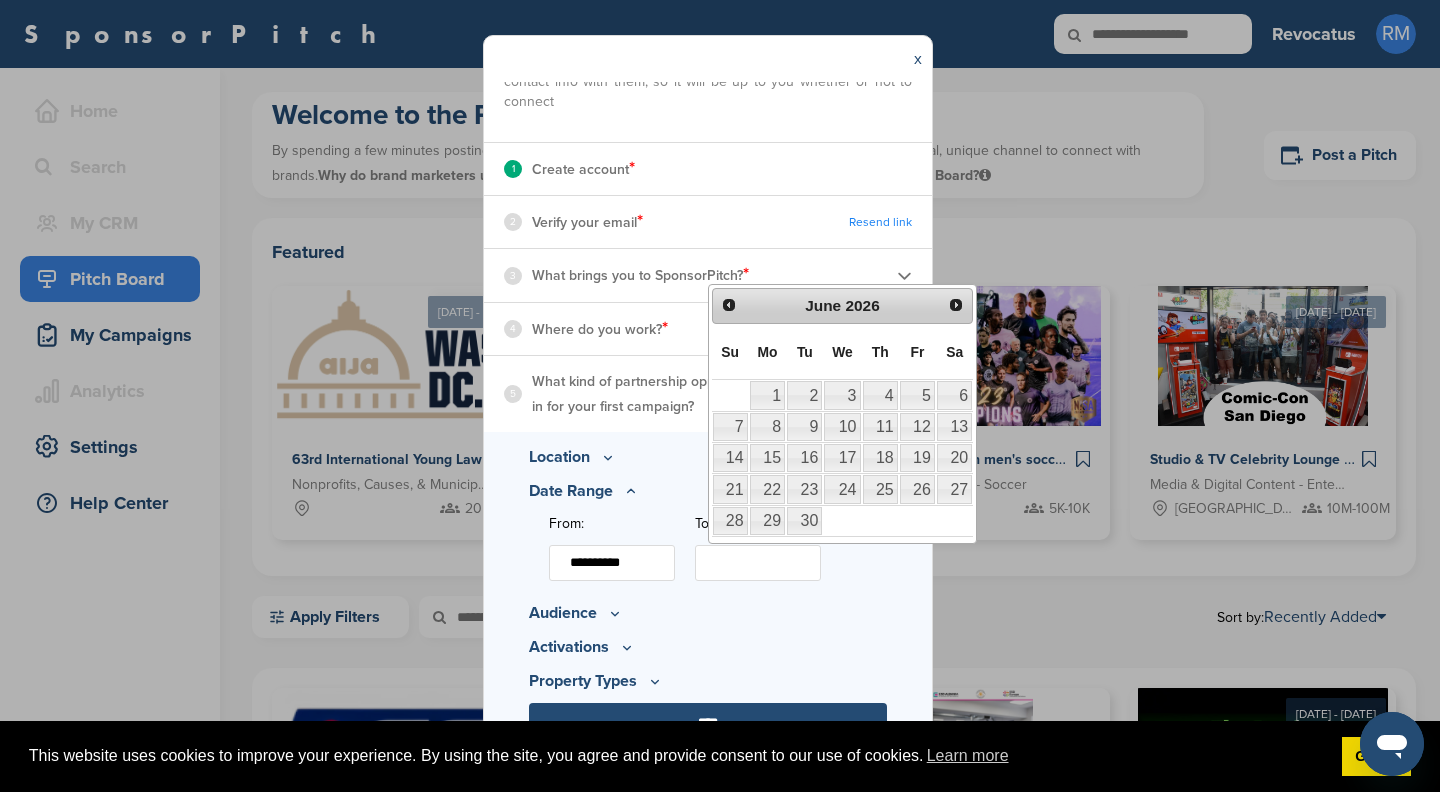 click on "Next" at bounding box center [956, 305] 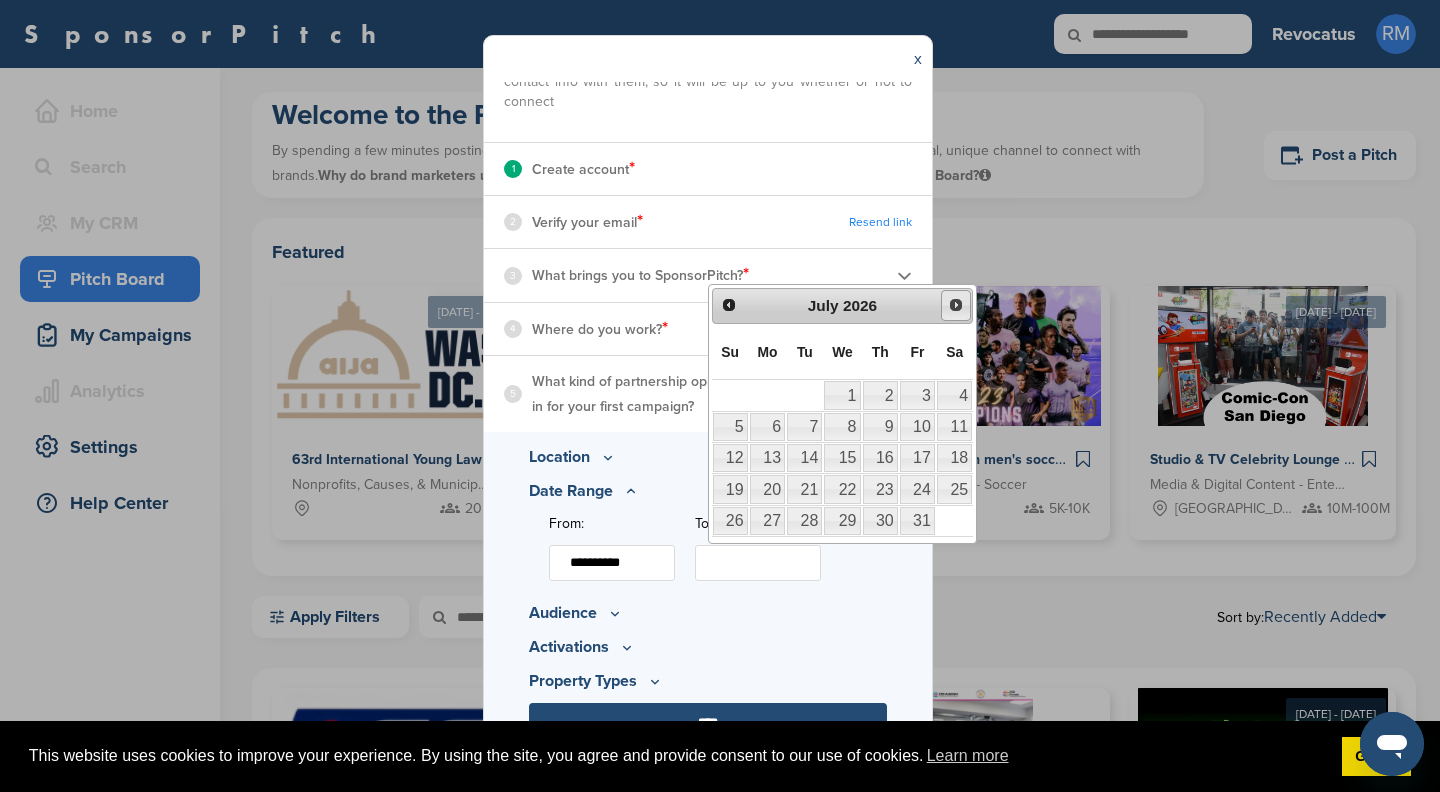 click on "Next" at bounding box center [956, 305] 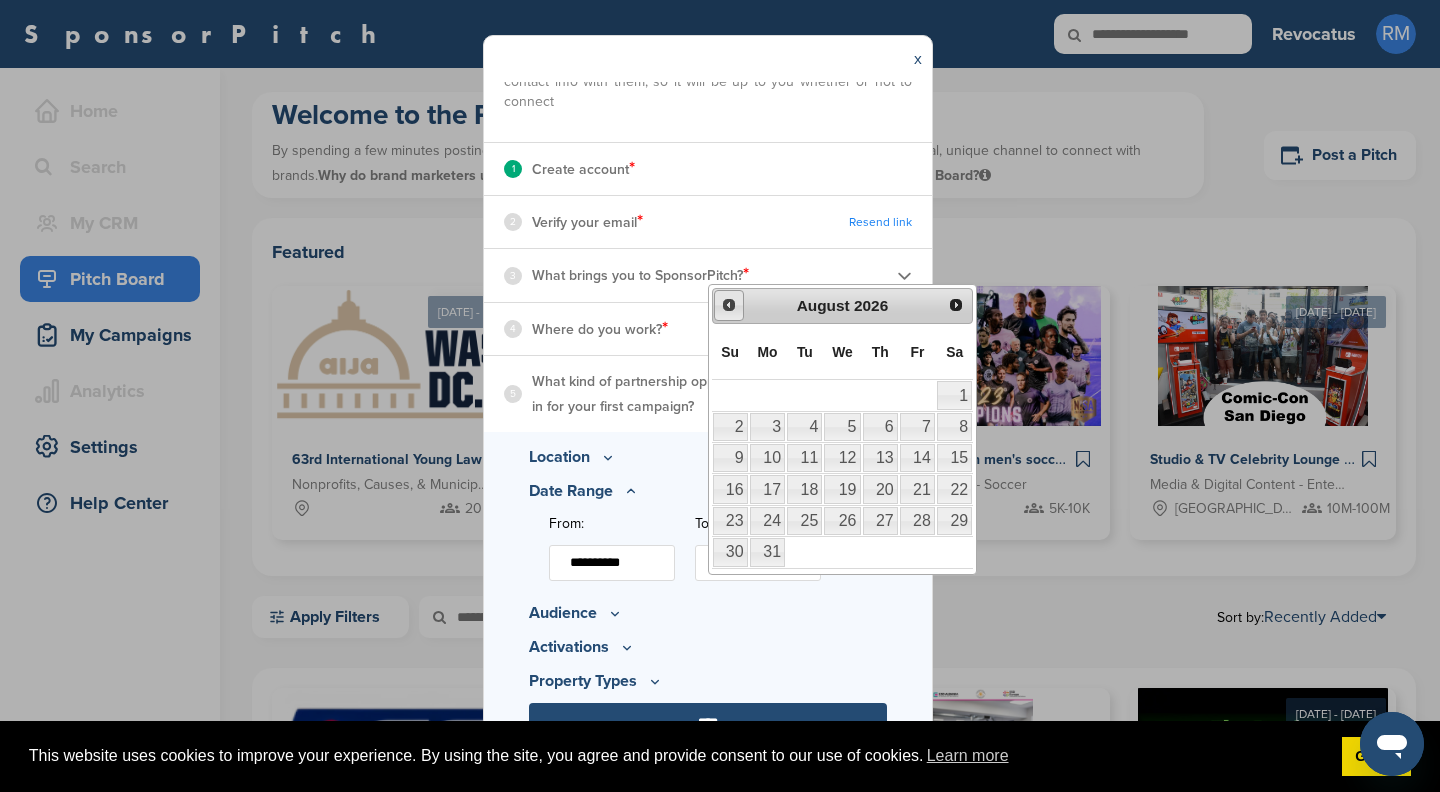 click on "Prev" at bounding box center (729, 305) 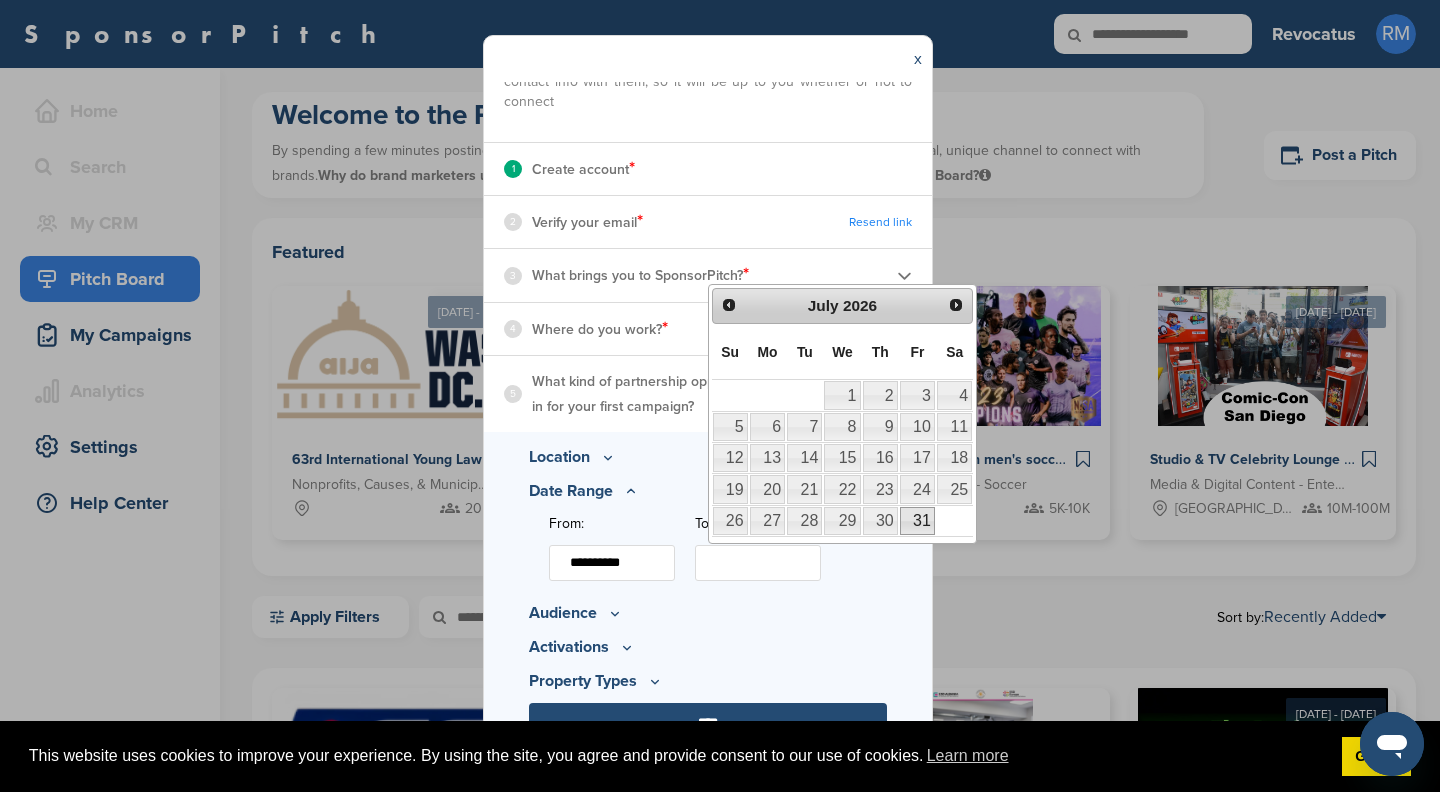 click on "31" at bounding box center [917, 521] 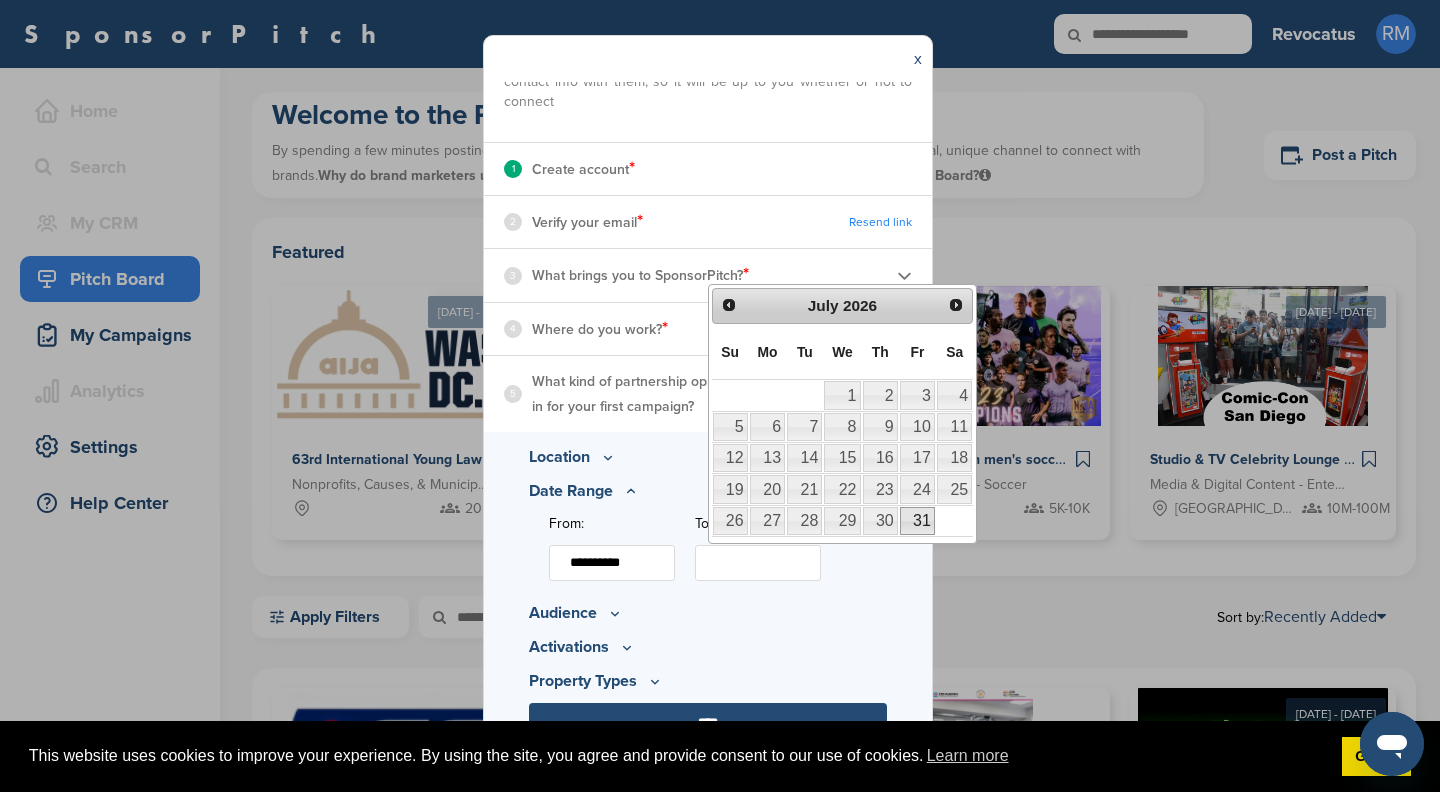 type on "**********" 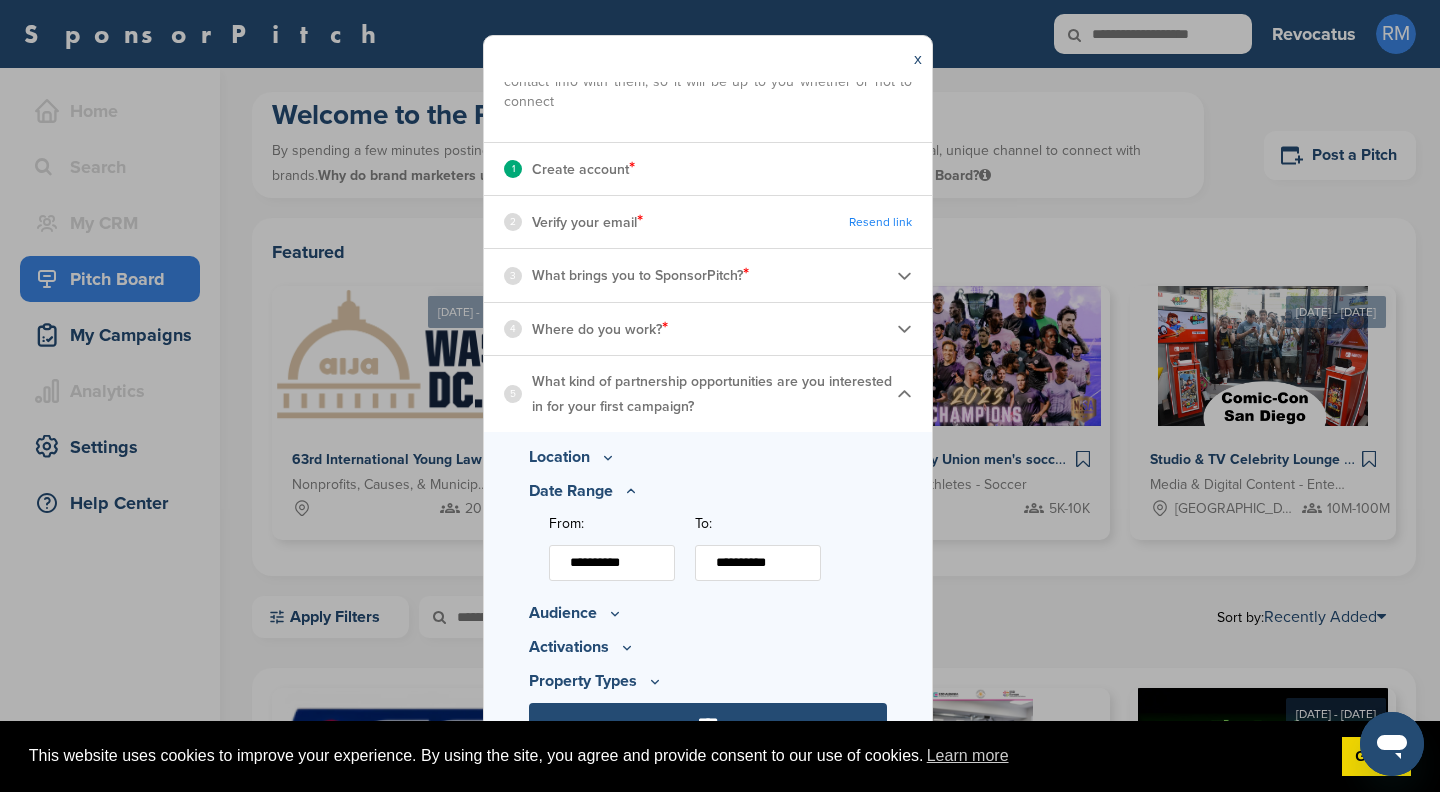 click 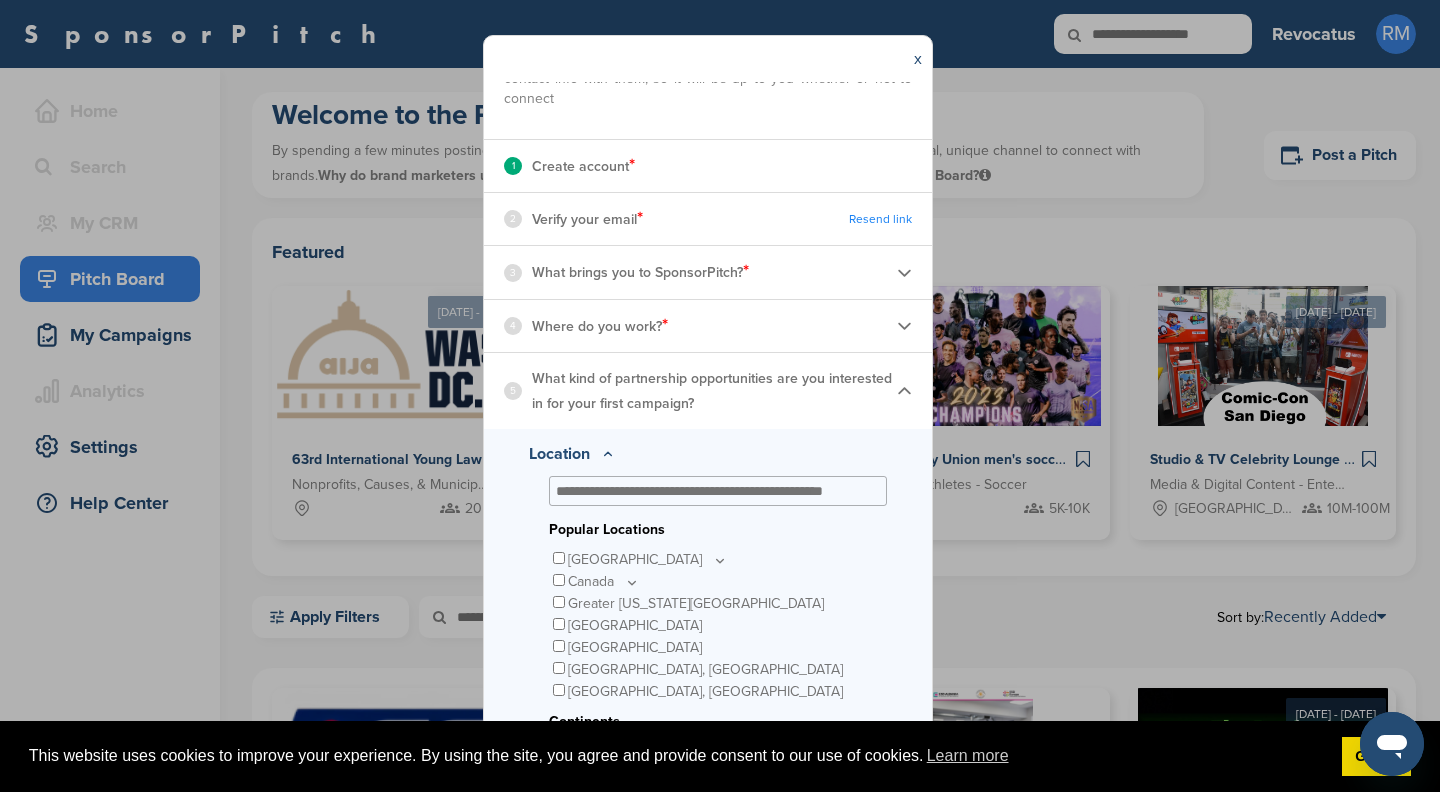 click on "[GEOGRAPHIC_DATA]" at bounding box center (718, 560) 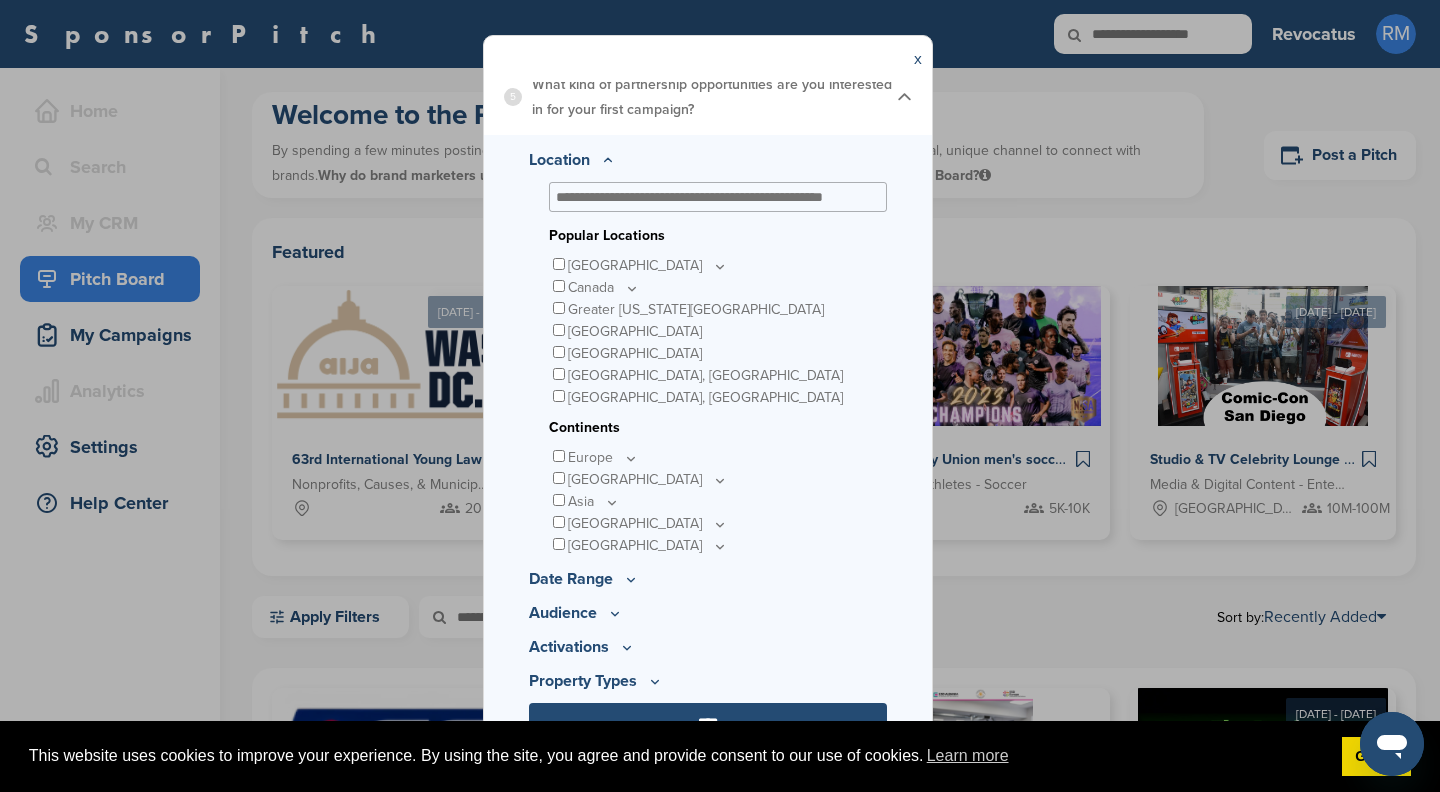 scroll, scrollTop: 437, scrollLeft: 0, axis: vertical 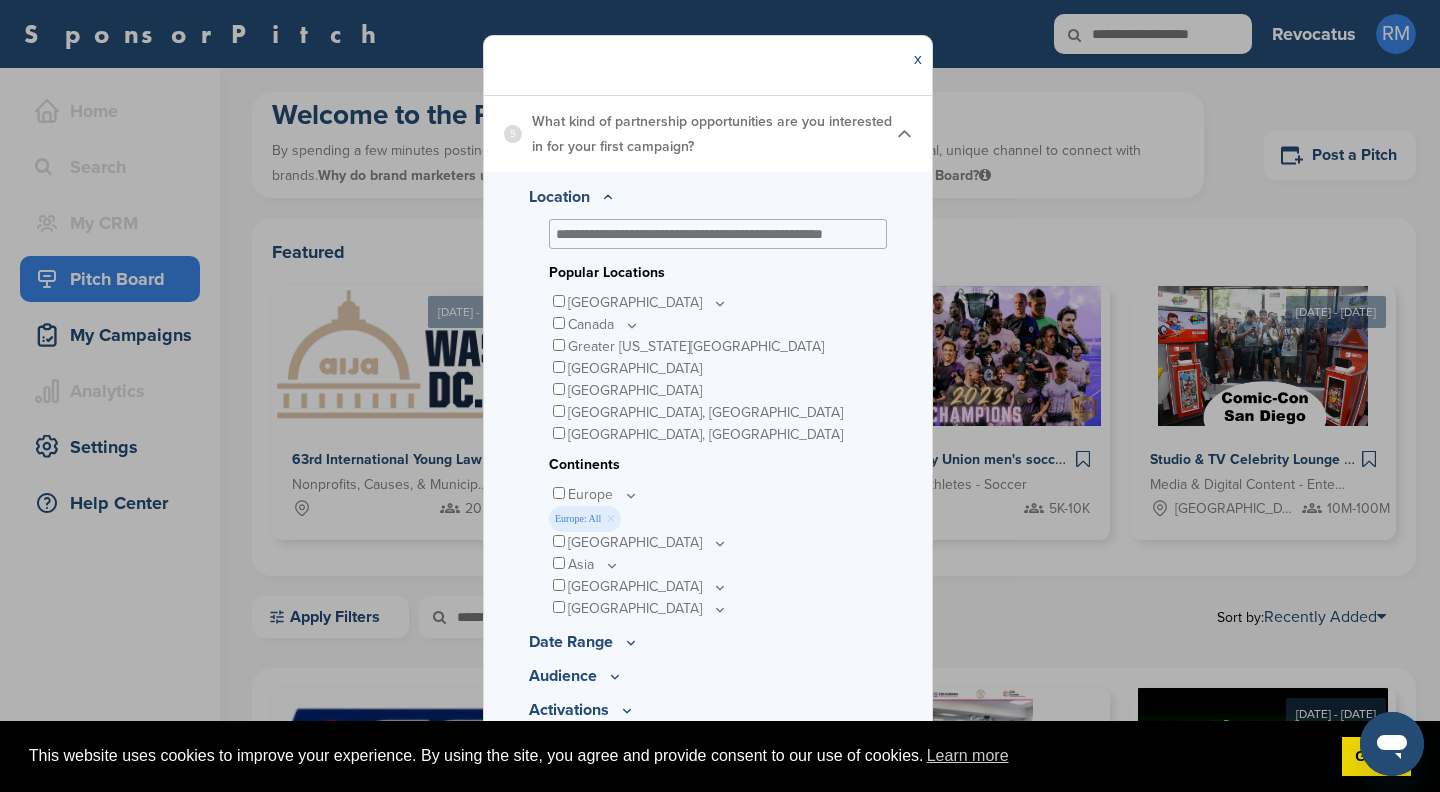 click on "×" at bounding box center [610, 519] 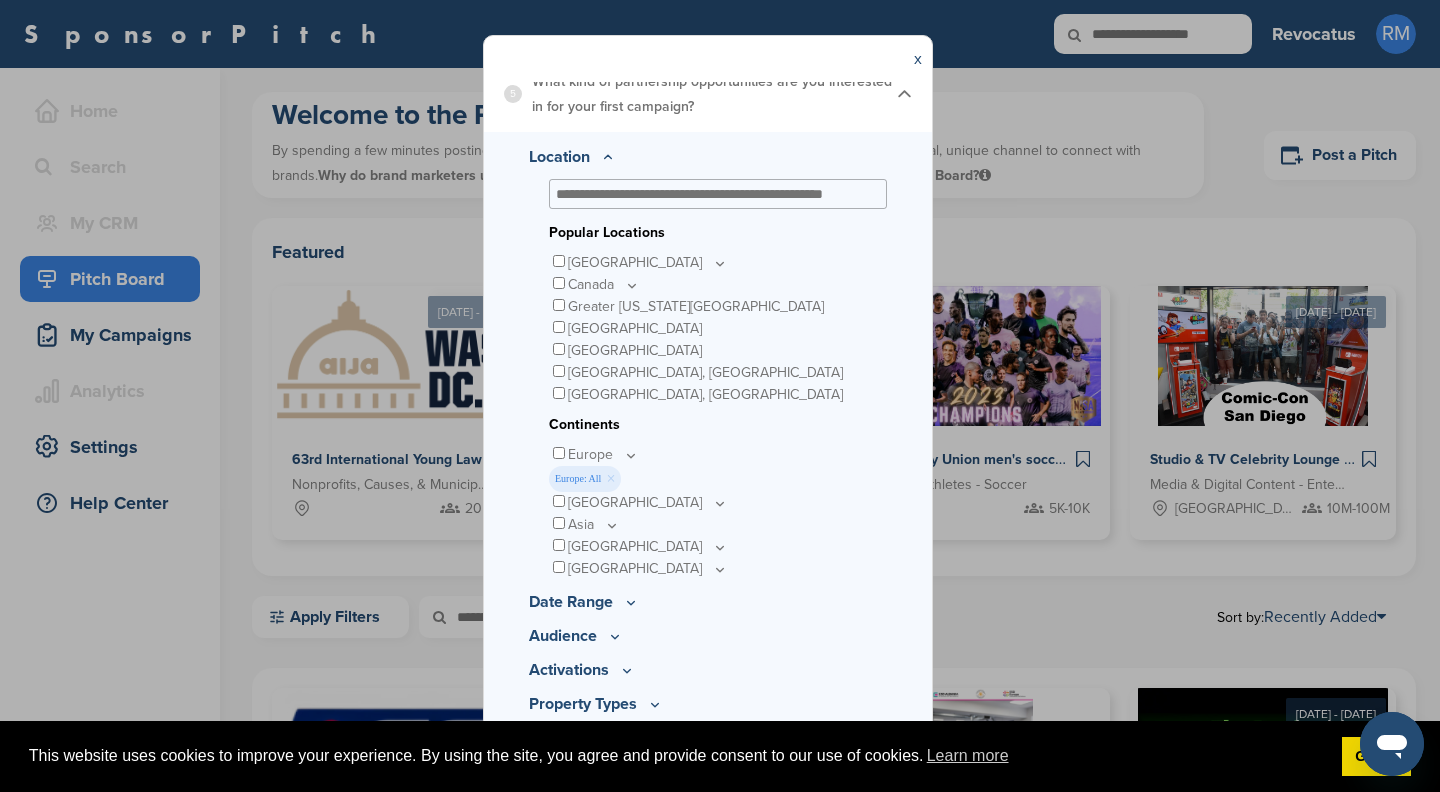scroll, scrollTop: 503, scrollLeft: 0, axis: vertical 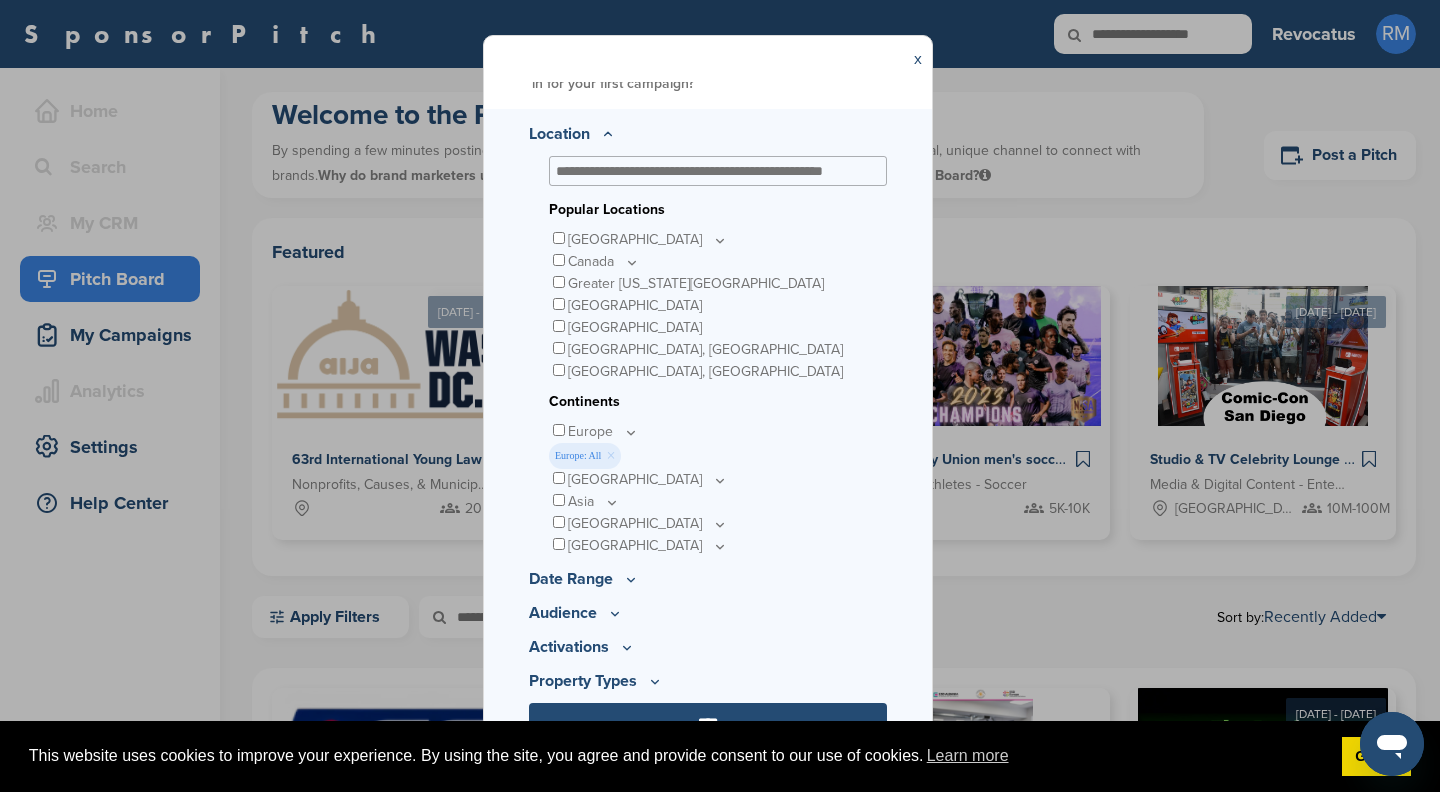 click on "****" at bounding box center [708, 723] 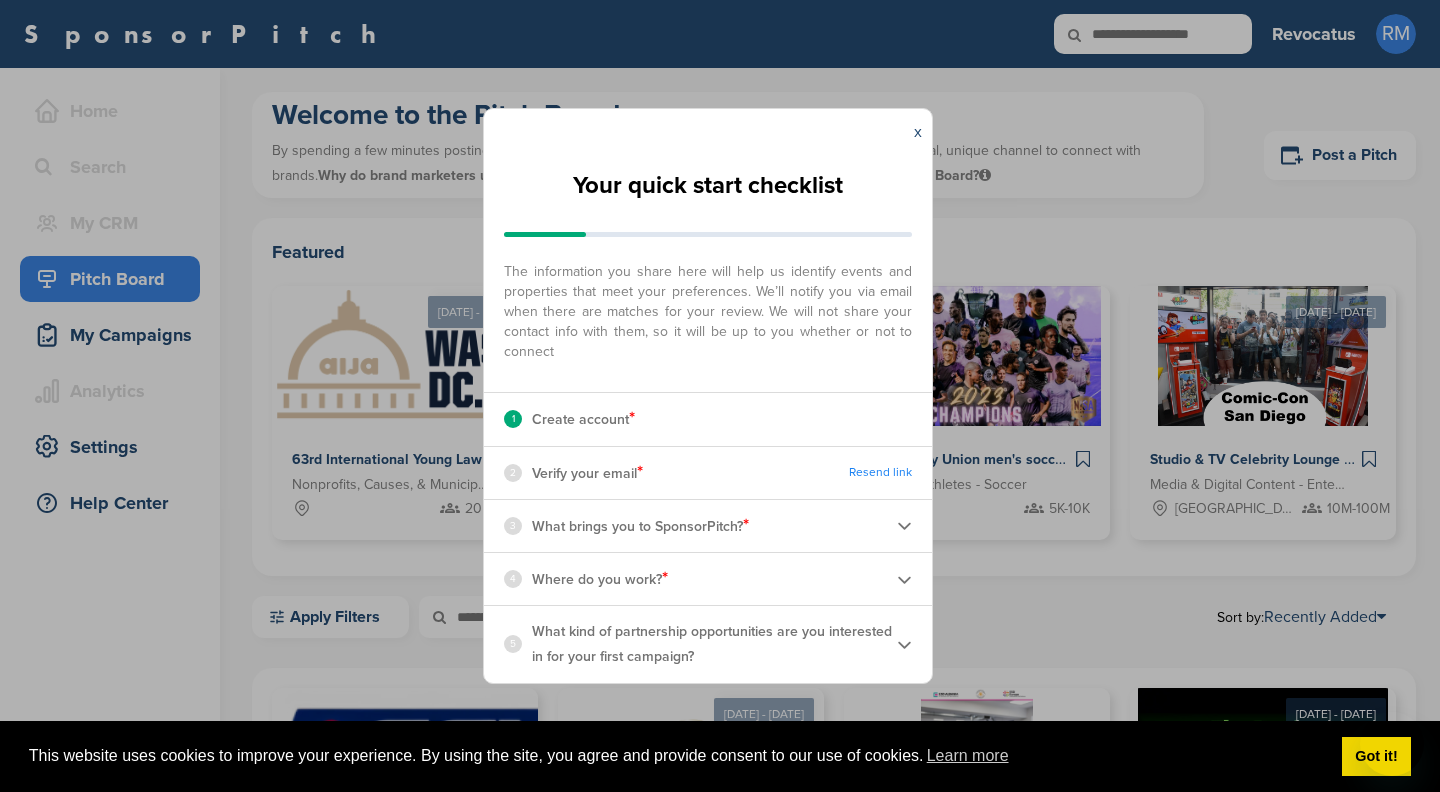 scroll, scrollTop: 0, scrollLeft: 0, axis: both 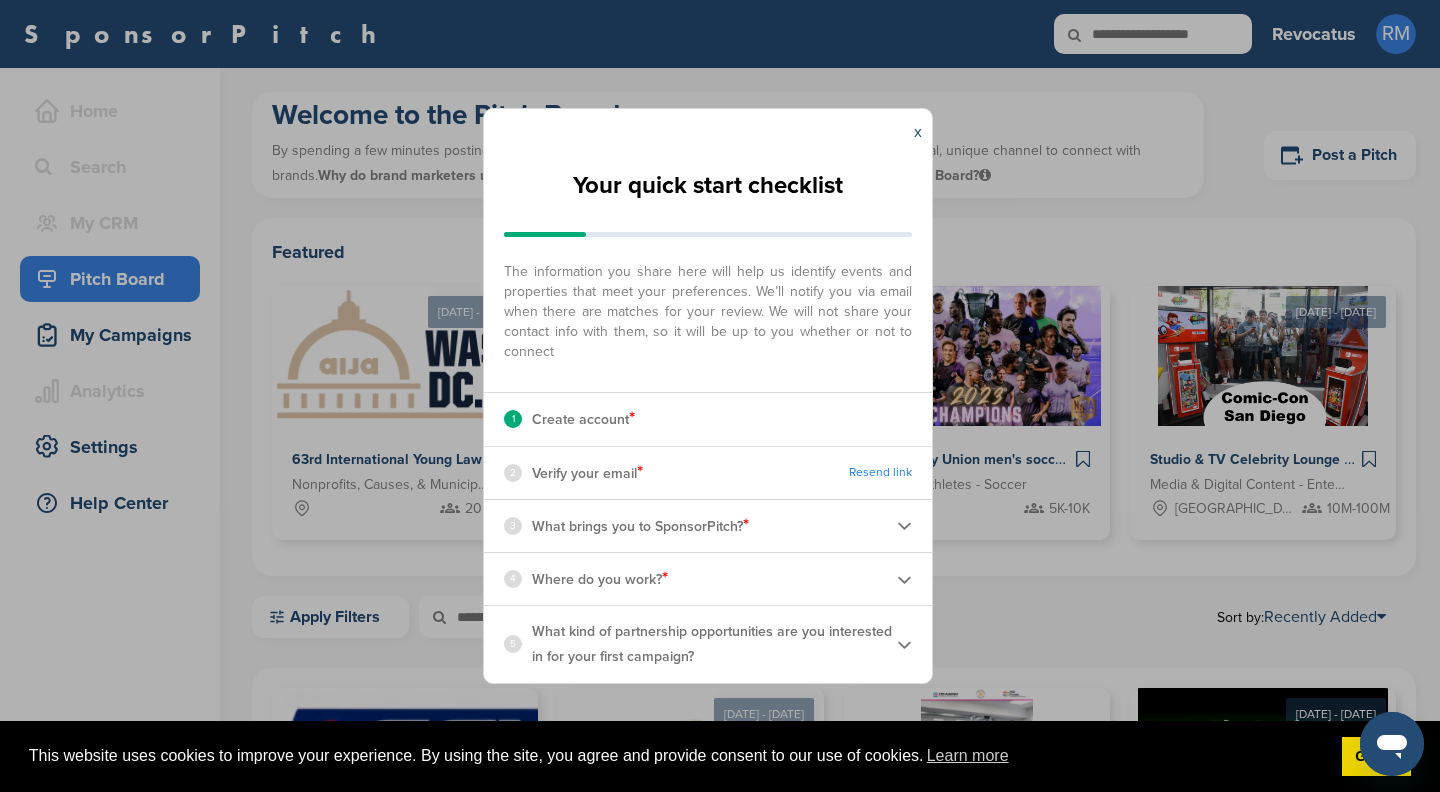 click on "Resend link" at bounding box center [880, 472] 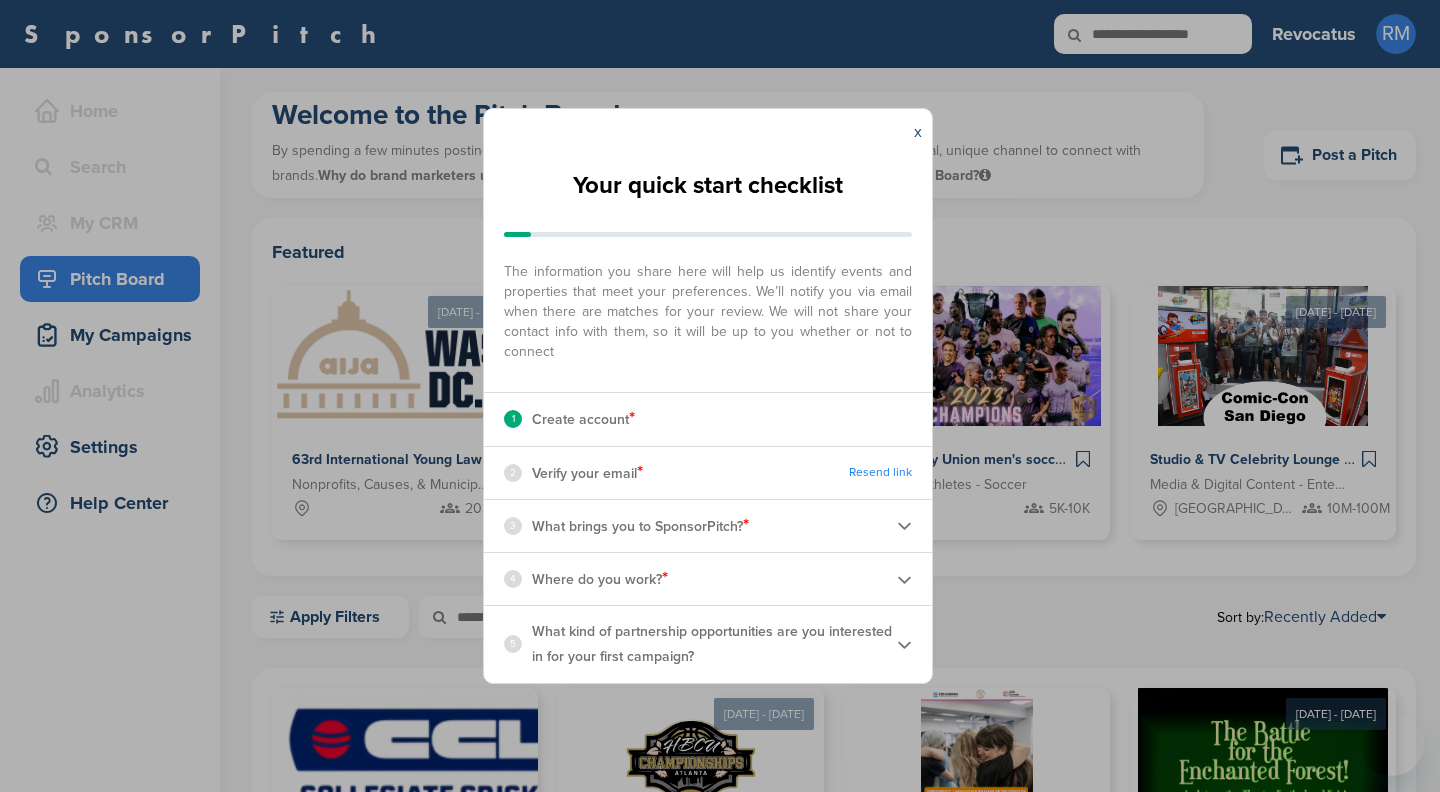 scroll, scrollTop: 0, scrollLeft: 0, axis: both 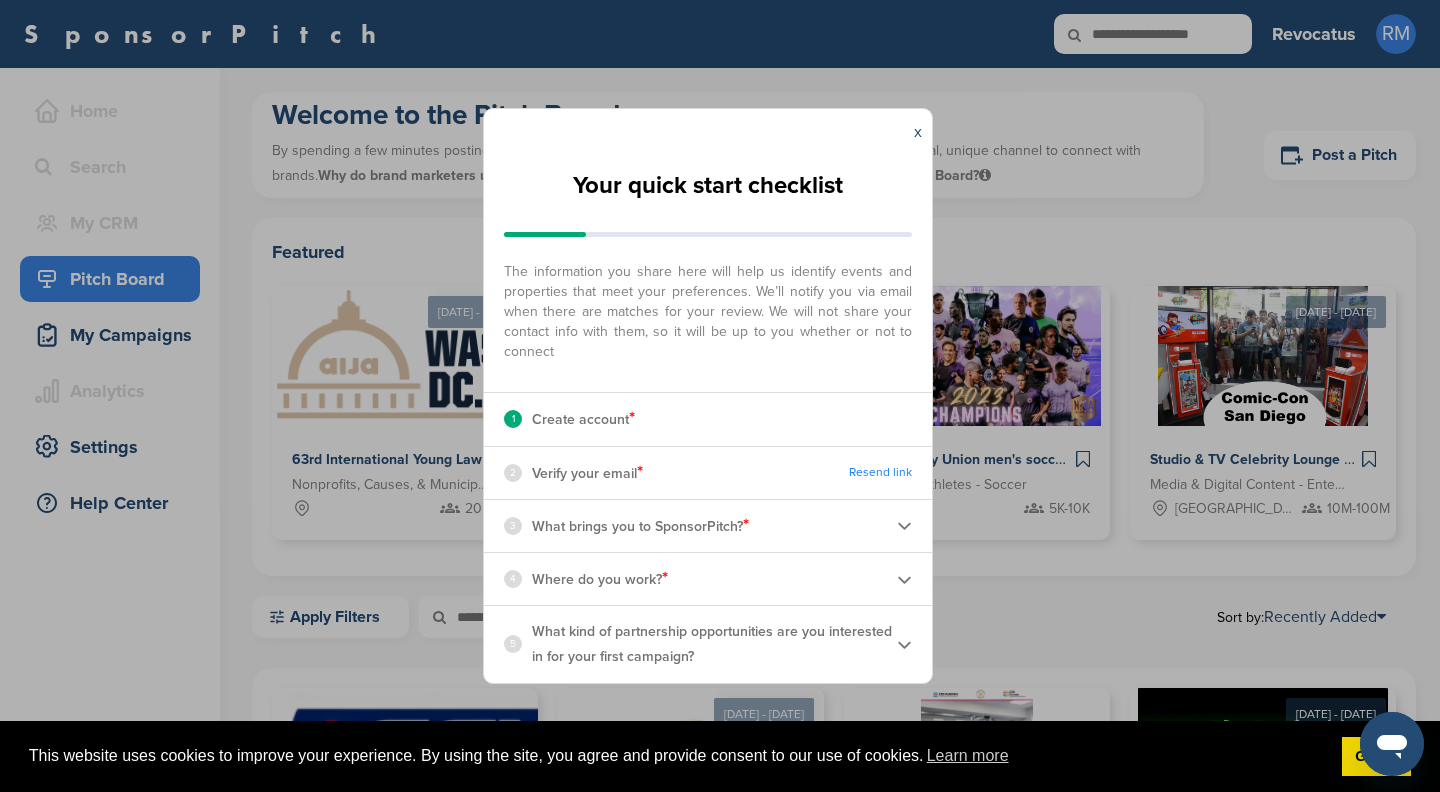 click on "Verify your email
*" at bounding box center [587, 473] 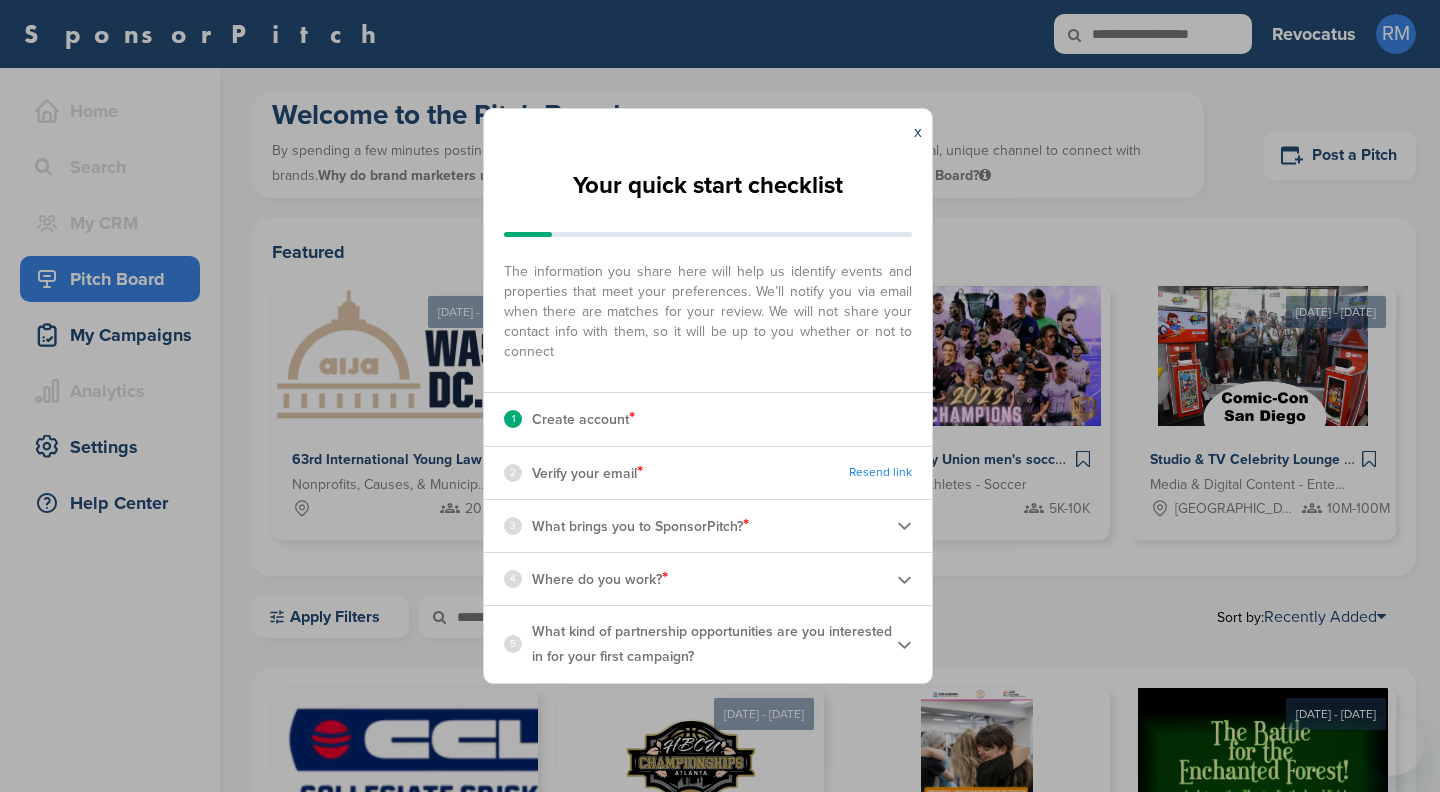 scroll, scrollTop: 0, scrollLeft: 0, axis: both 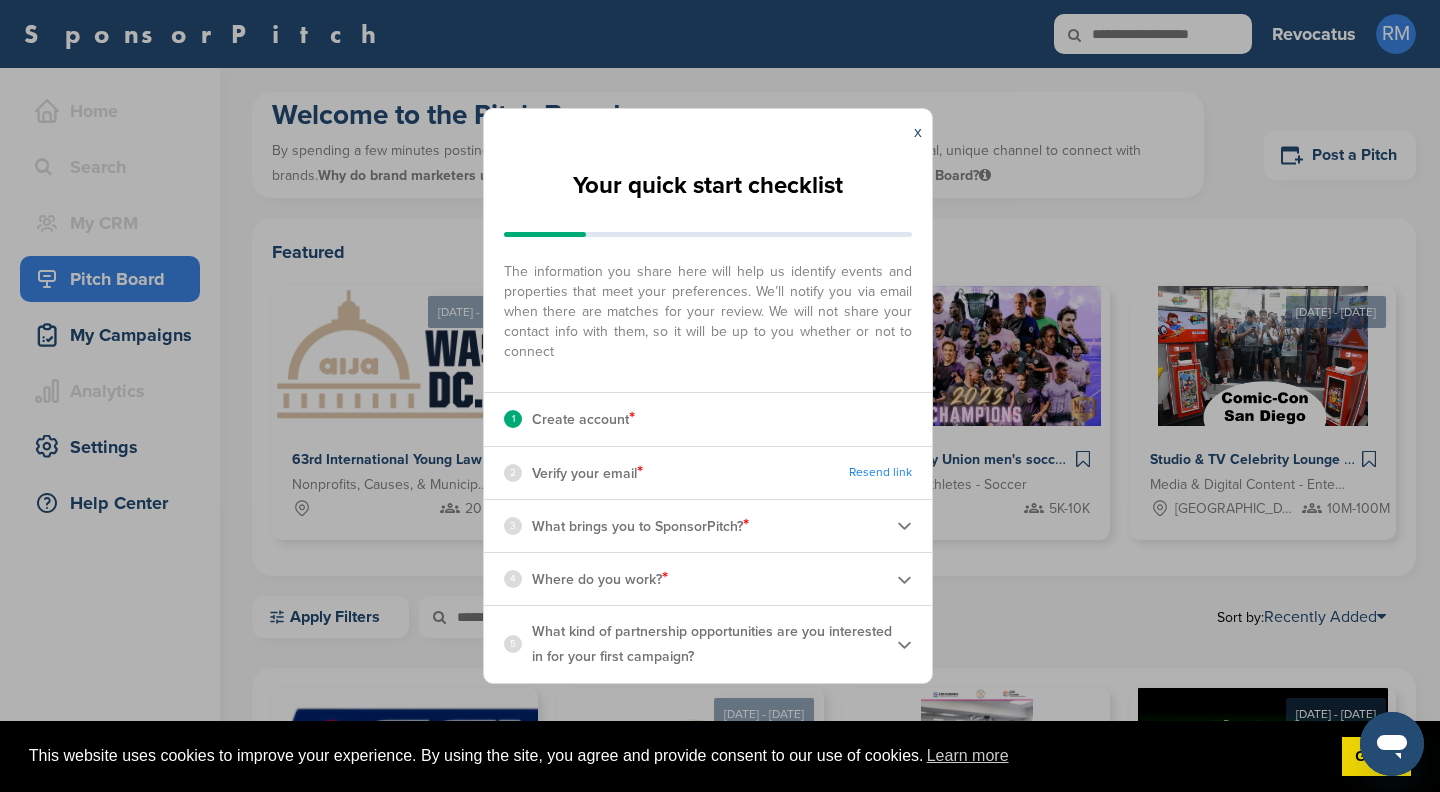 click on "1
Create account
*" at bounding box center (708, 419) 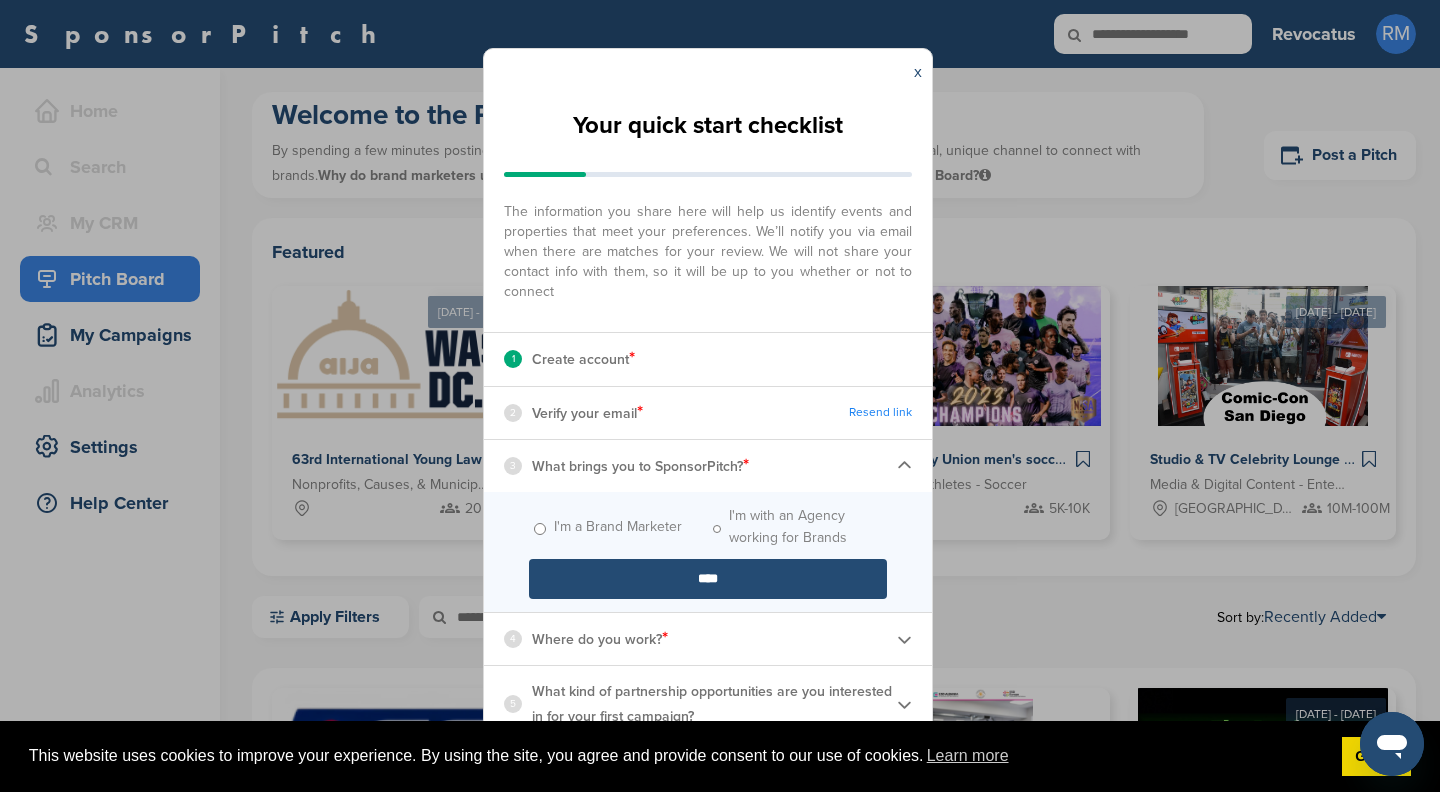 click at bounding box center (904, 639) 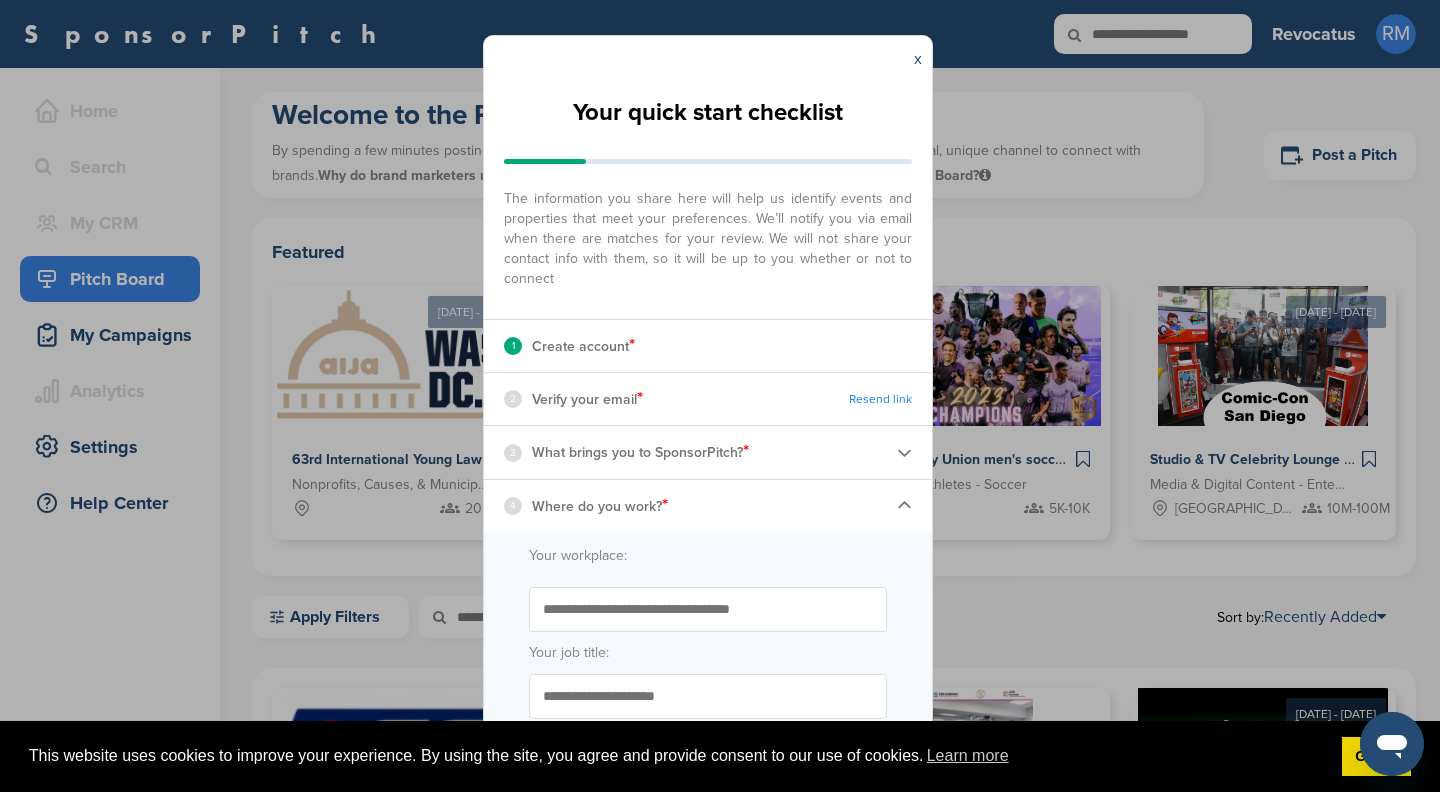 drag, startPoint x: 909, startPoint y: 579, endPoint x: 909, endPoint y: 544, distance: 35 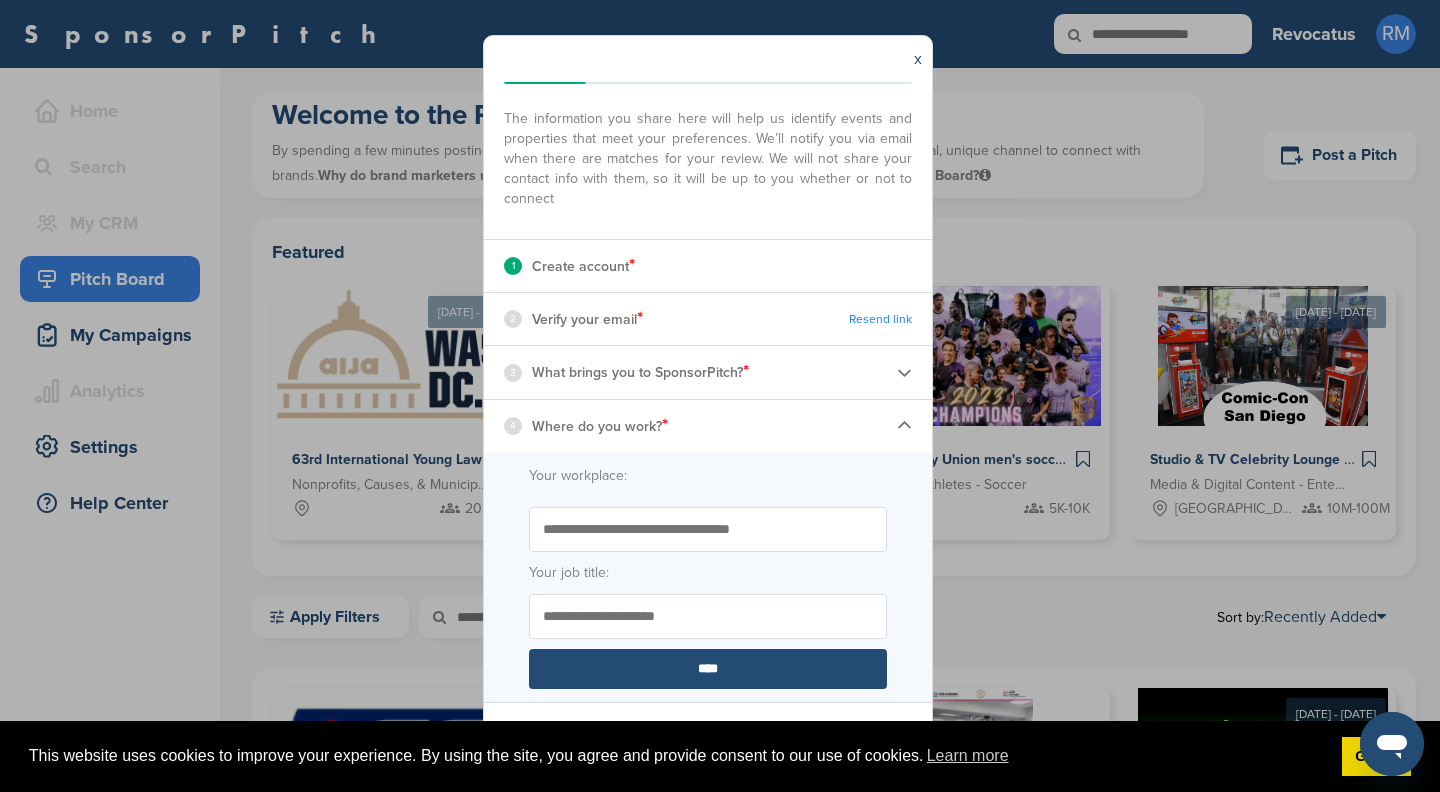 scroll, scrollTop: 114, scrollLeft: 0, axis: vertical 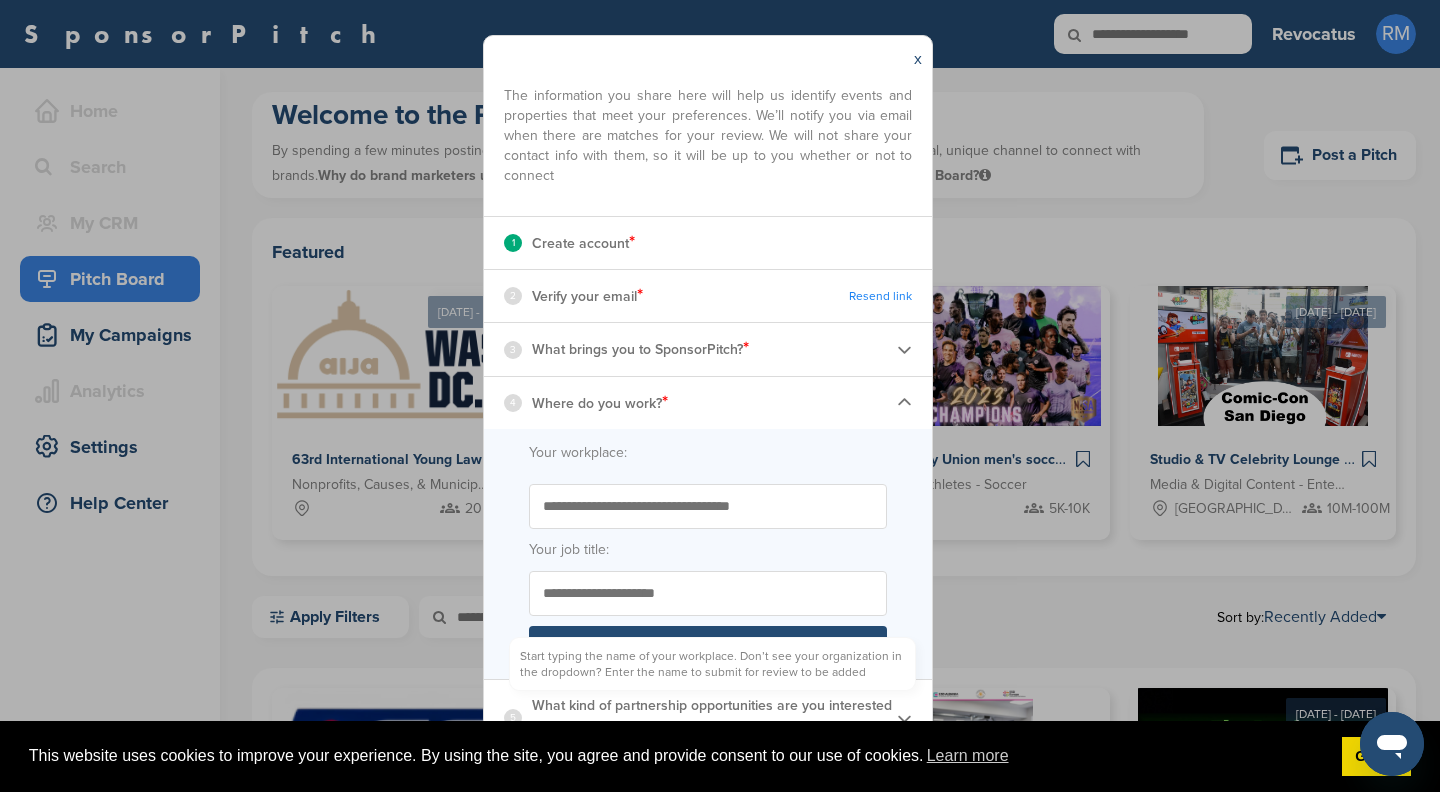 click on "Start typing the name of your workplace. Don’t see your organization in the dropdown? Enter the name to submit for review to be added" at bounding box center [708, 506] 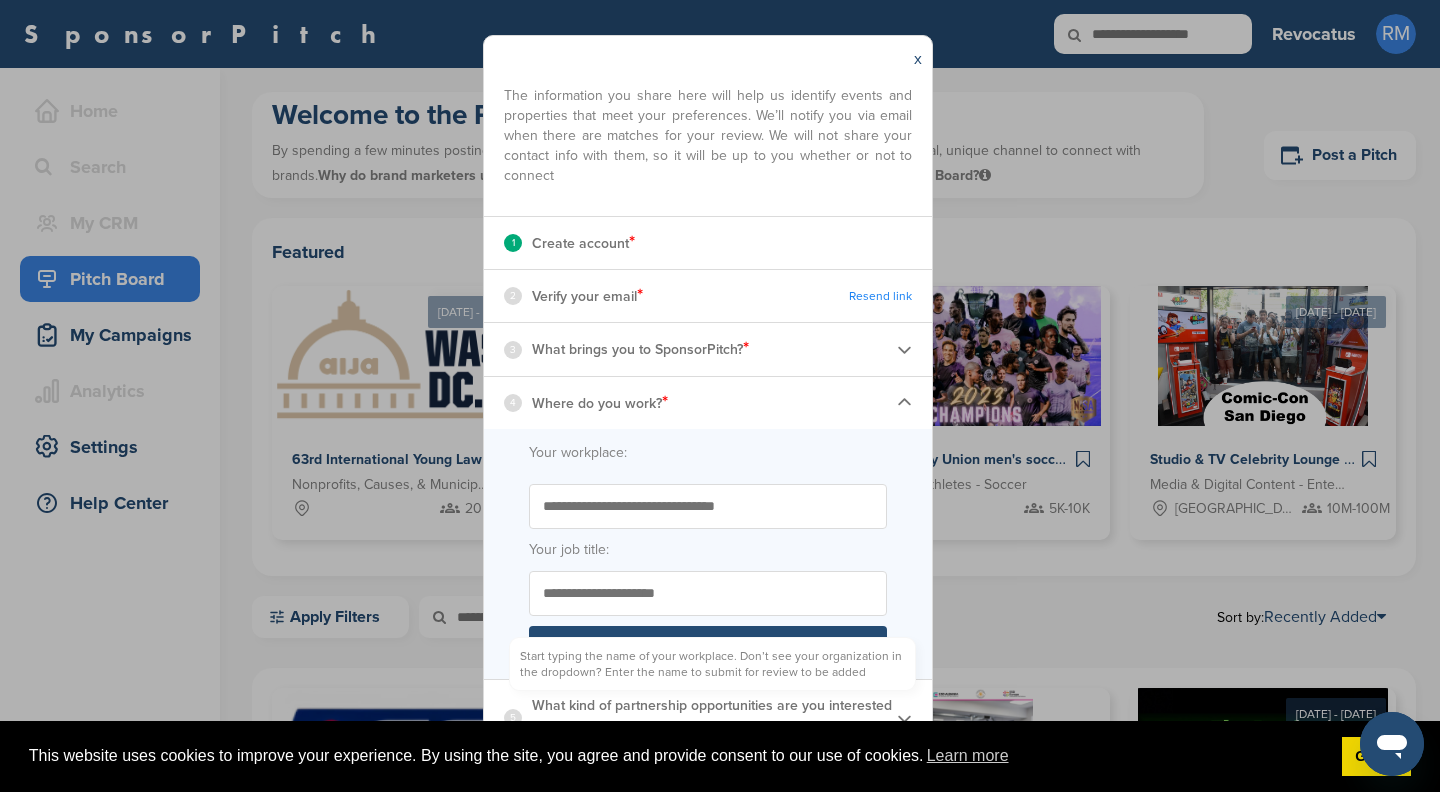 click on "**********" at bounding box center [708, 506] 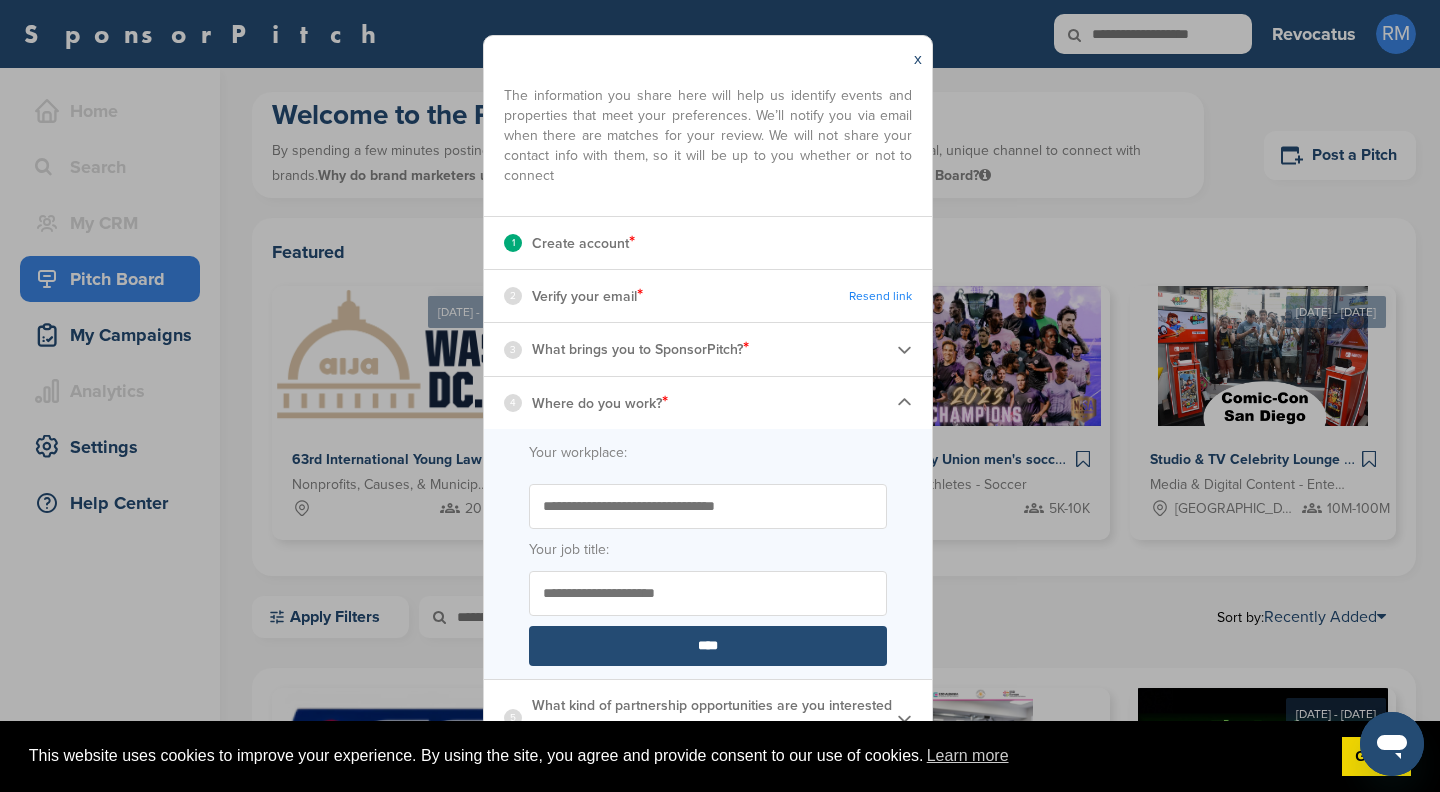 type on "**********" 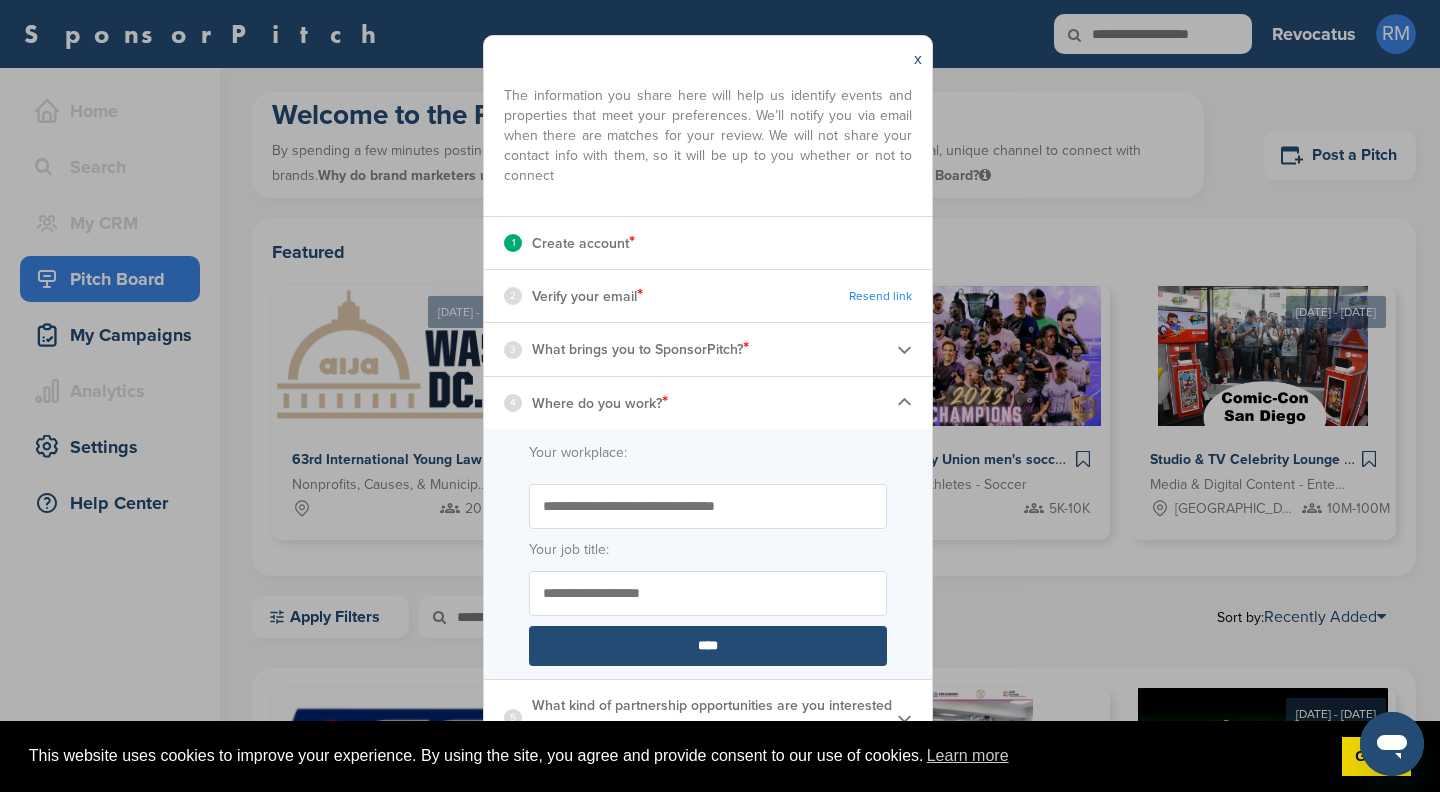 type on "**********" 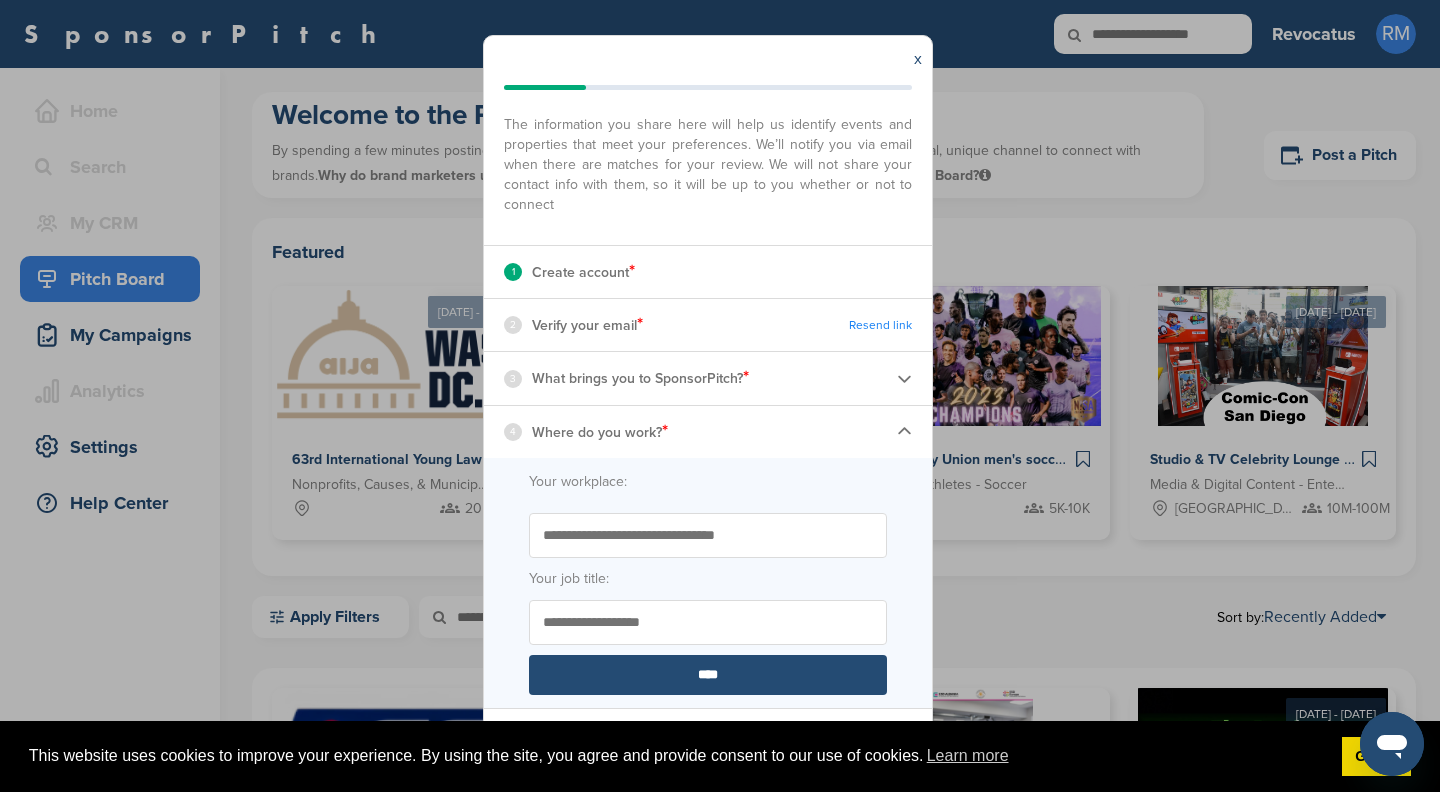 scroll, scrollTop: 114, scrollLeft: 0, axis: vertical 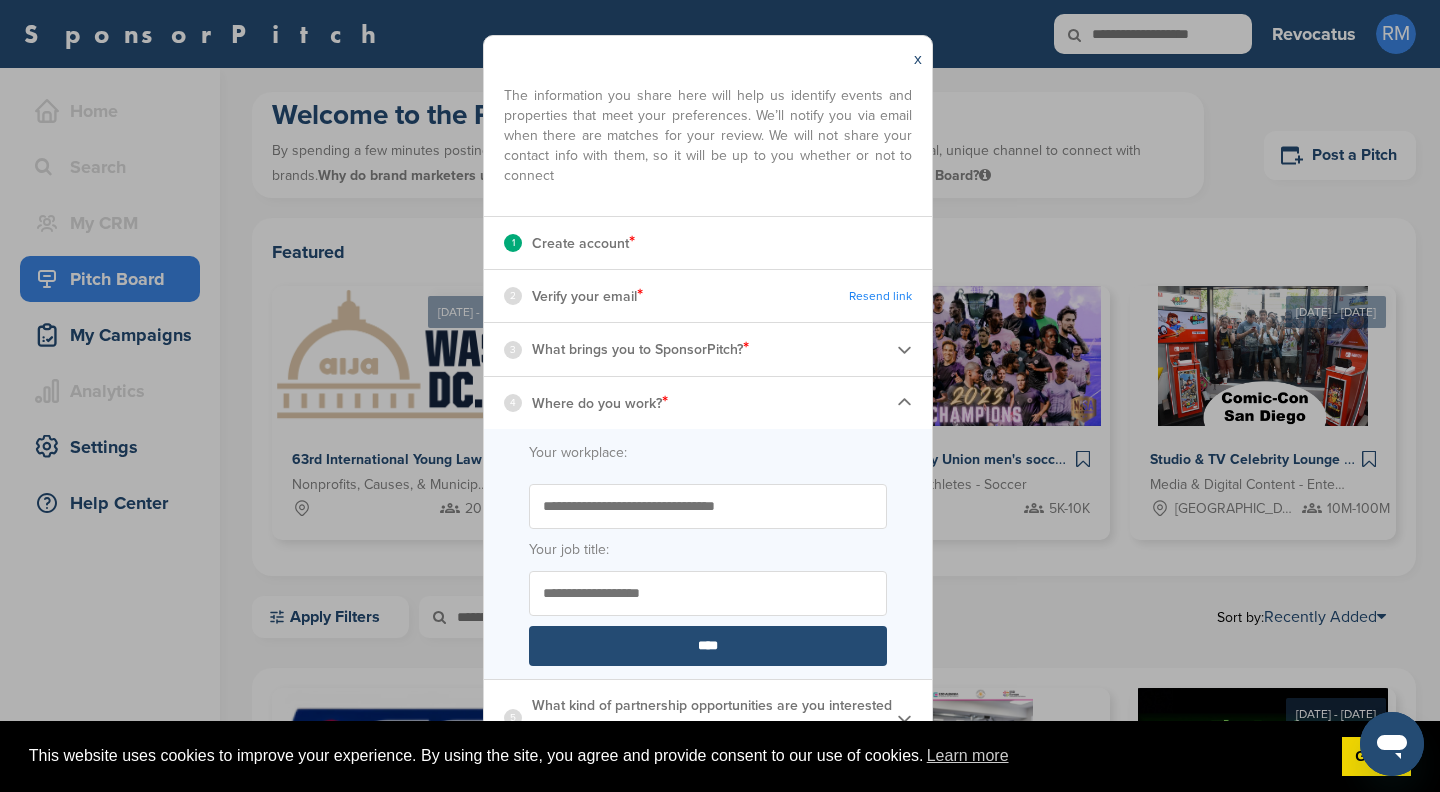 click on "What kind of partnership opportunities are you interested in for your first campaign?" at bounding box center (714, 718) 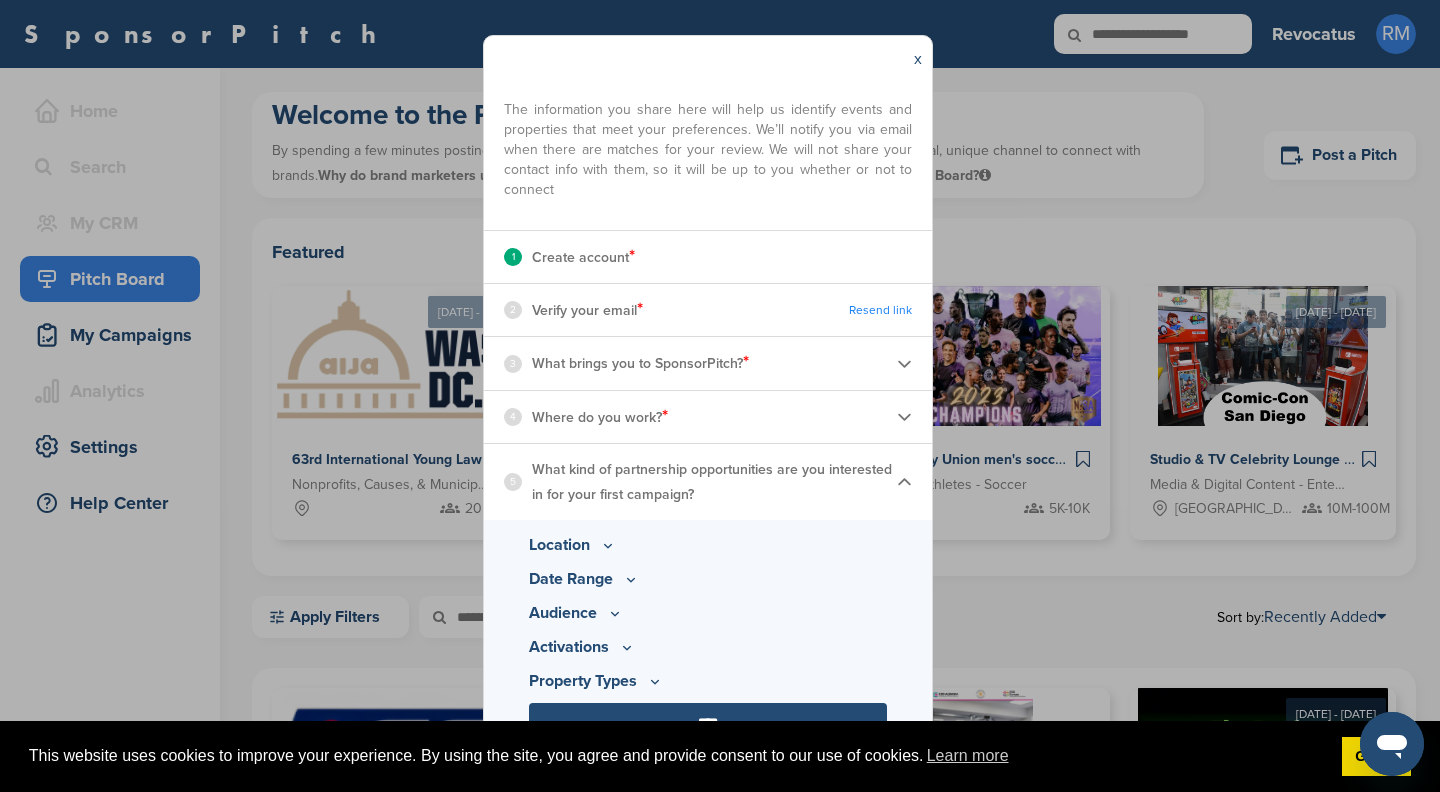 click on "Location
Popular Locations
United States
Midwest
Illinois
Indiana
Iowa
Kansas
Minnesota
Missouri
Nebraska
North Dakota
Ohio
South Dakota
Wisconsin
Northeast
Connecticut
Maine
Massachusetts
New Hampshire
New Jersey
New York
Pennsylvania
Rhode Island
Vermont
South
Alabama
Arkansas
Delaware
Florida
Georgia
Kentucky
Louisiana
Maryland
Mississippi
North Carolina
Oklahoma
South Carolina
Tennessee
Texas
Virginia
West Virginia" at bounding box center (708, 638) 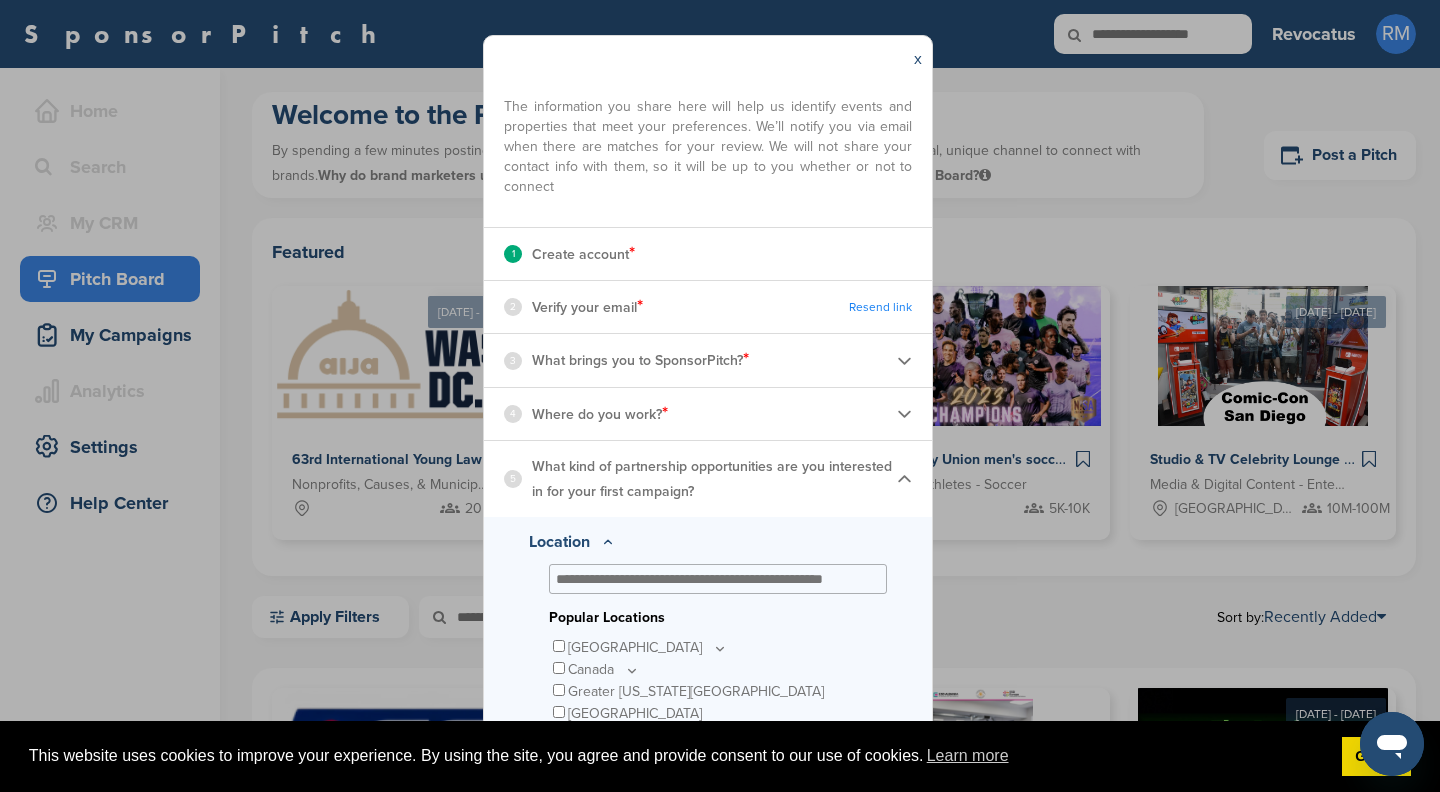 click on "Location
Popular Locations
United States
Midwest
Illinois
Indiana
Iowa
Kansas
Minnesota
Missouri
Nebraska
North Dakota
Ohio
South Dakota
Wisconsin
Northeast
Connecticut
Maine
Massachusetts
New Hampshire
New Jersey
New York
Pennsylvania
Rhode Island
Vermont
South
Alabama
Arkansas
Delaware
Florida
Georgia
Kentucky
Louisiana
Maryland
Mississippi
North Carolina
Oklahoma
South Carolina
Tennessee
Texas
Virginia
West Virginia" at bounding box center [708, 827] 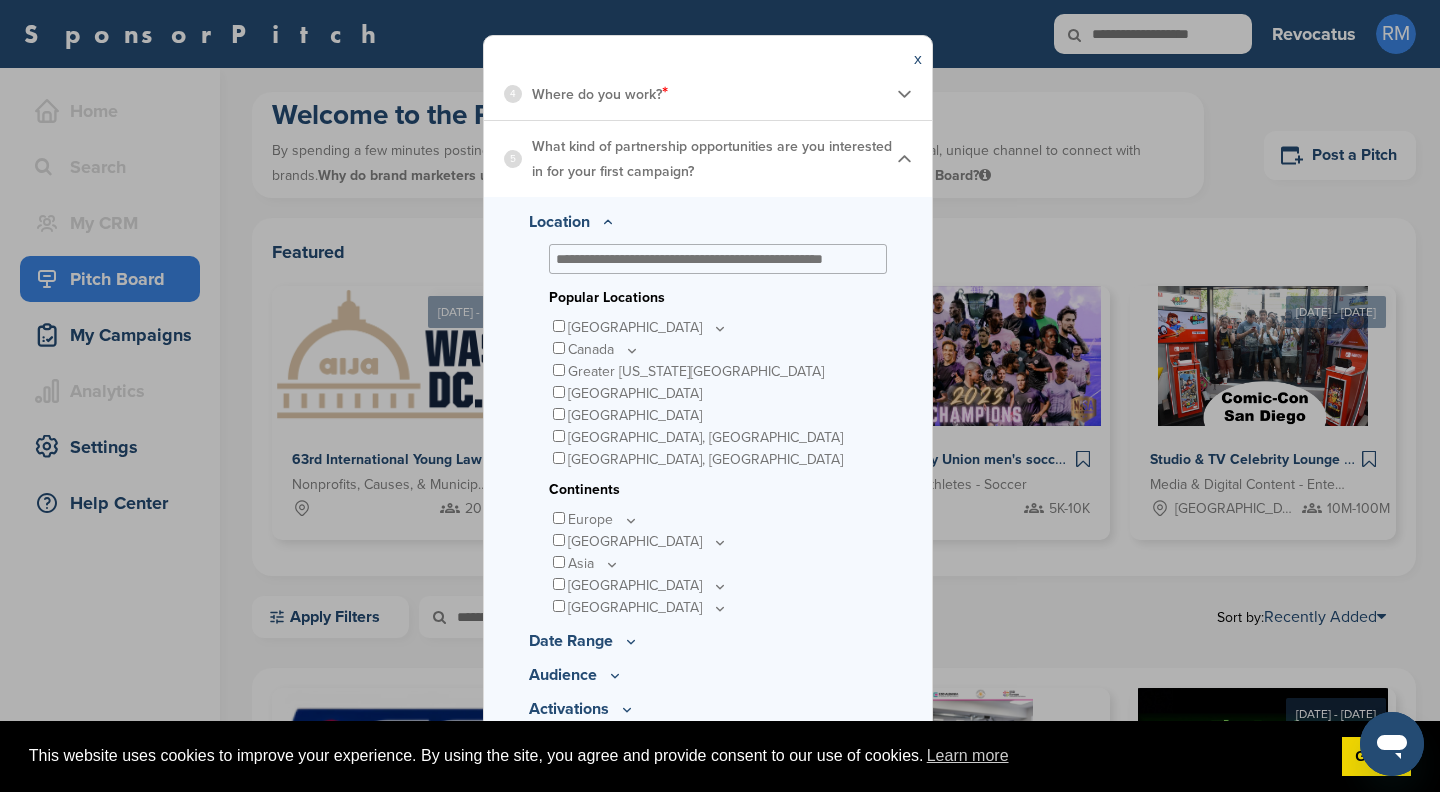 scroll, scrollTop: 477, scrollLeft: 0, axis: vertical 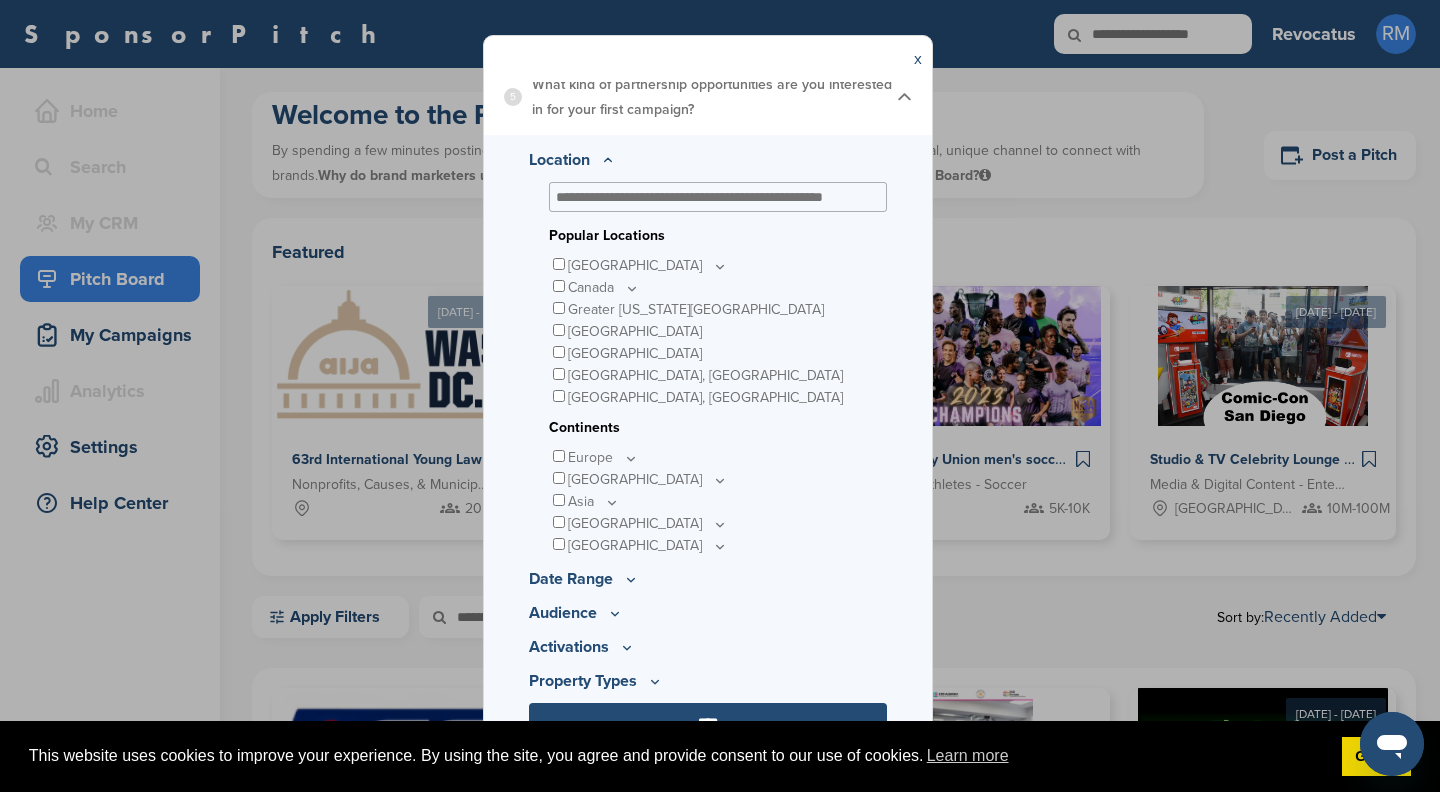click on "[GEOGRAPHIC_DATA], [GEOGRAPHIC_DATA]" at bounding box center [718, 376] 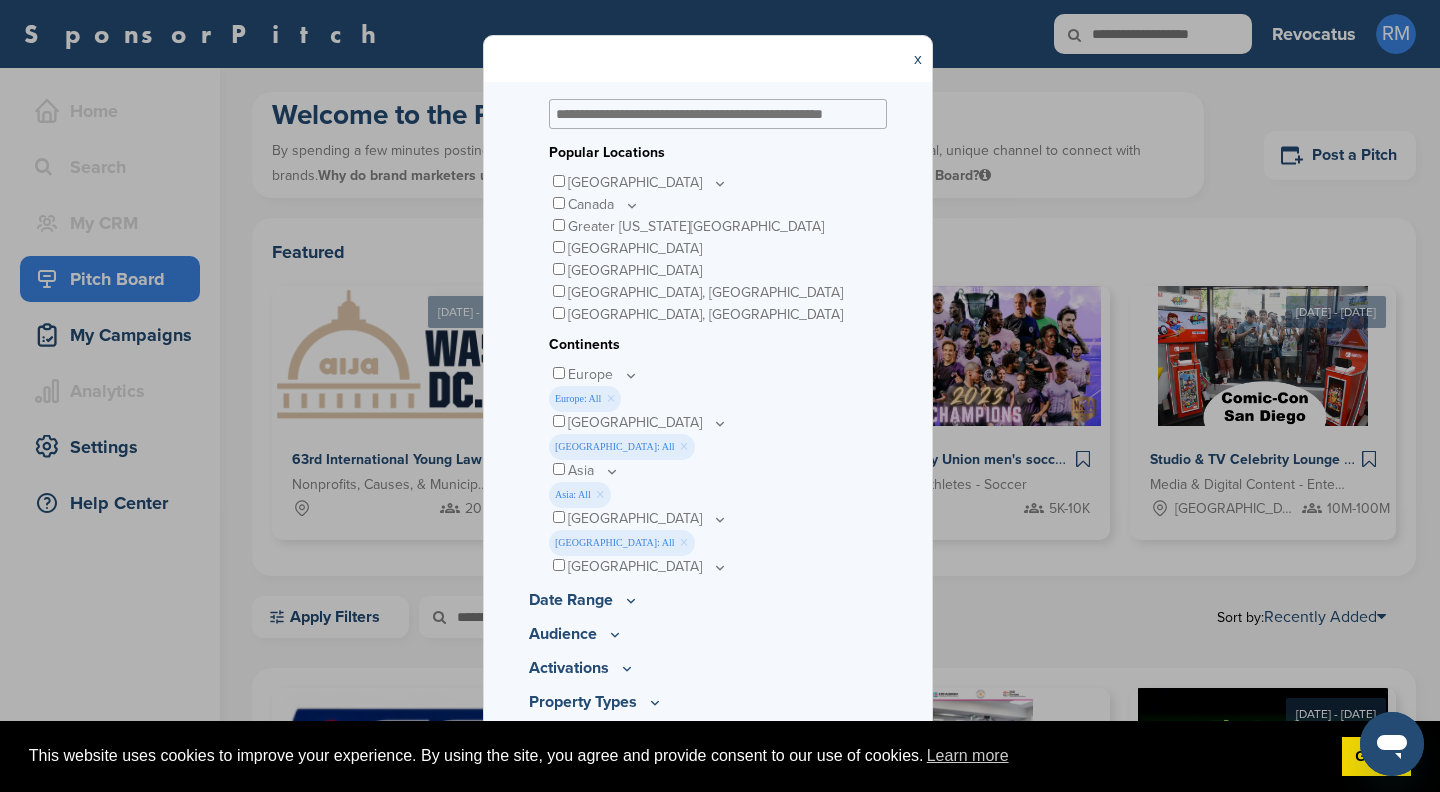 scroll, scrollTop: 581, scrollLeft: 0, axis: vertical 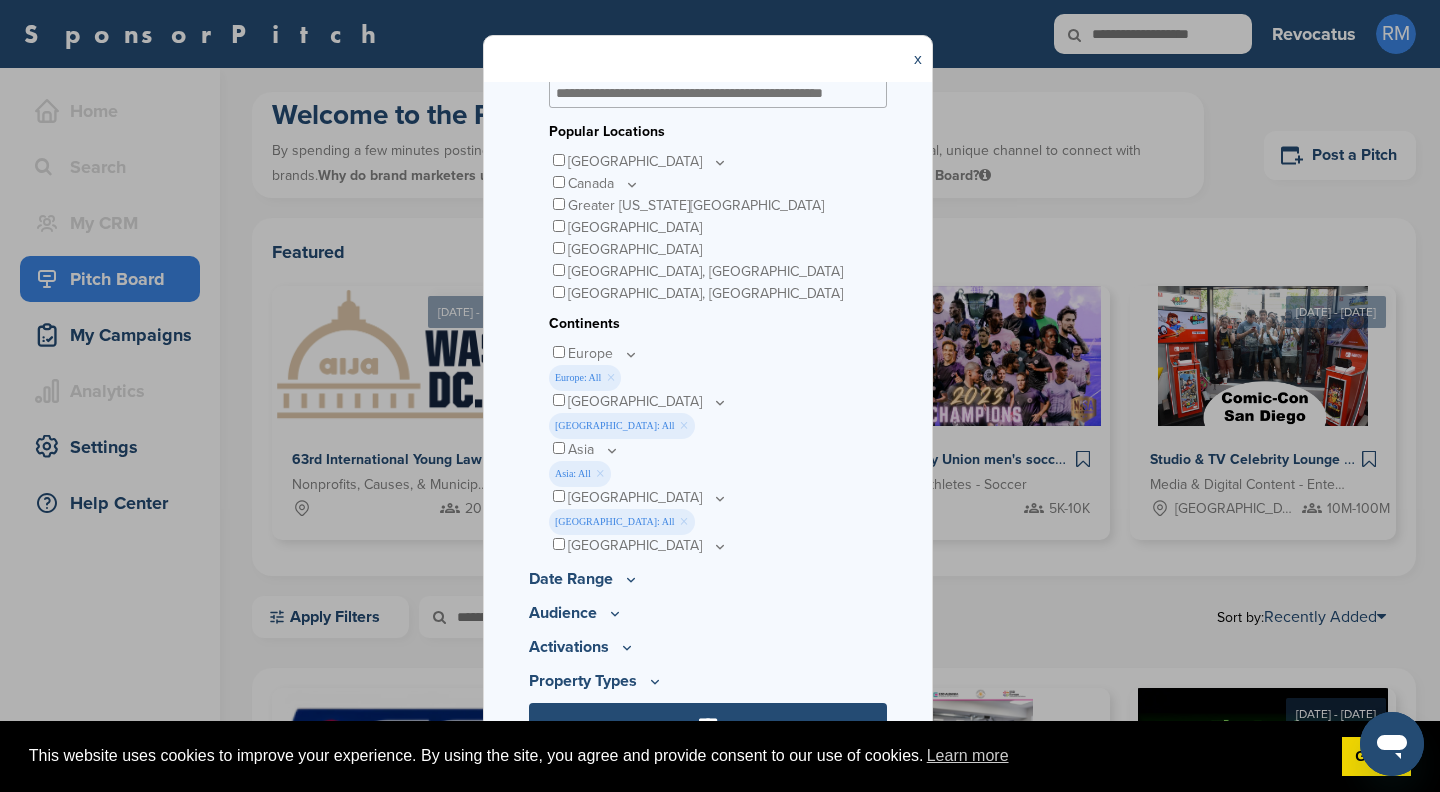 click 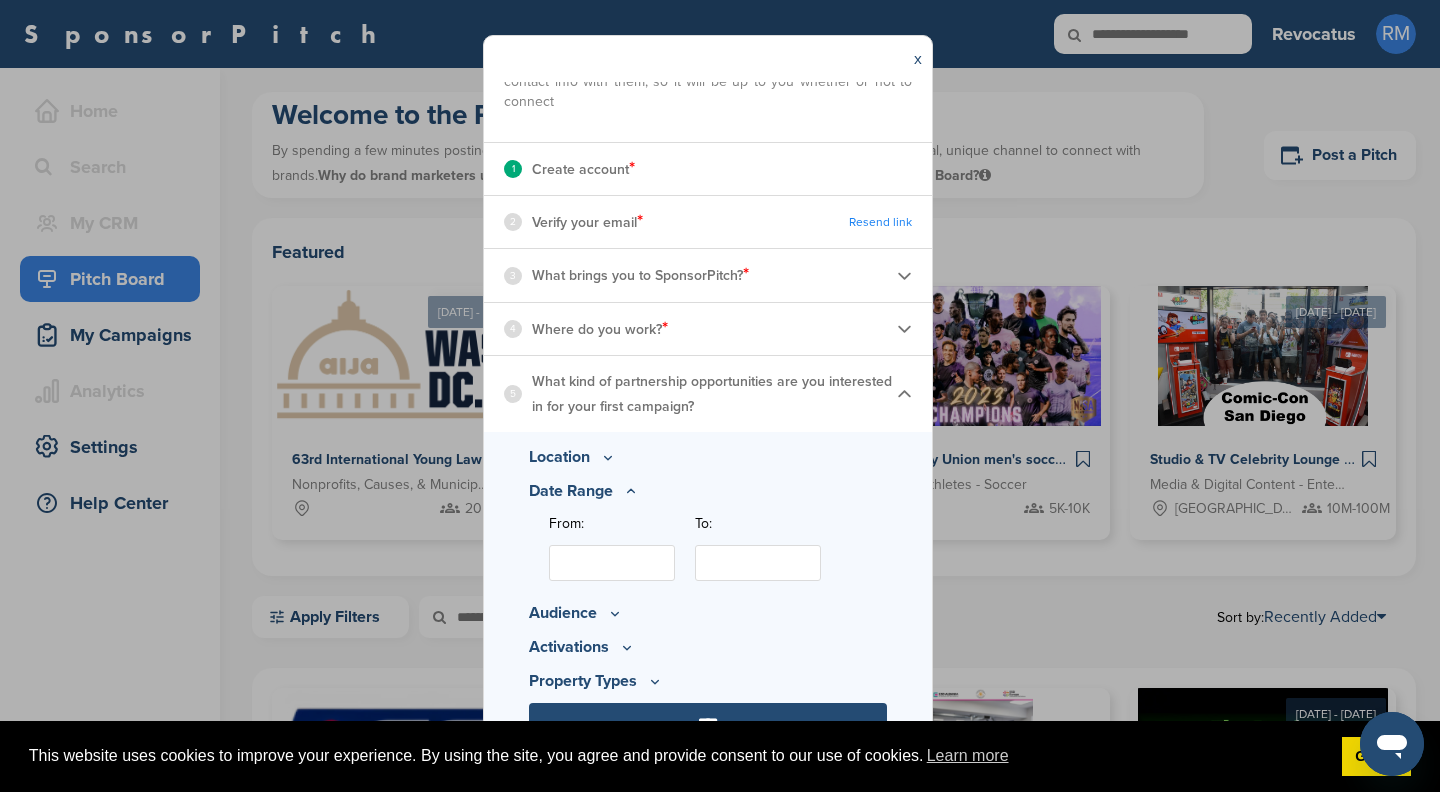 scroll, scrollTop: 183, scrollLeft: 0, axis: vertical 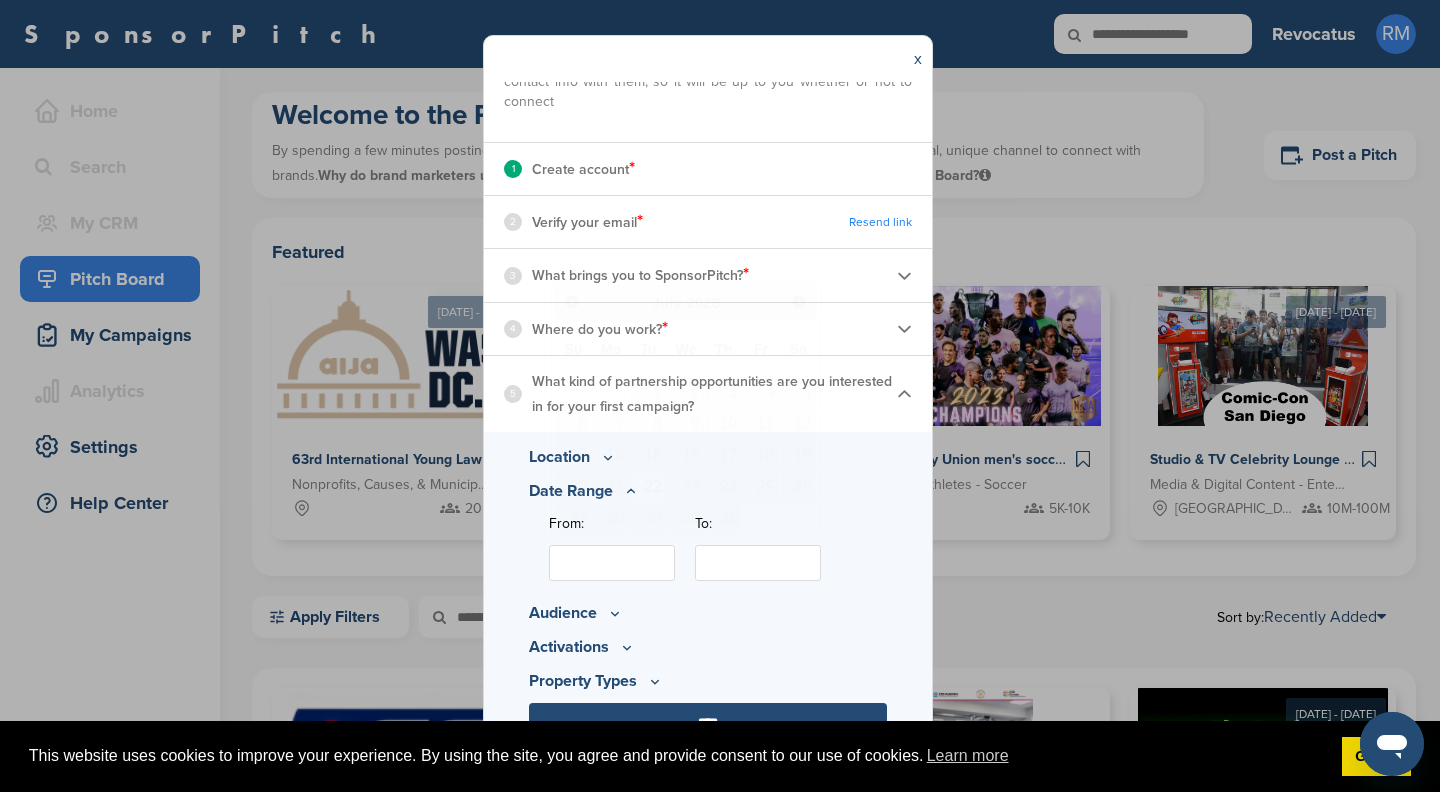 click on "From:" at bounding box center (612, 563) 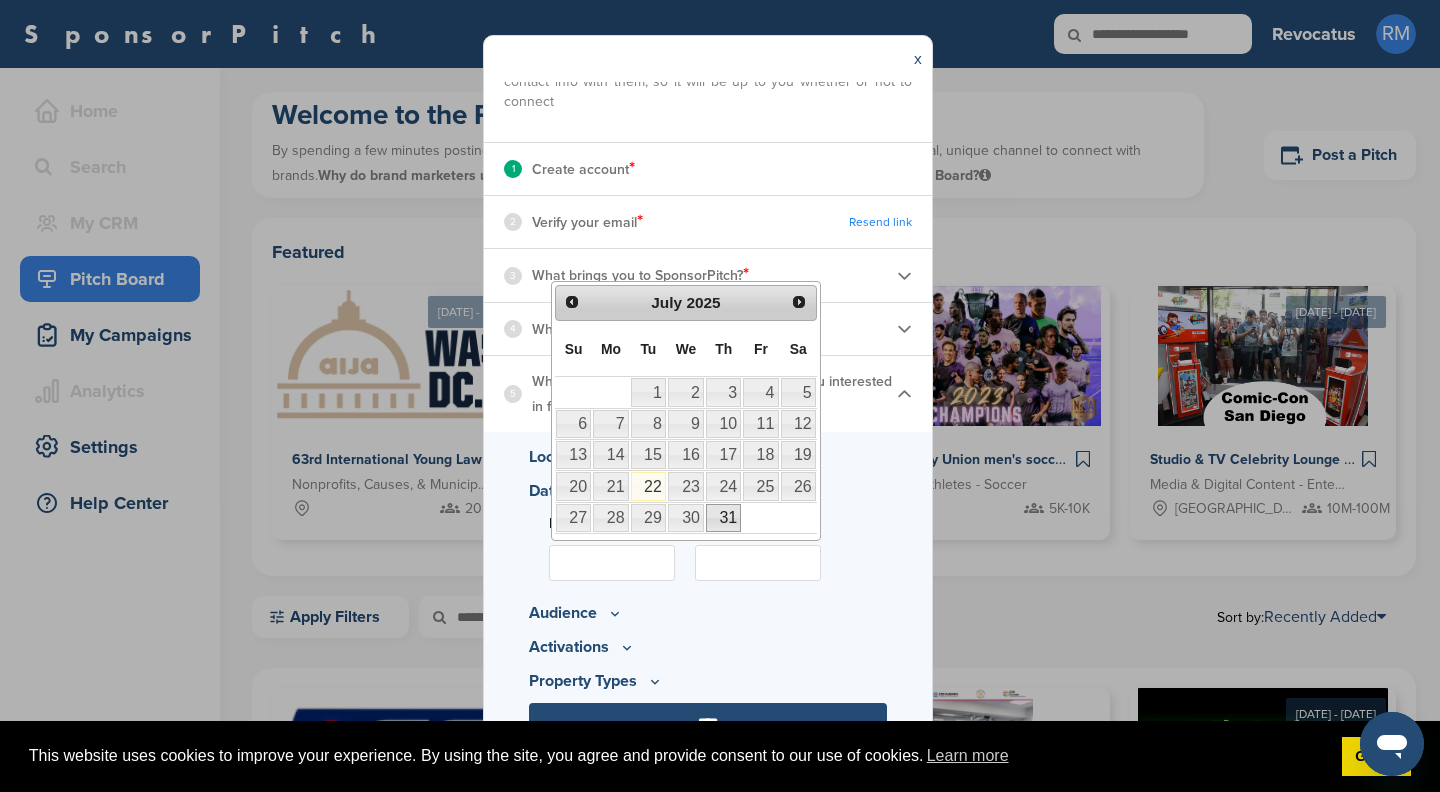 click on "31" at bounding box center [723, 518] 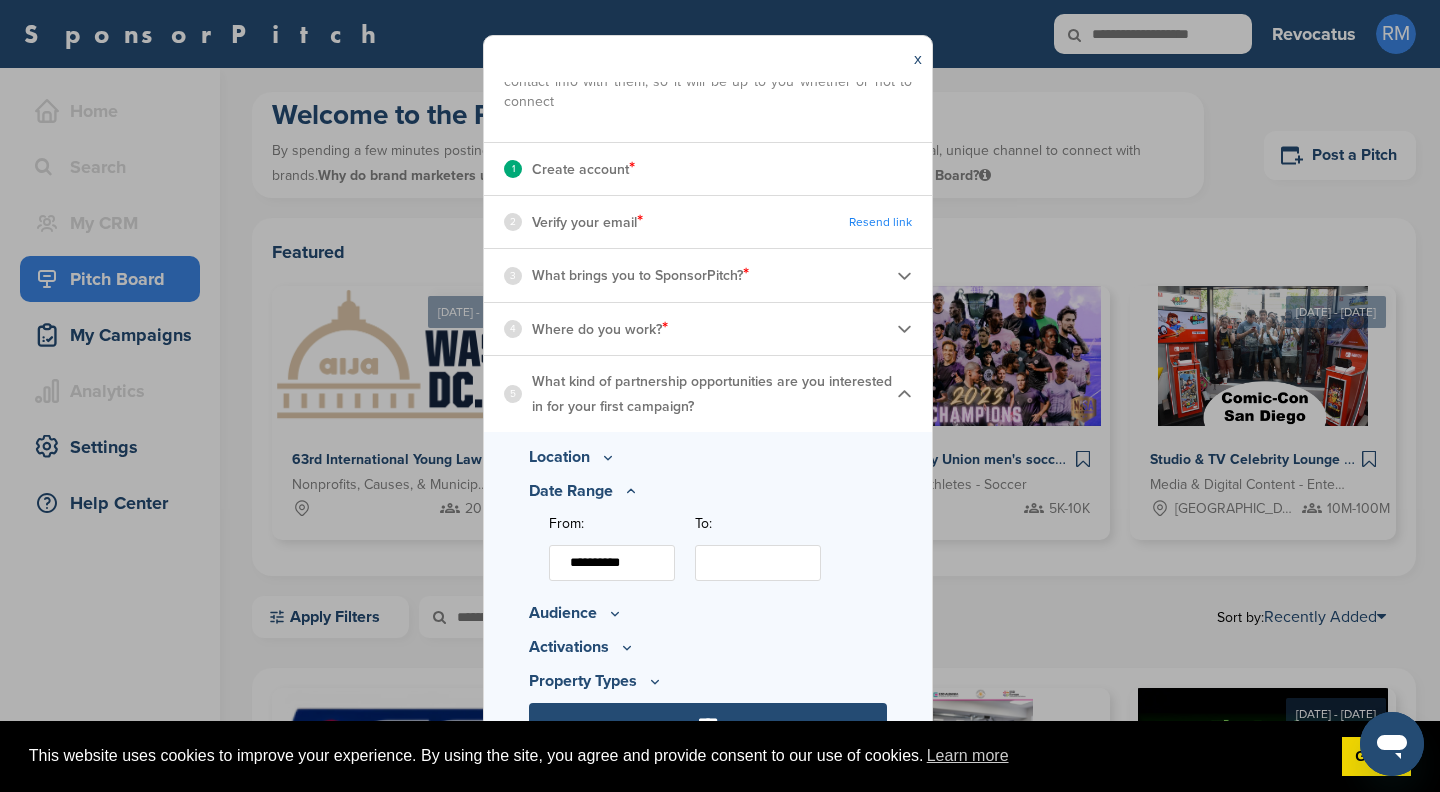 click on "To:" at bounding box center (758, 563) 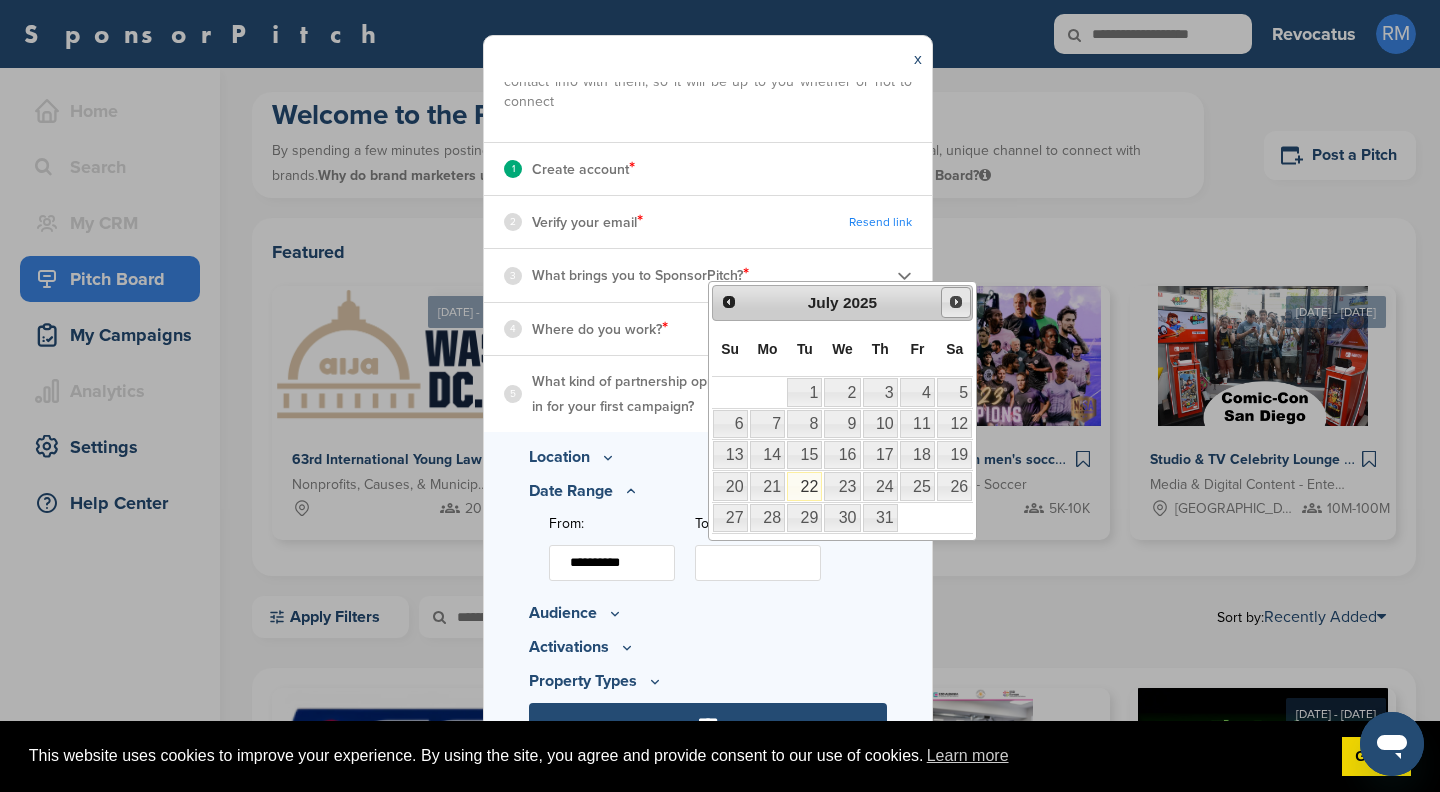 click on "Next" at bounding box center [956, 302] 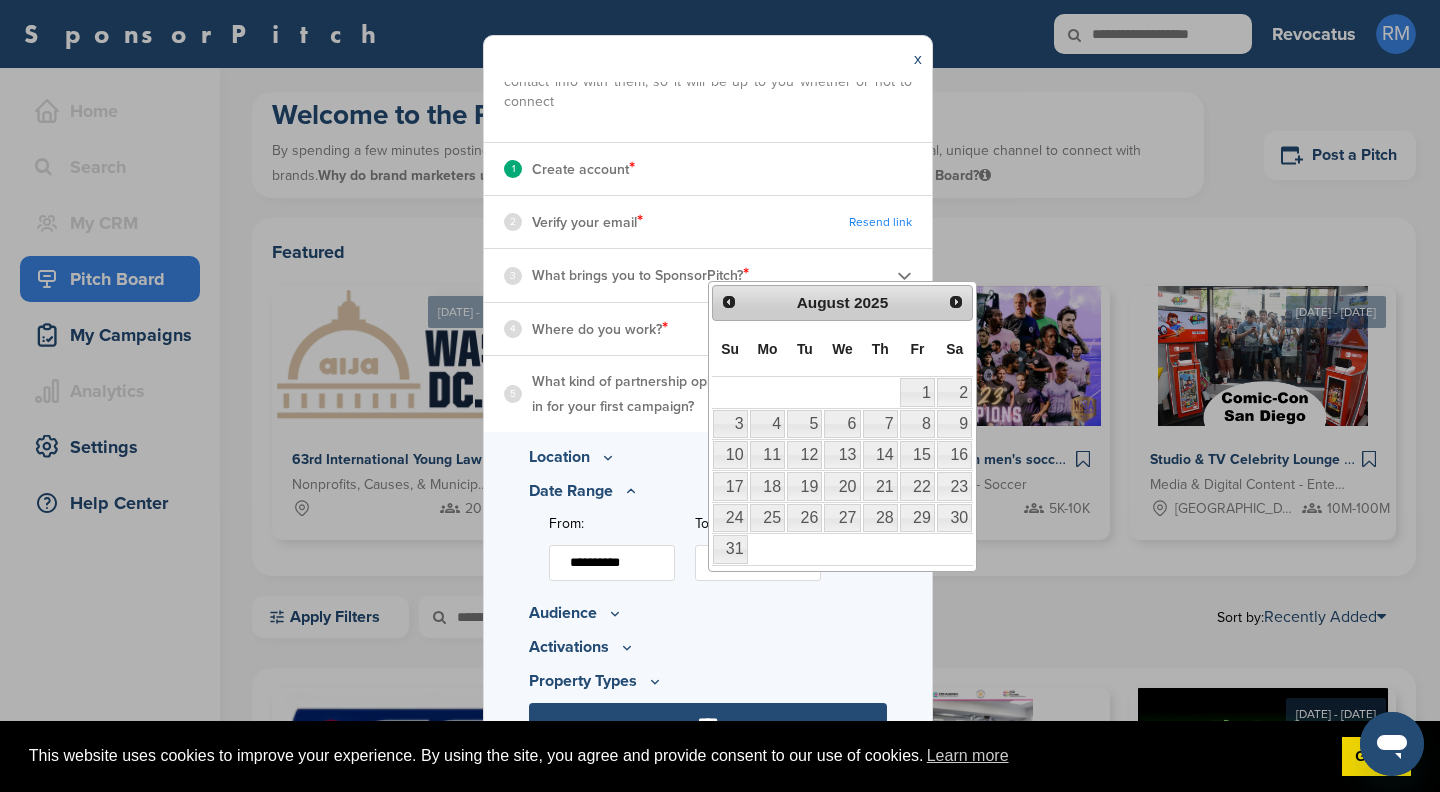 click on "Next" at bounding box center [956, 302] 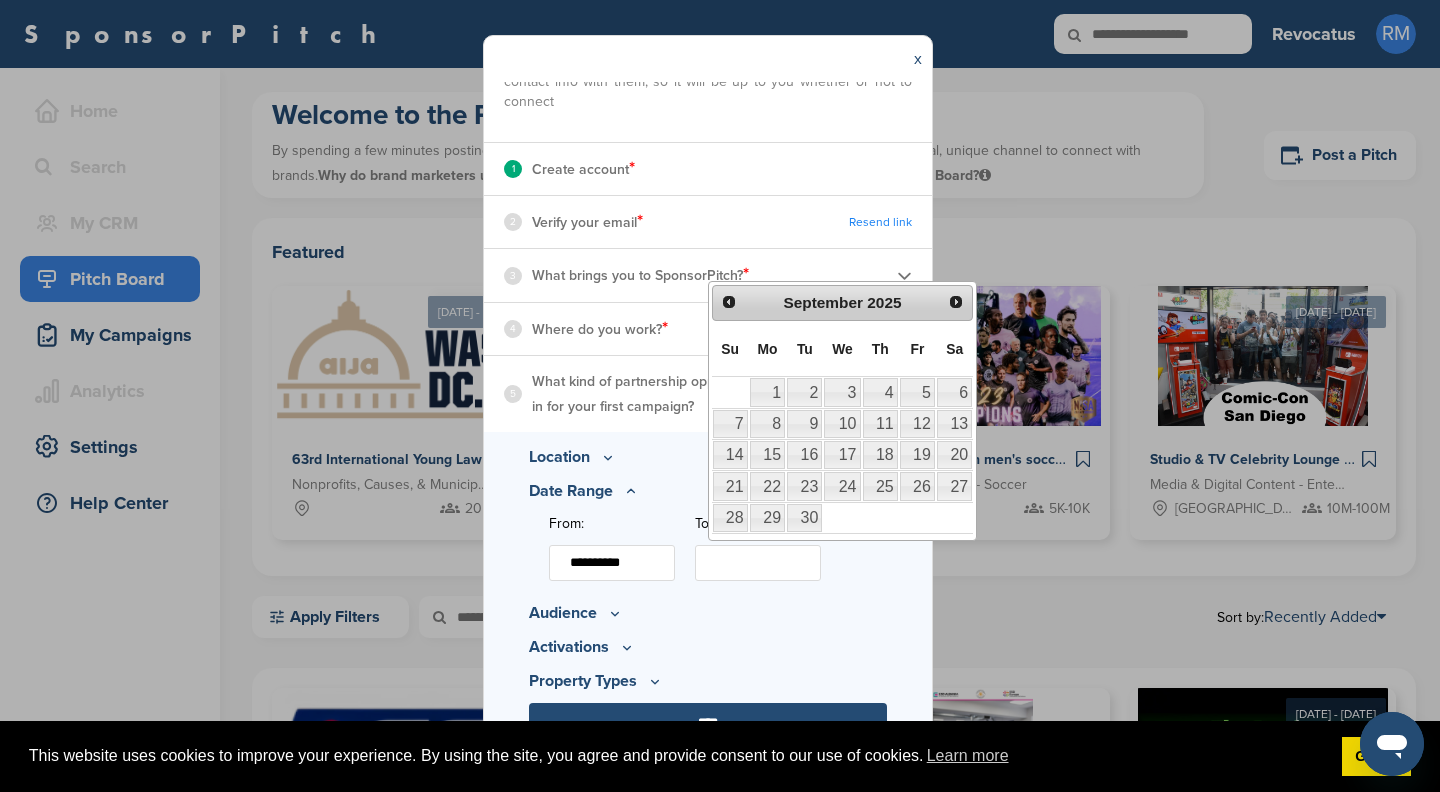 click on "Next" at bounding box center (956, 302) 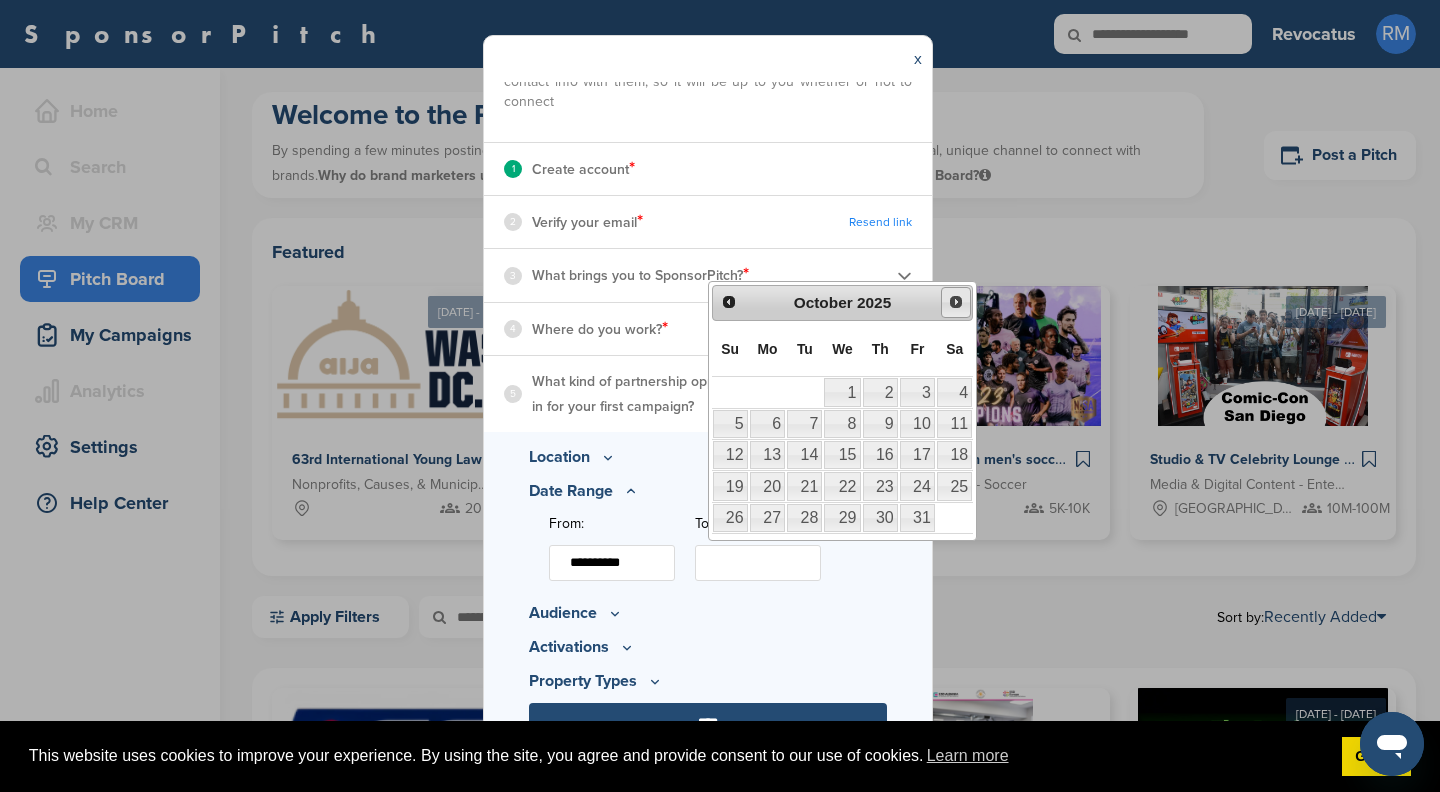click on "Next" at bounding box center [956, 302] 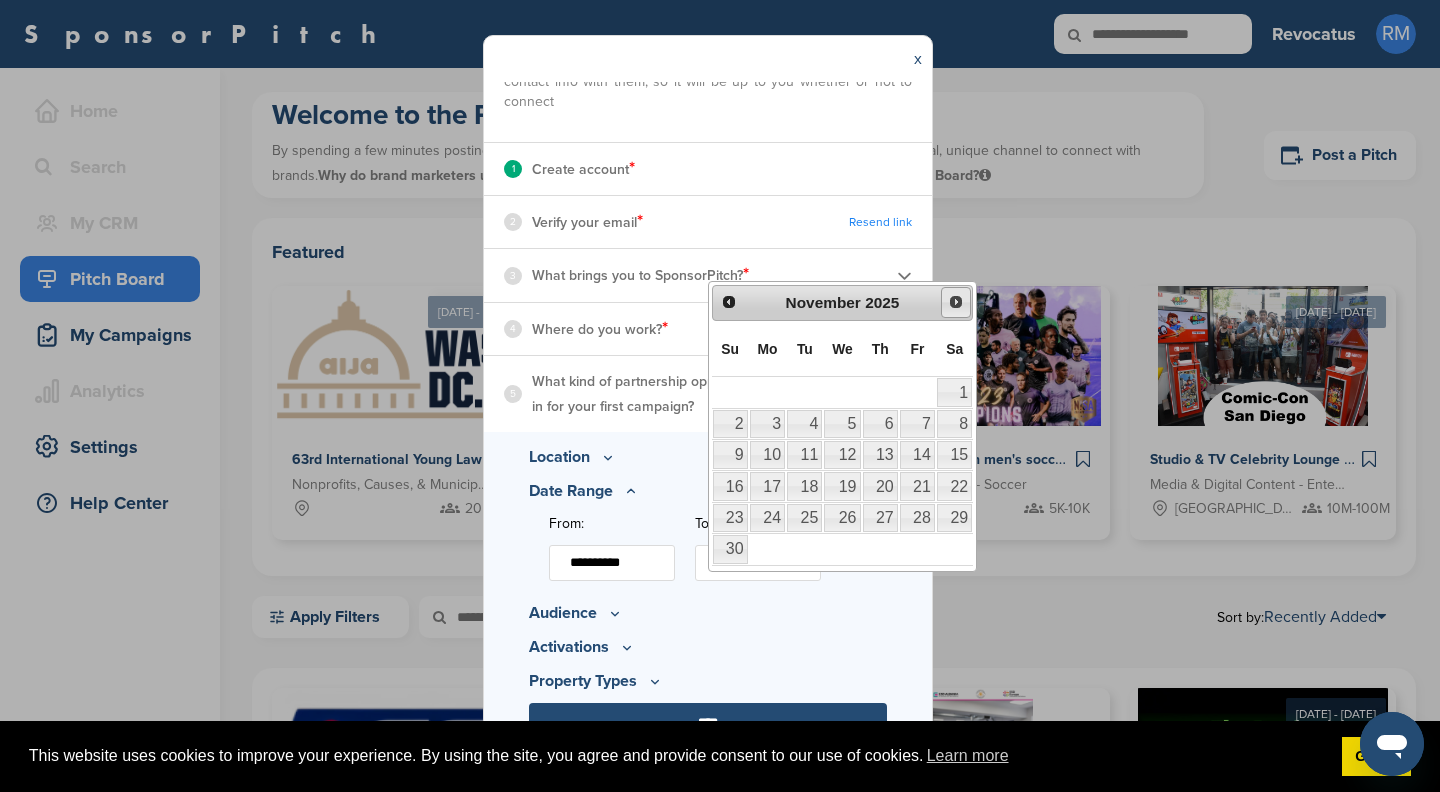 click on "Next" at bounding box center [956, 302] 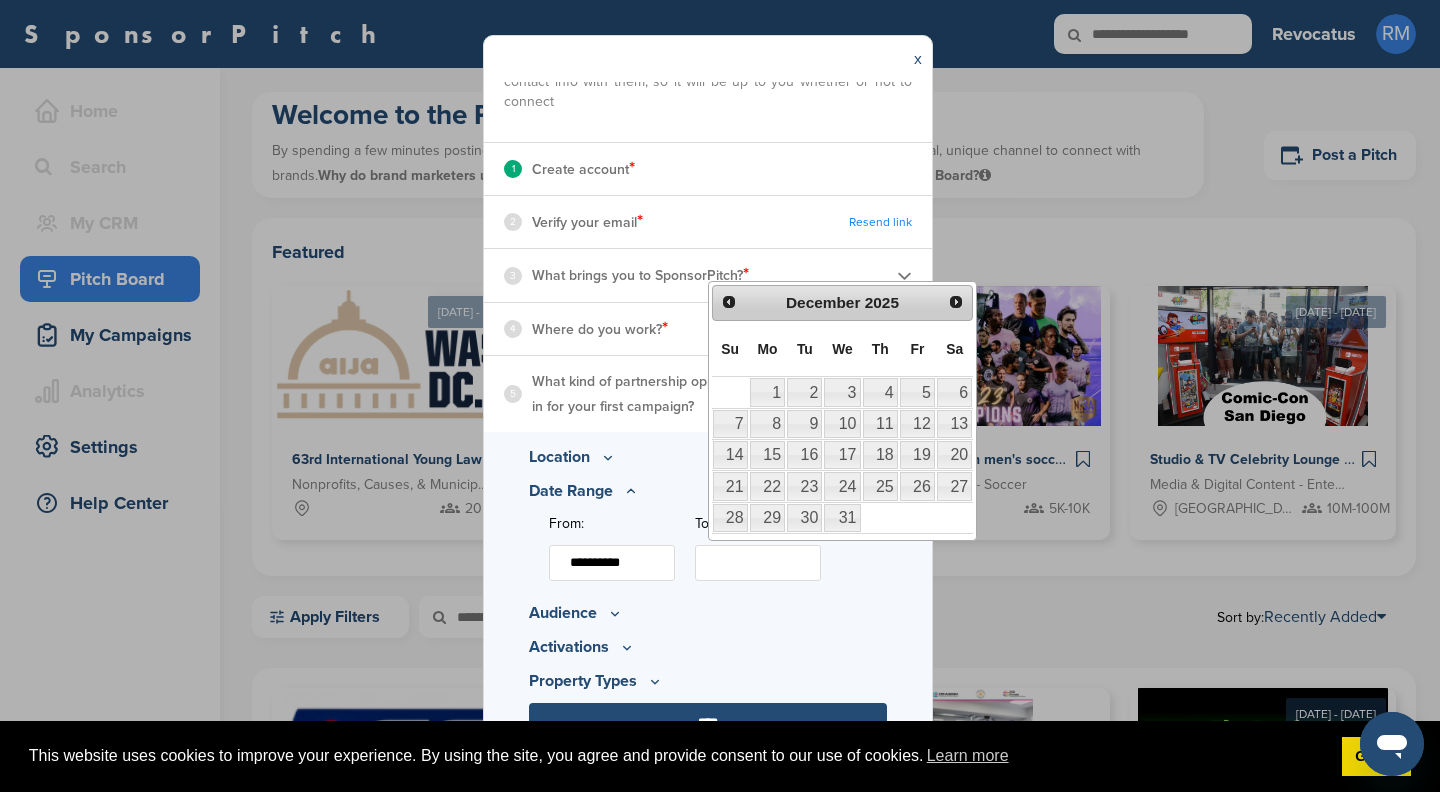 click on "Next" at bounding box center (956, 302) 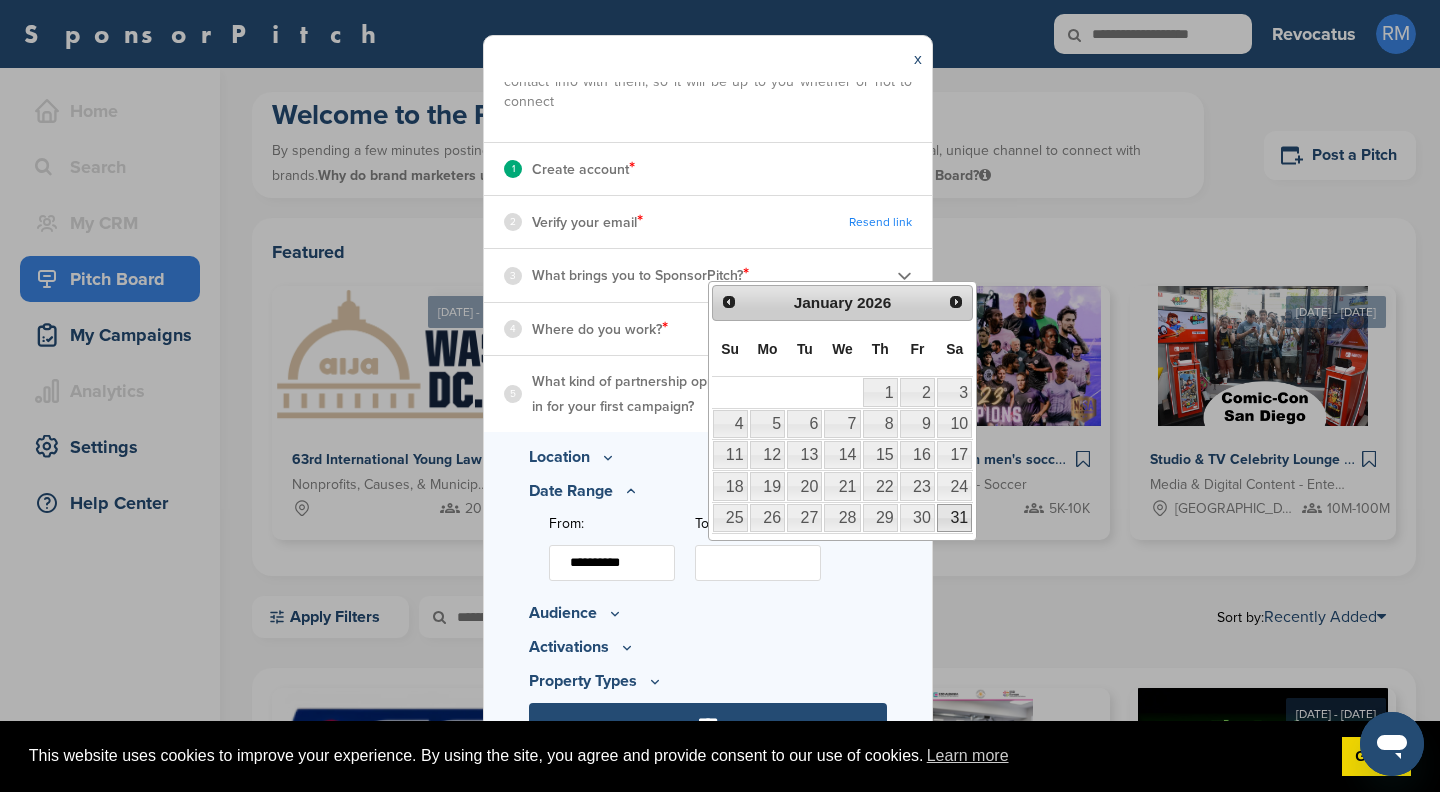 click on "31" at bounding box center (954, 518) 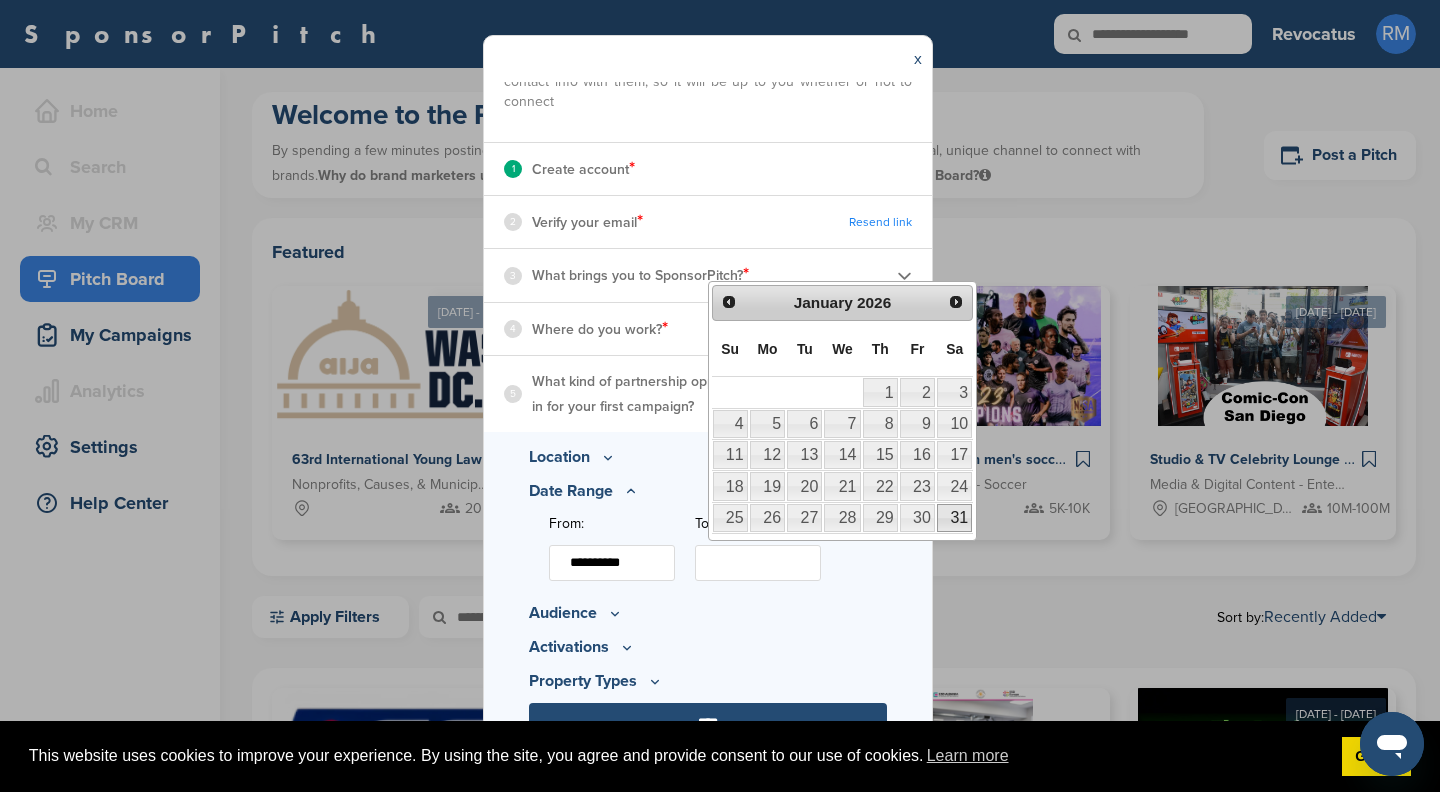 type on "**********" 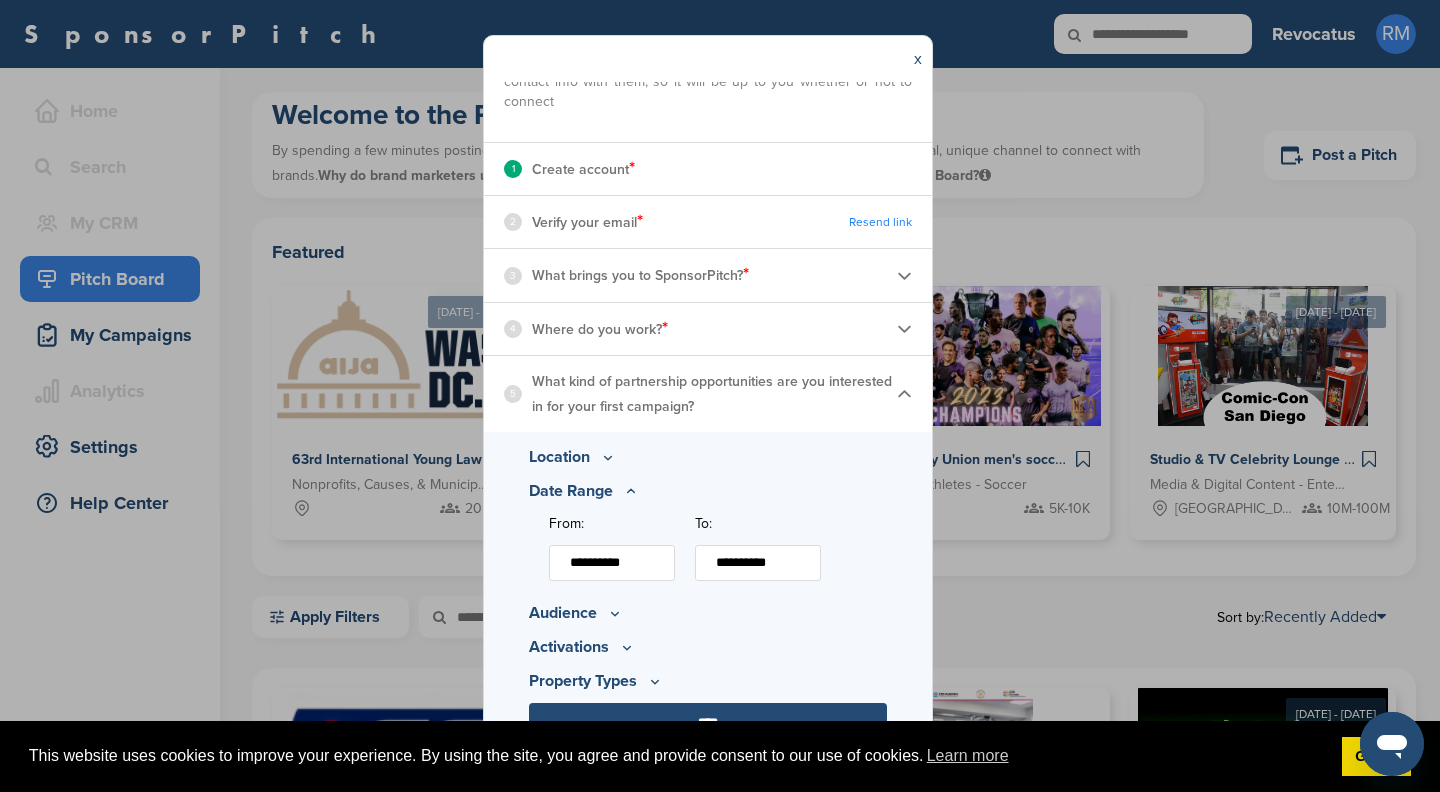 click 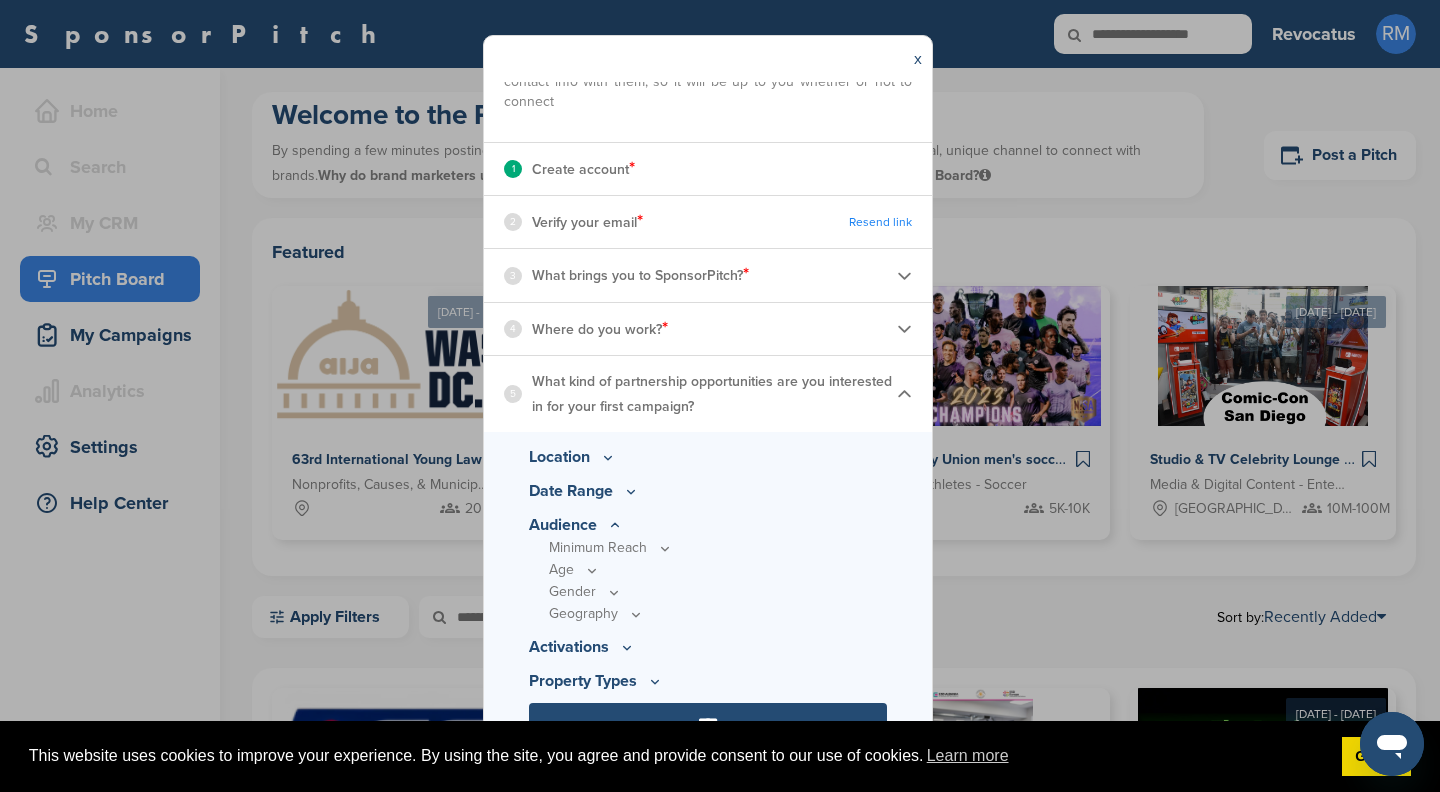 scroll, scrollTop: 180, scrollLeft: 0, axis: vertical 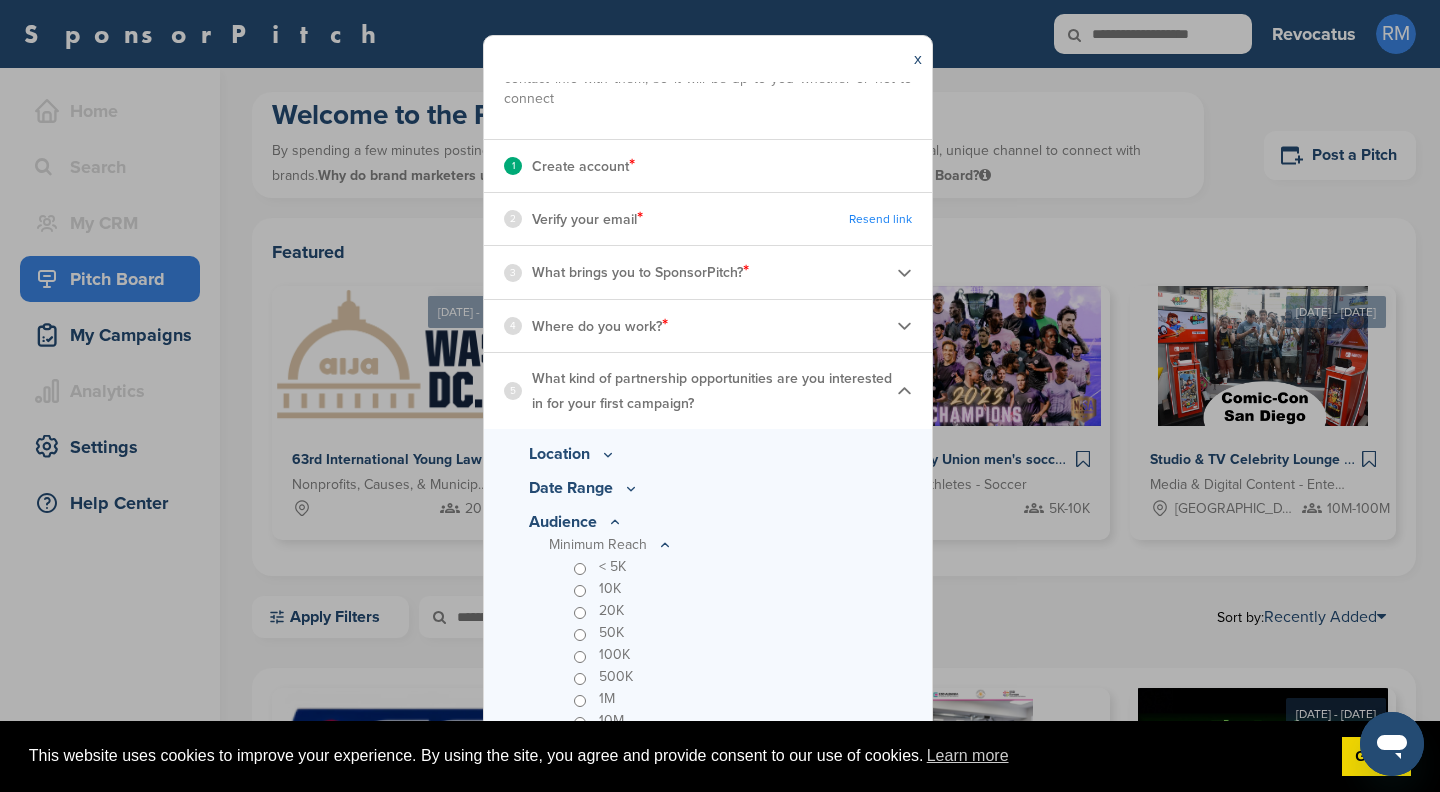 click 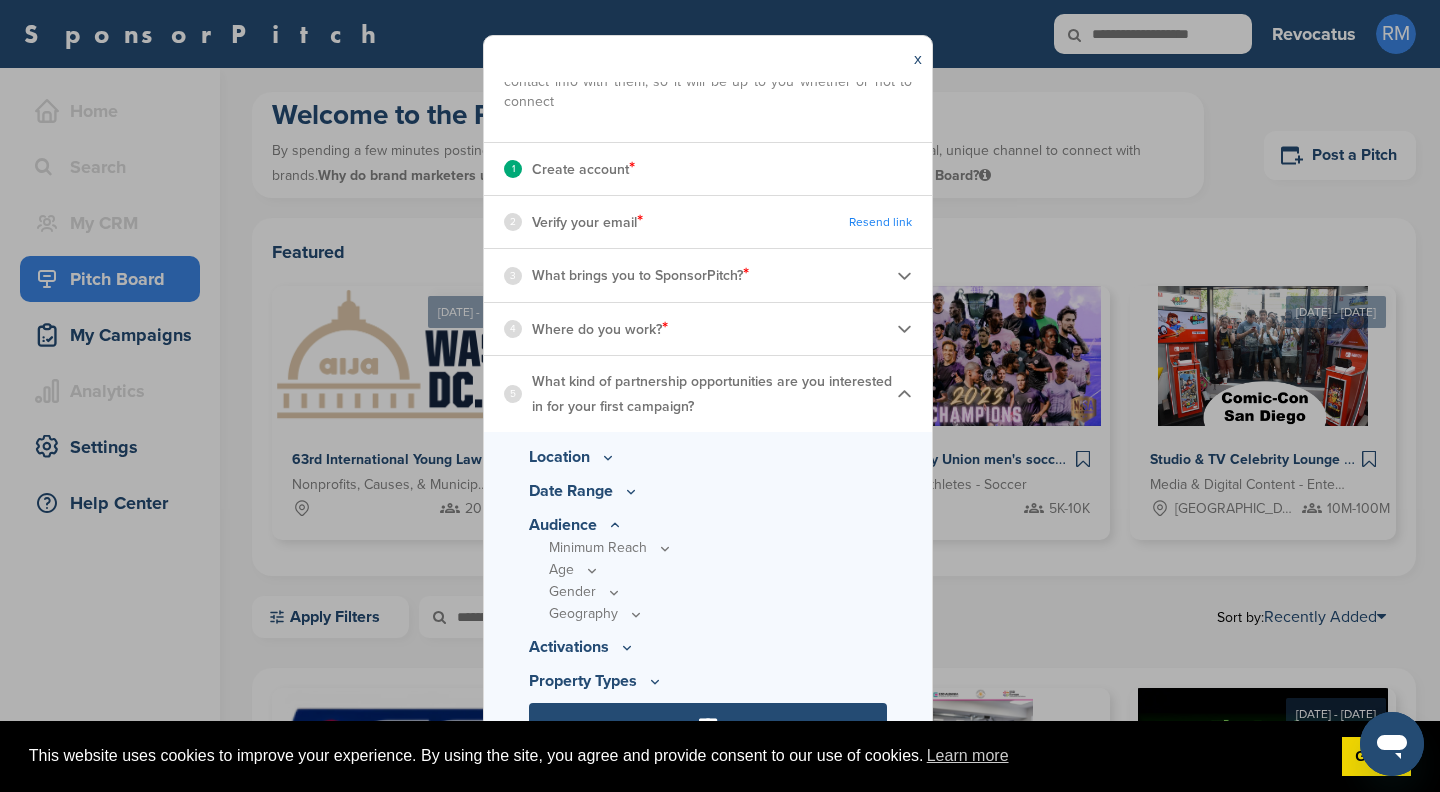 click 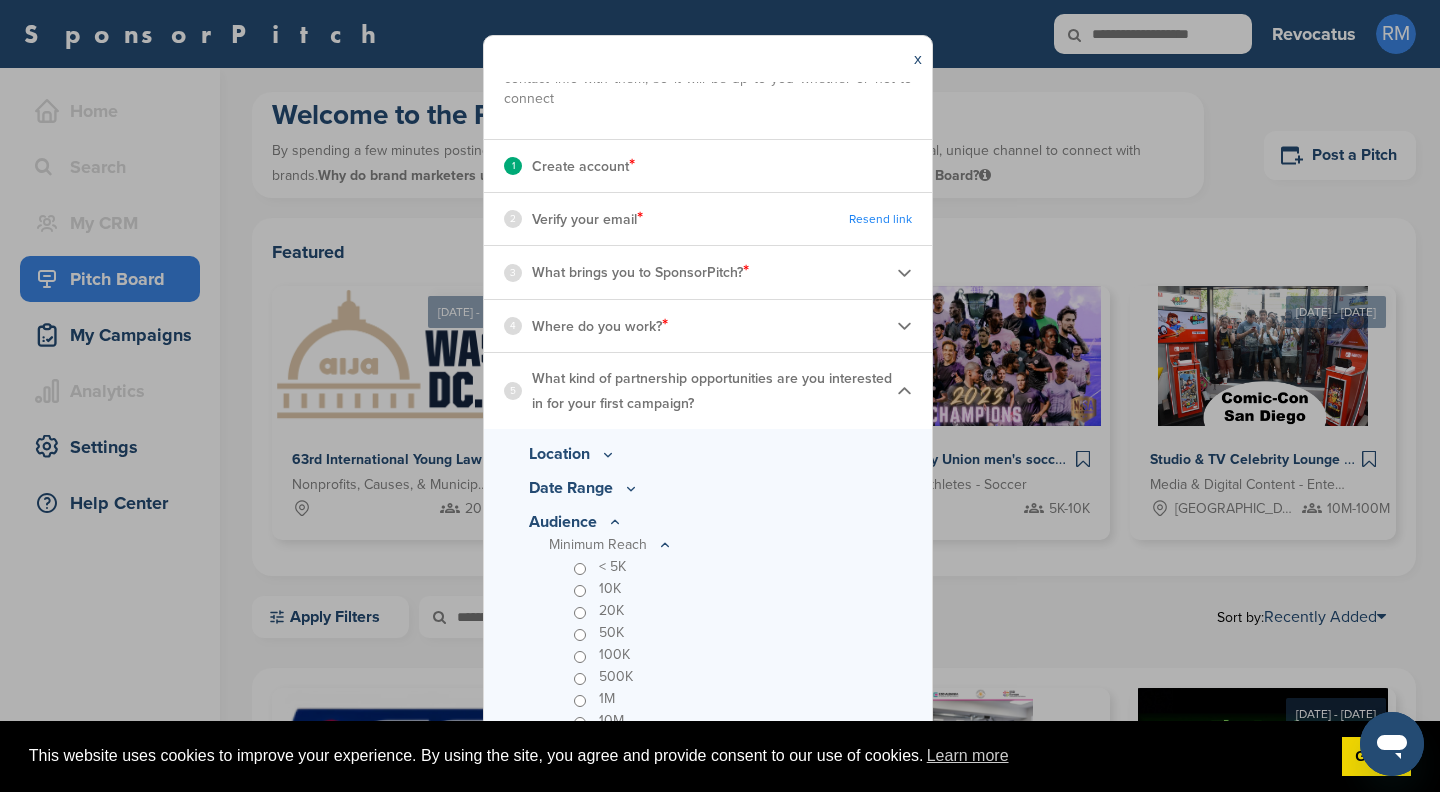 click on "< 5K" at bounding box center [728, 567] 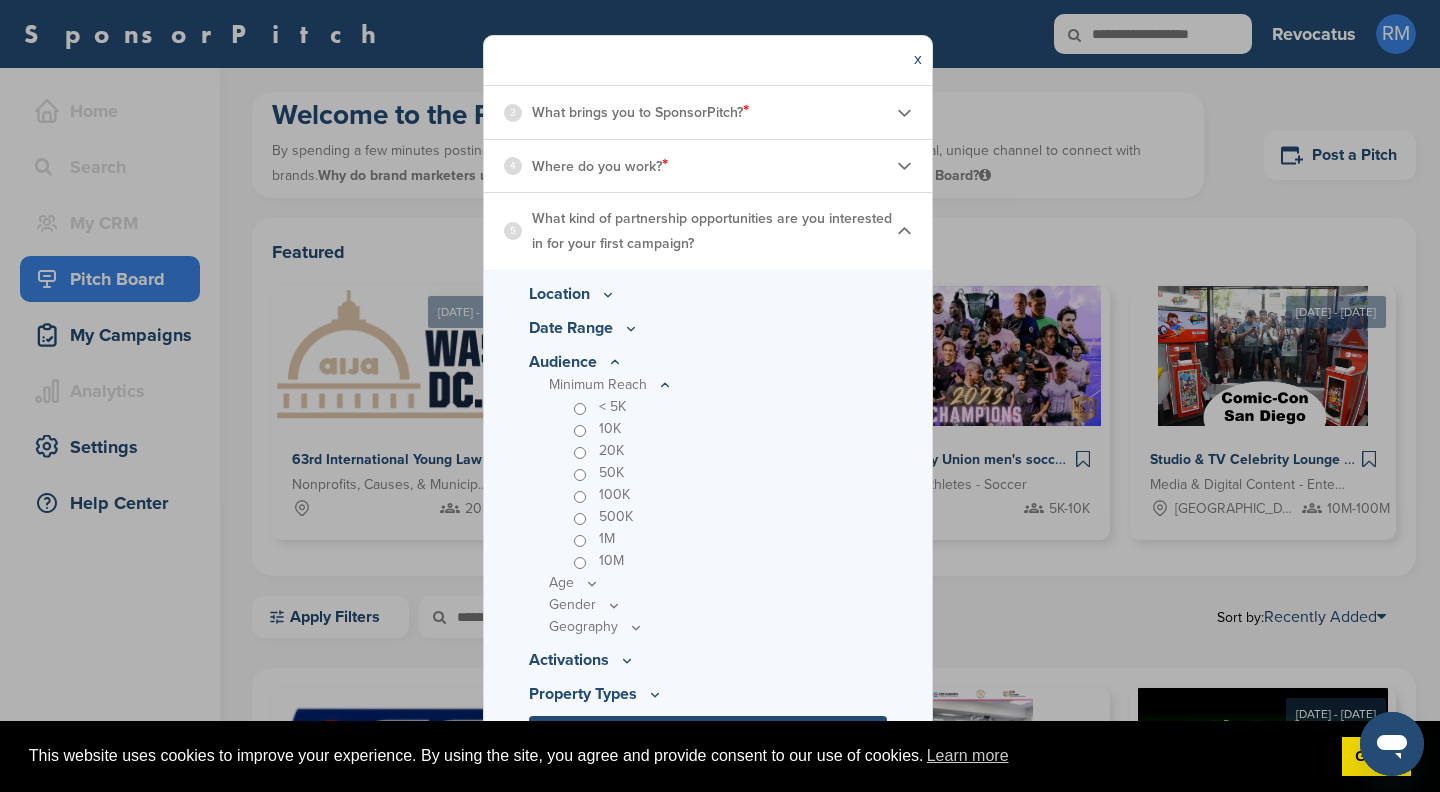 scroll, scrollTop: 356, scrollLeft: 0, axis: vertical 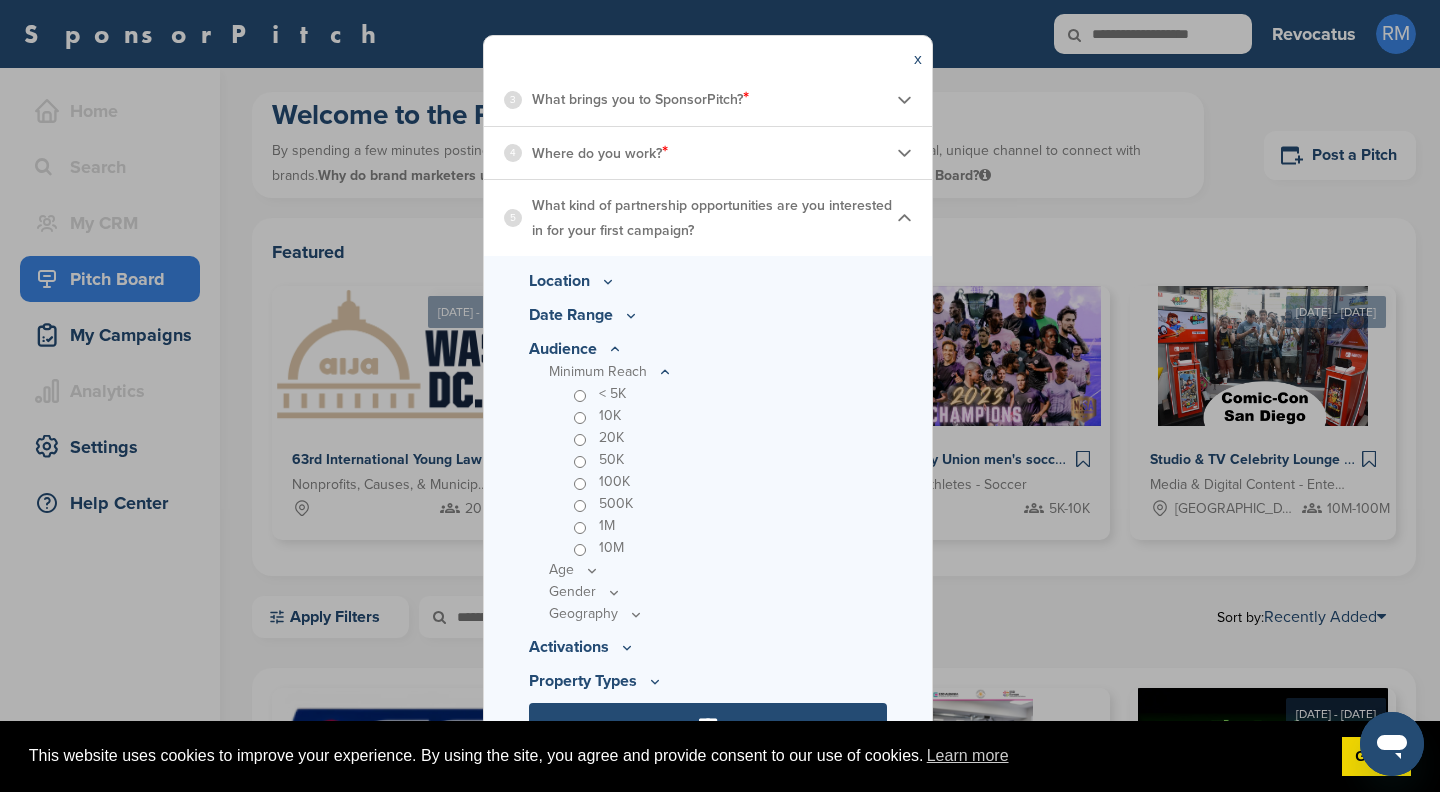 click 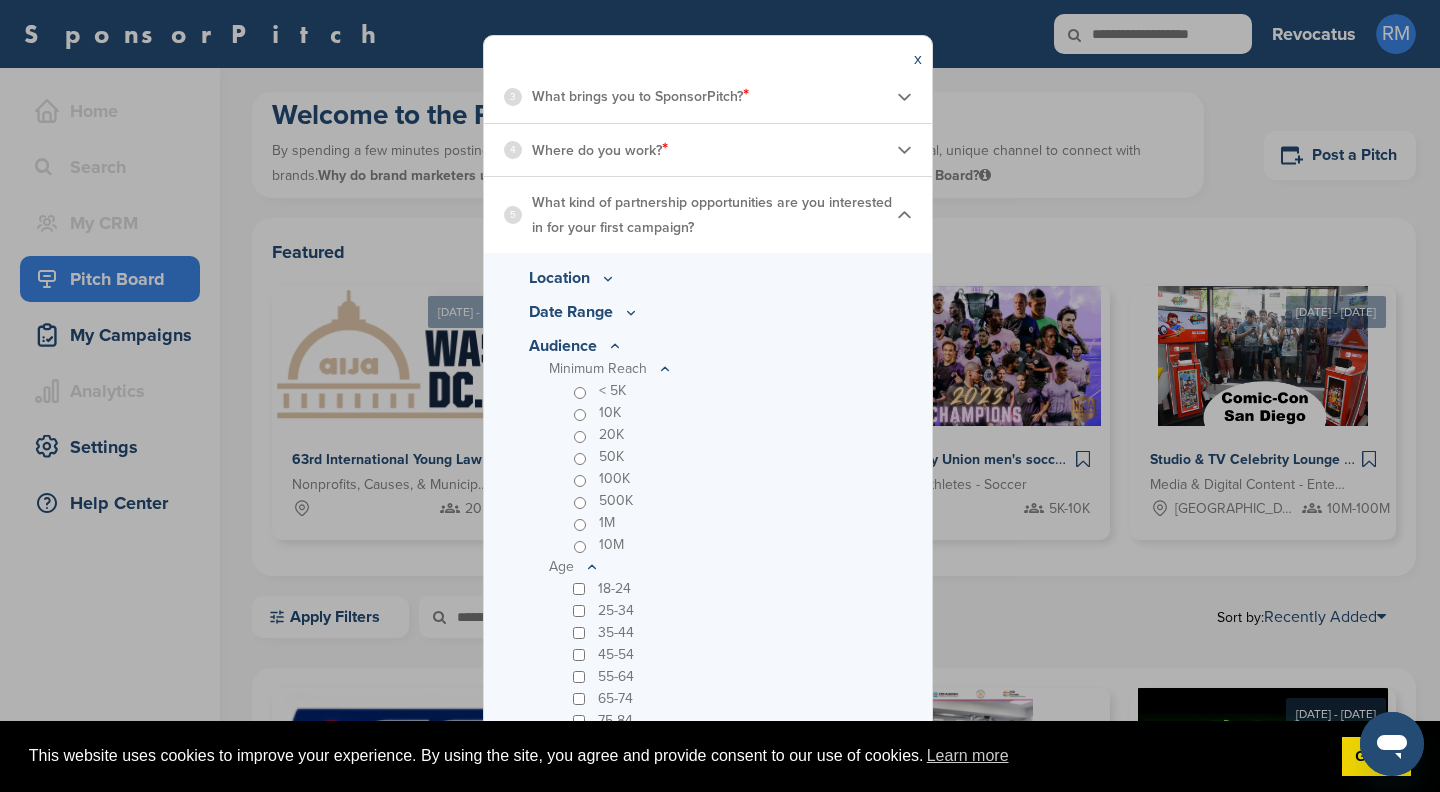 click on "18-24" at bounding box center (728, 589) 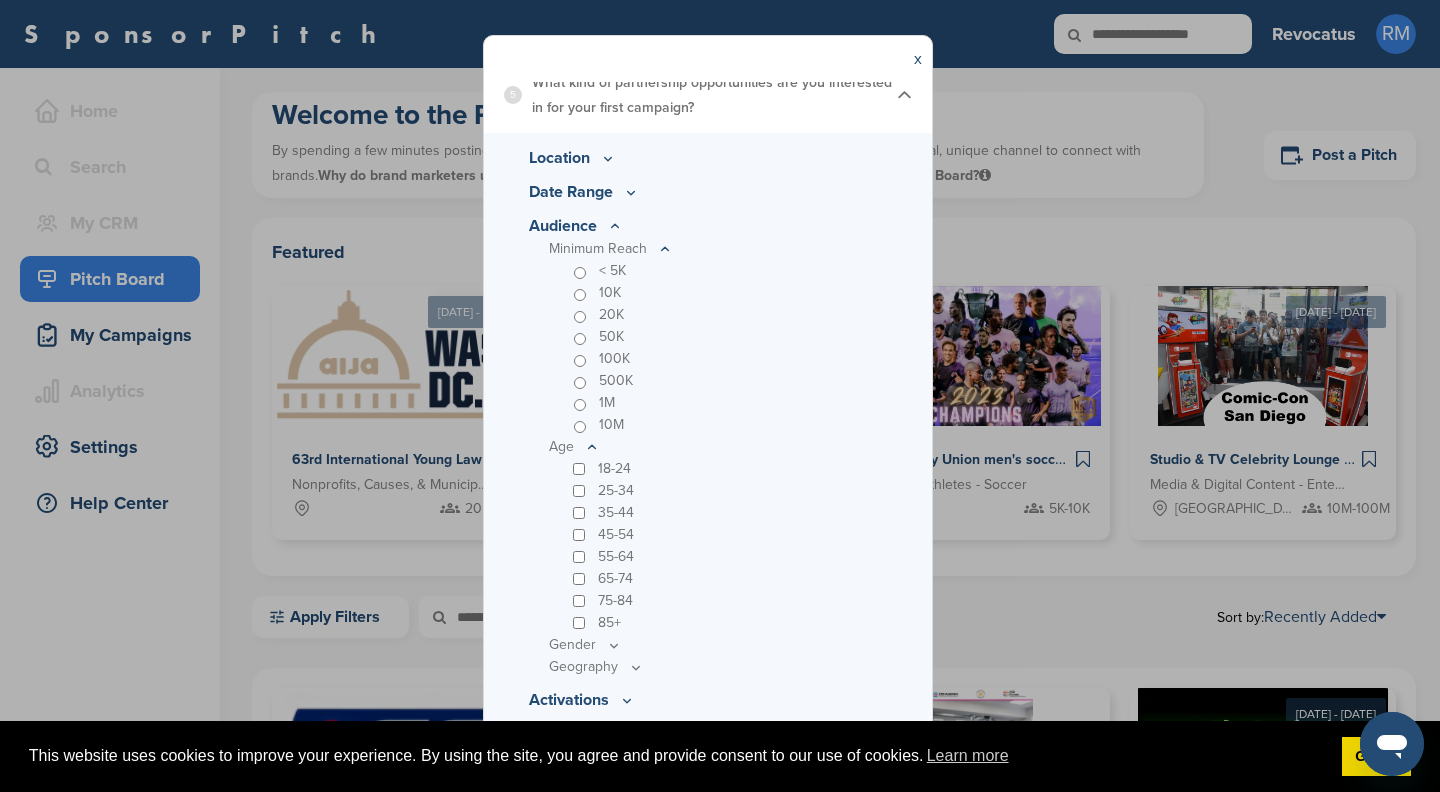 scroll, scrollTop: 532, scrollLeft: 0, axis: vertical 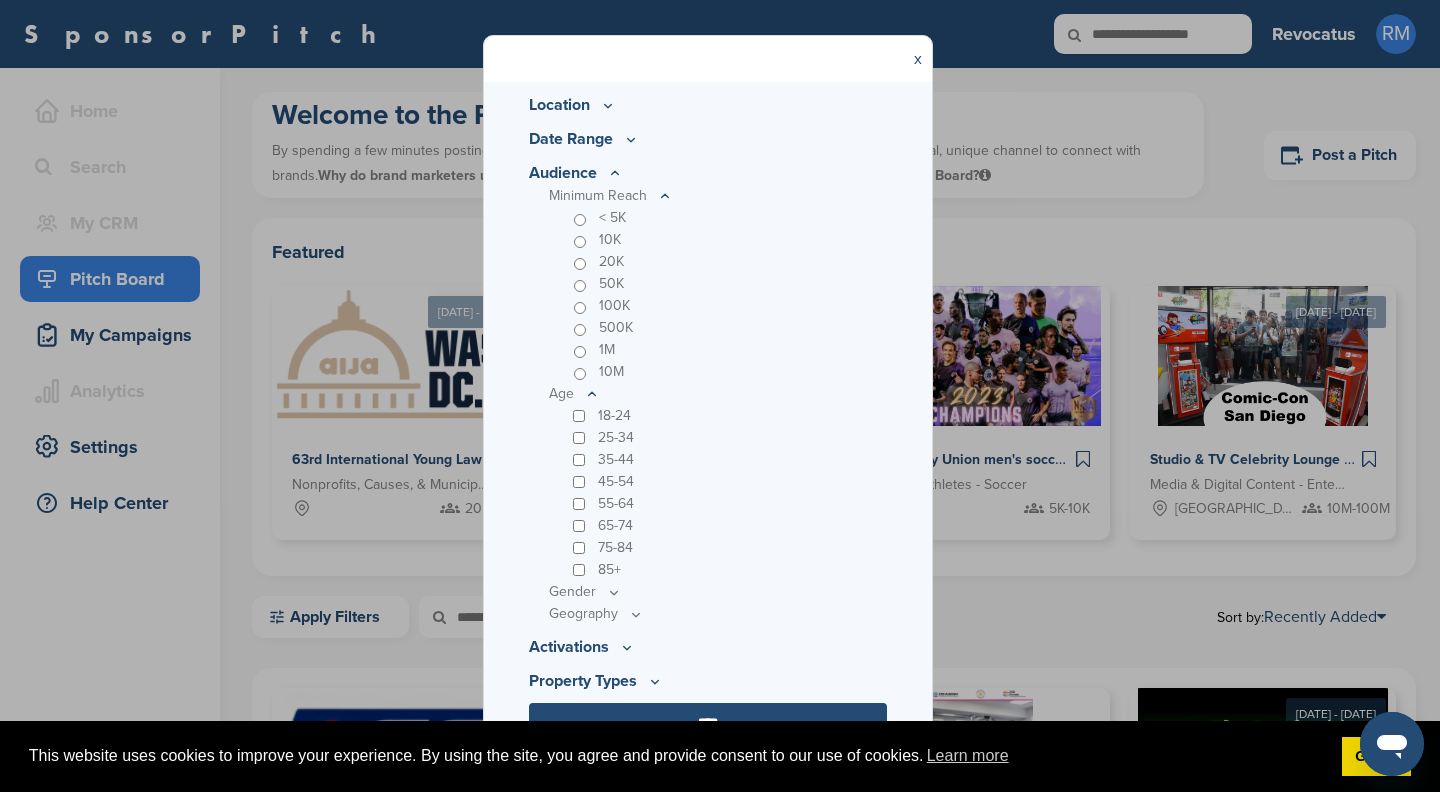 click 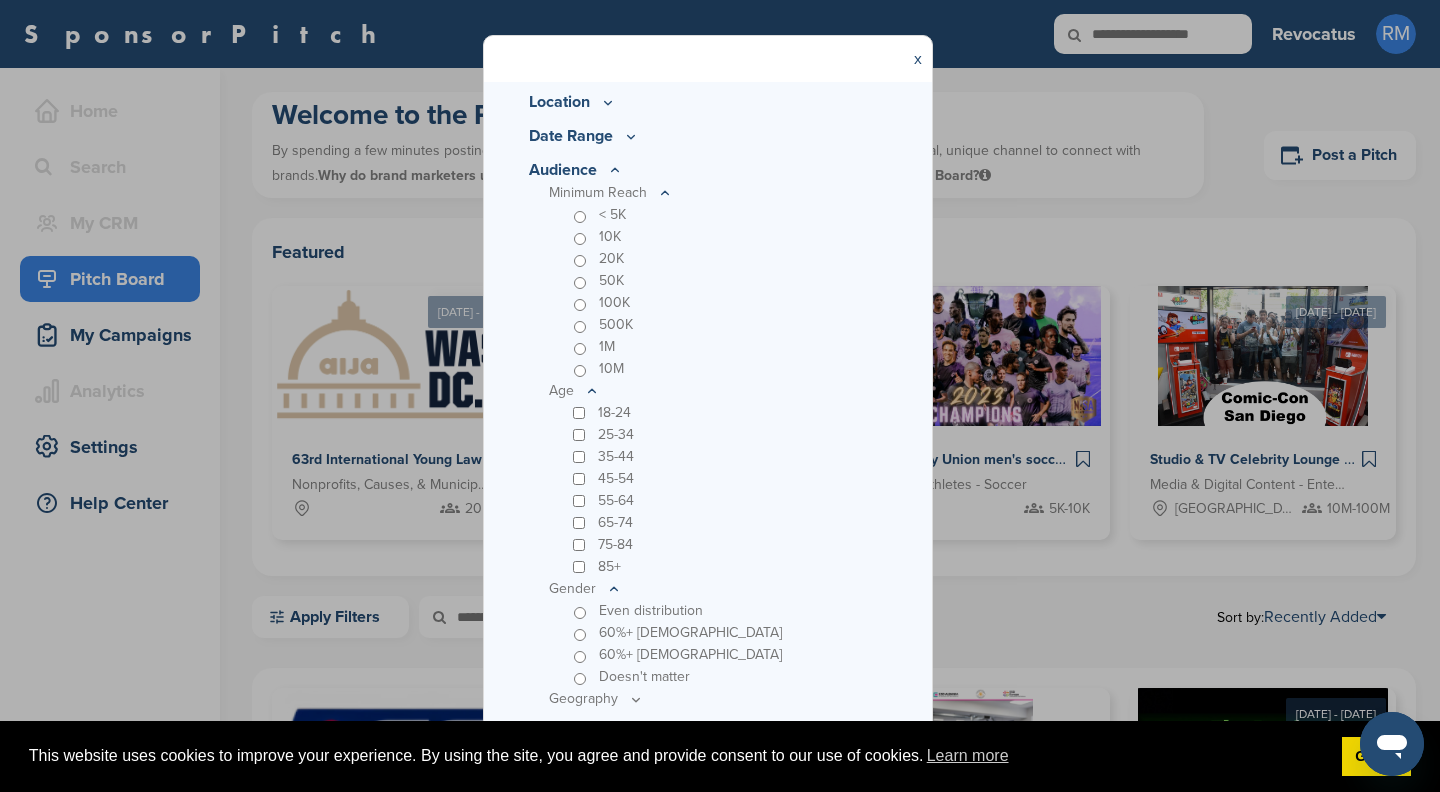 click on "75-84" at bounding box center [728, 545] 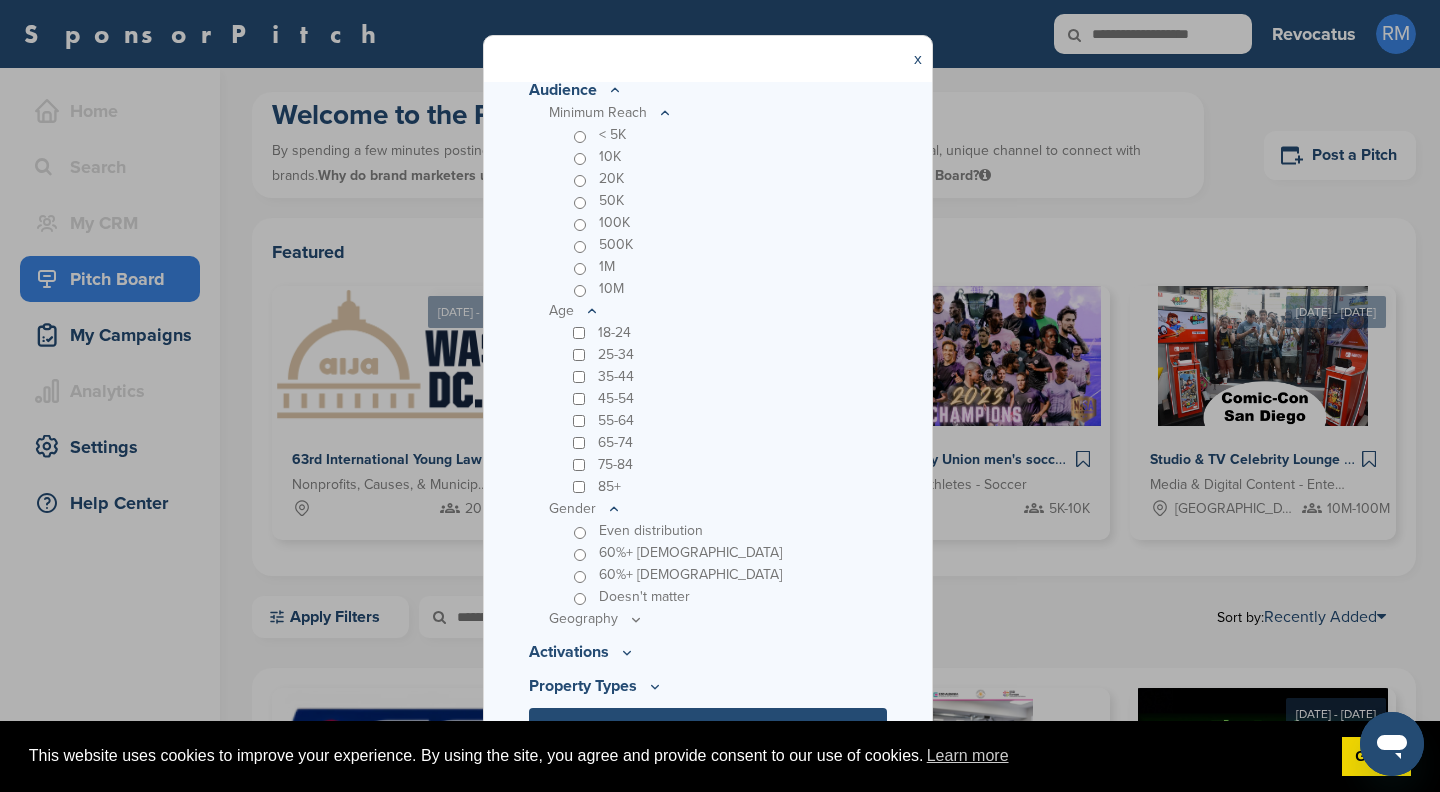 scroll, scrollTop: 620, scrollLeft: 0, axis: vertical 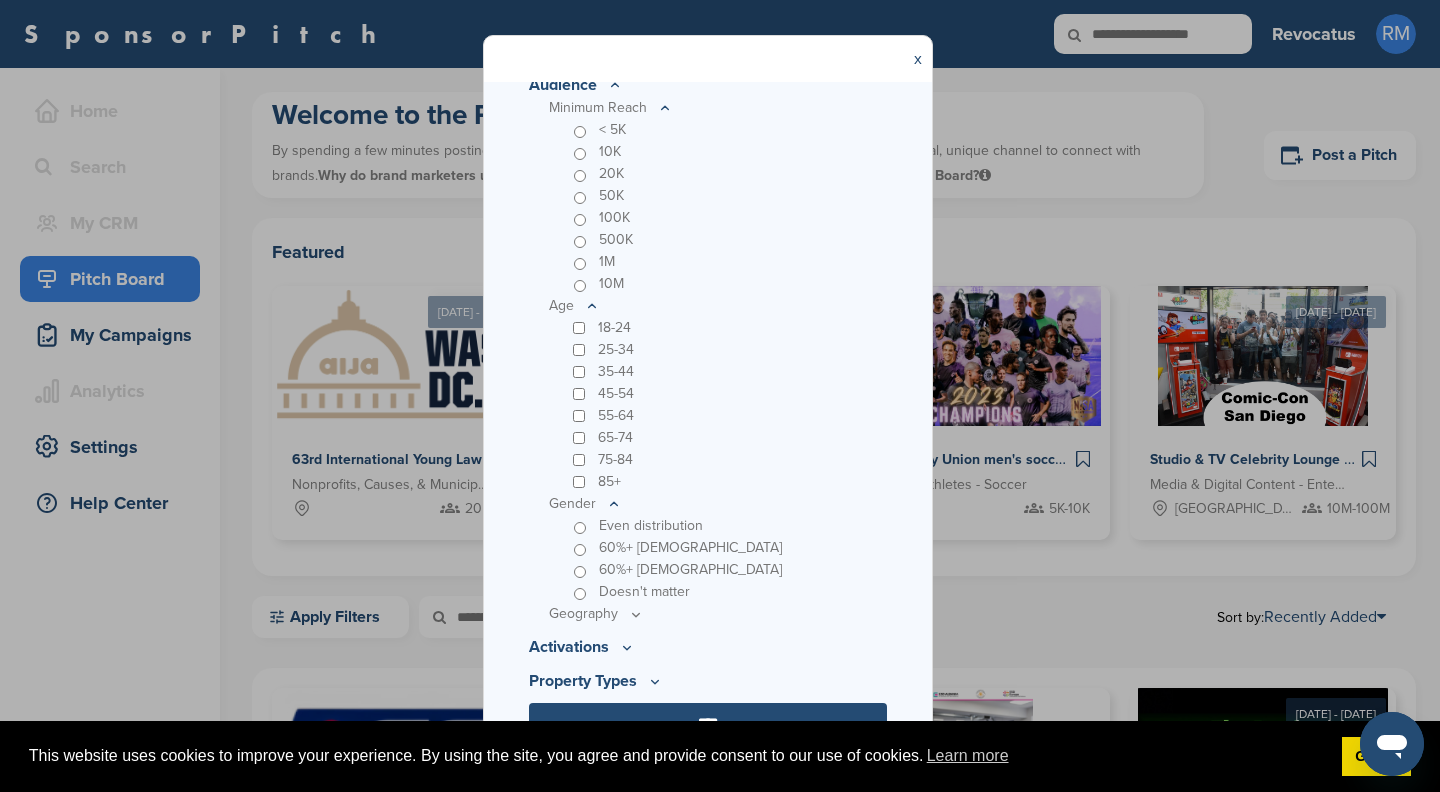 click on "65-74" at bounding box center (728, 438) 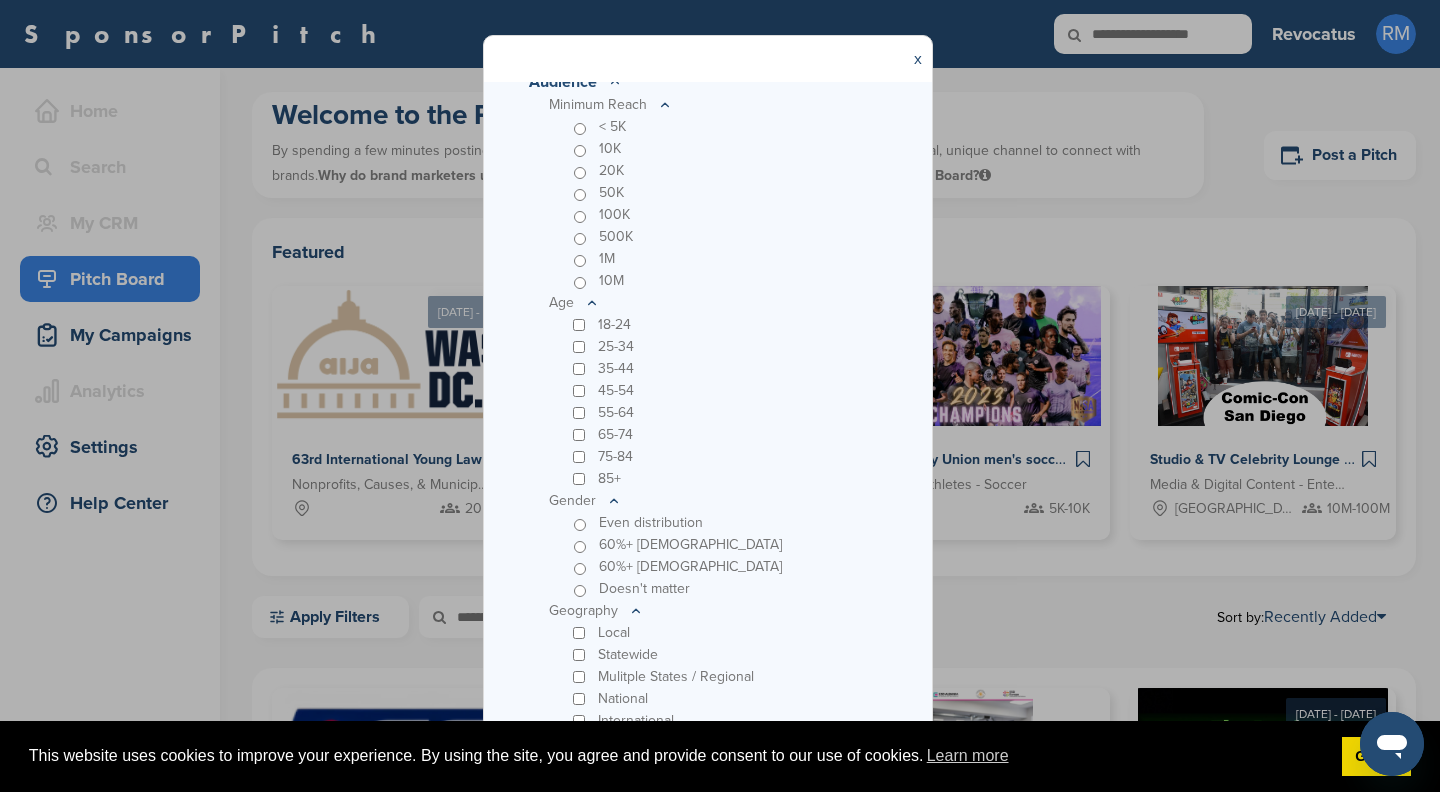 click on "60%+ [DEMOGRAPHIC_DATA]" at bounding box center [728, 545] 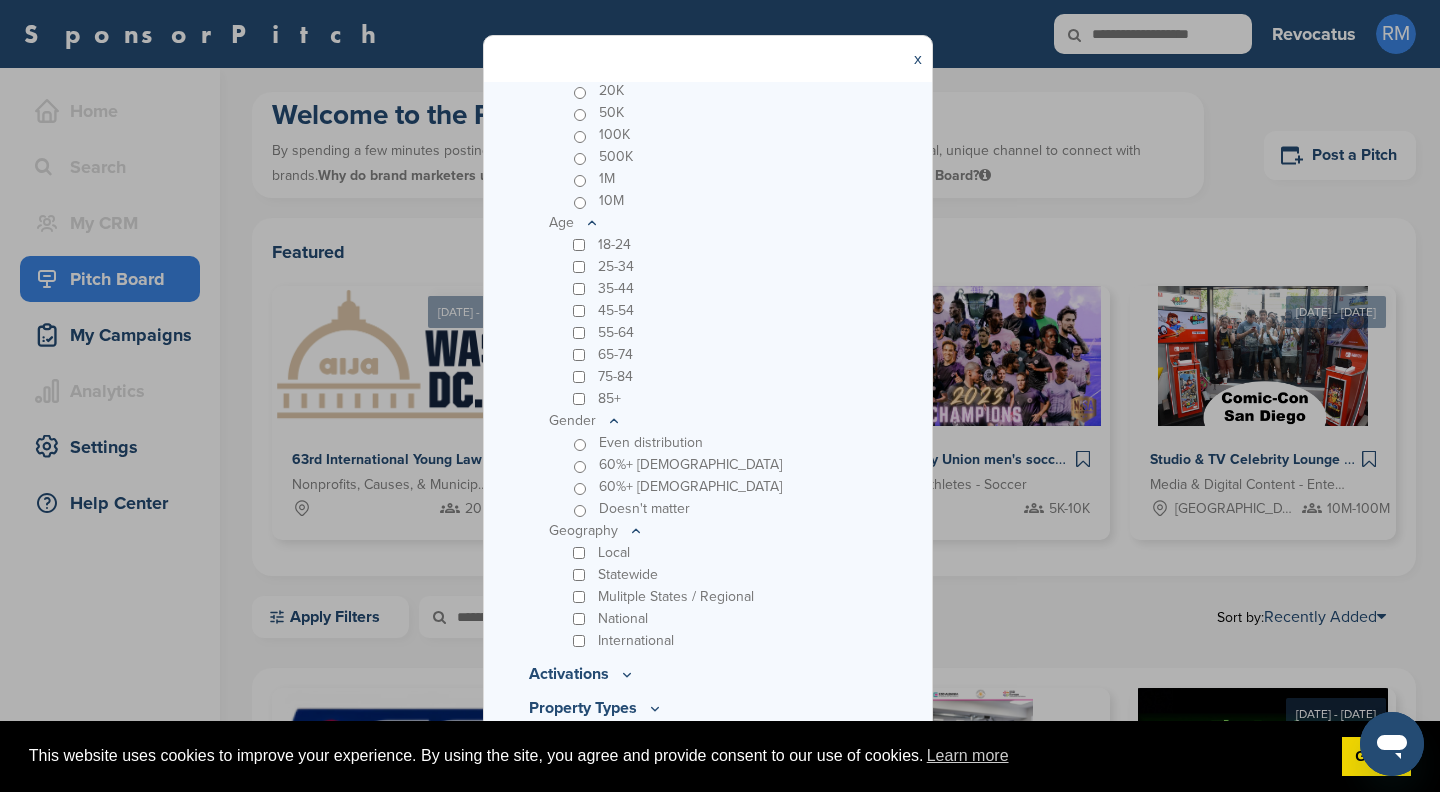 scroll, scrollTop: 730, scrollLeft: 0, axis: vertical 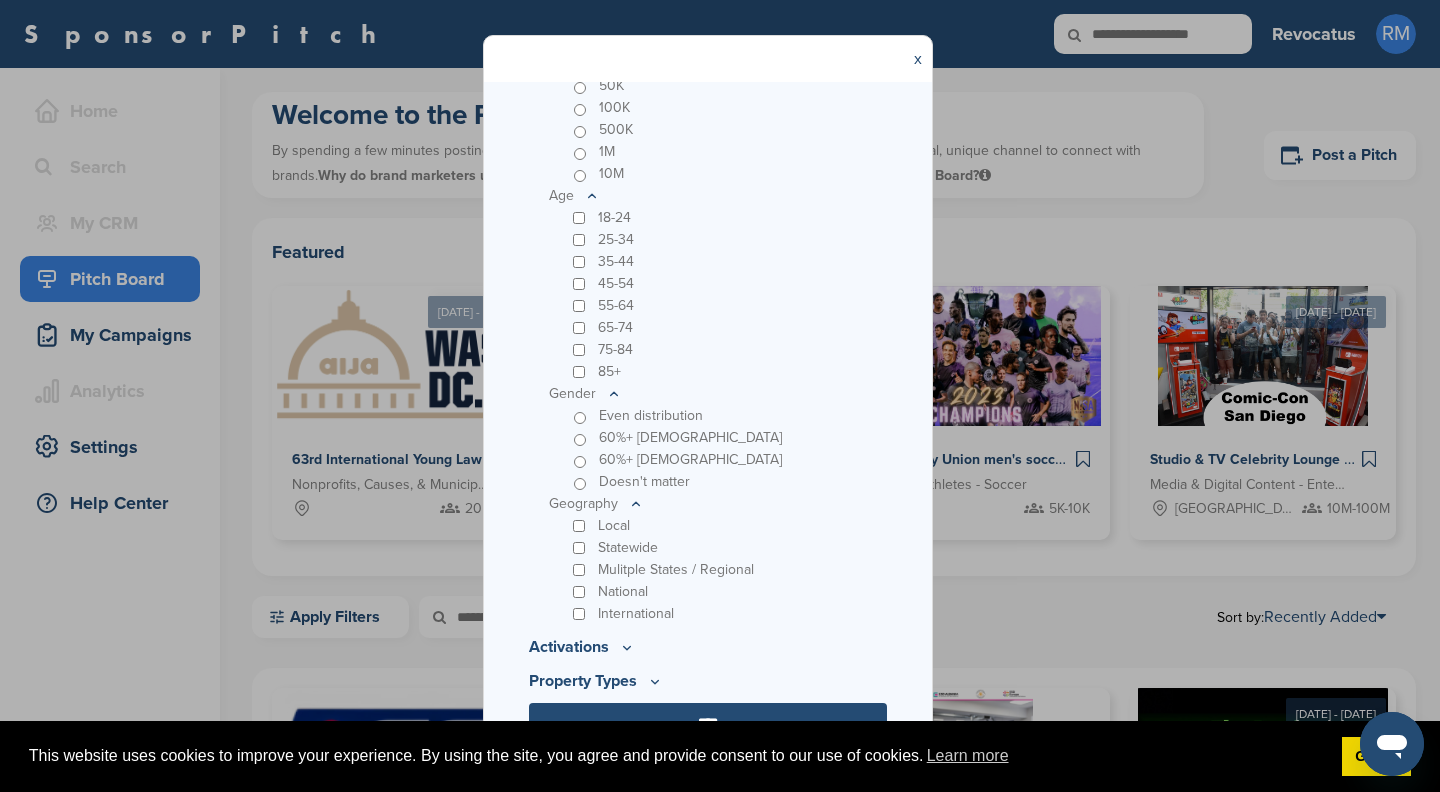 click on "Geography" at bounding box center [718, -2] 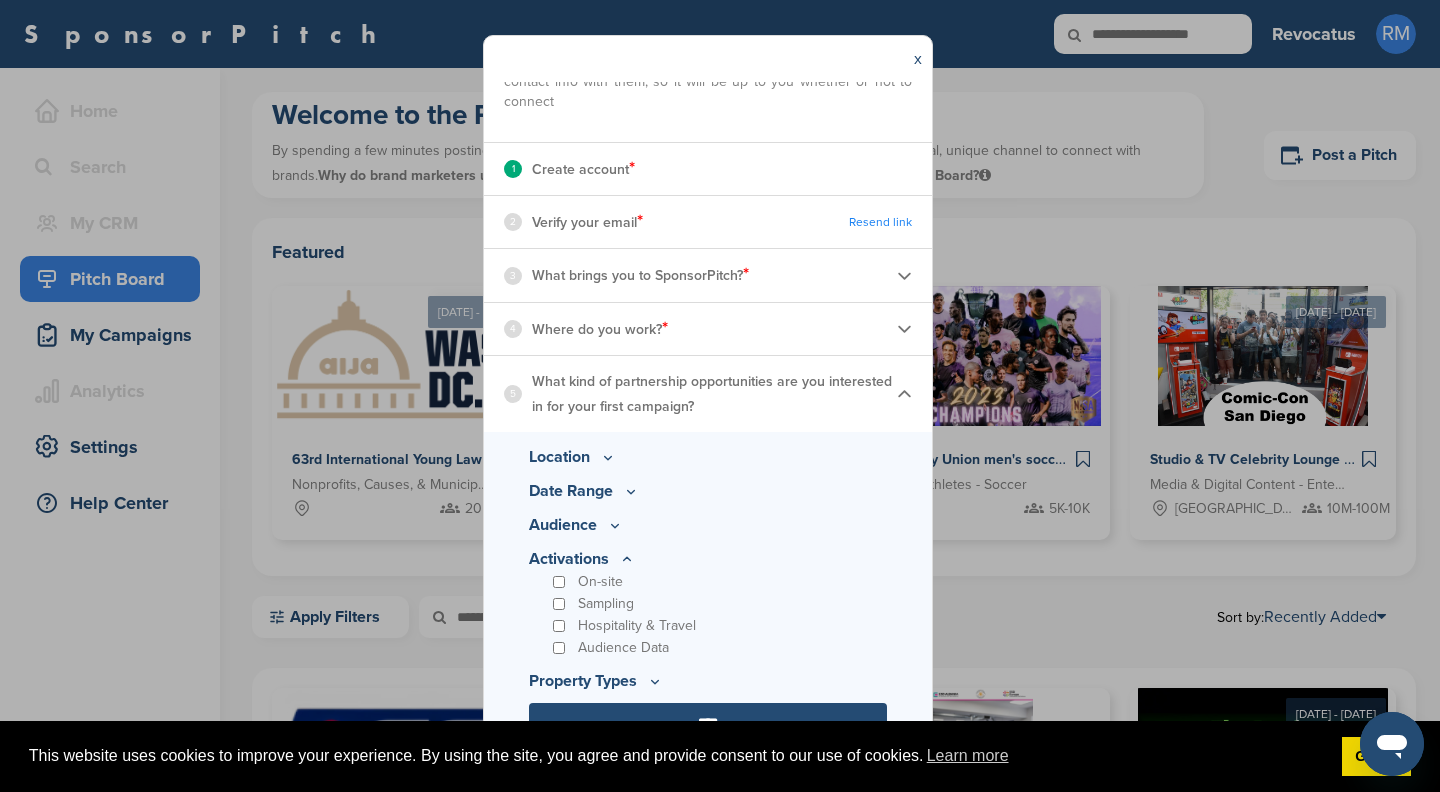 click on "Audience Data" at bounding box center (623, 648) 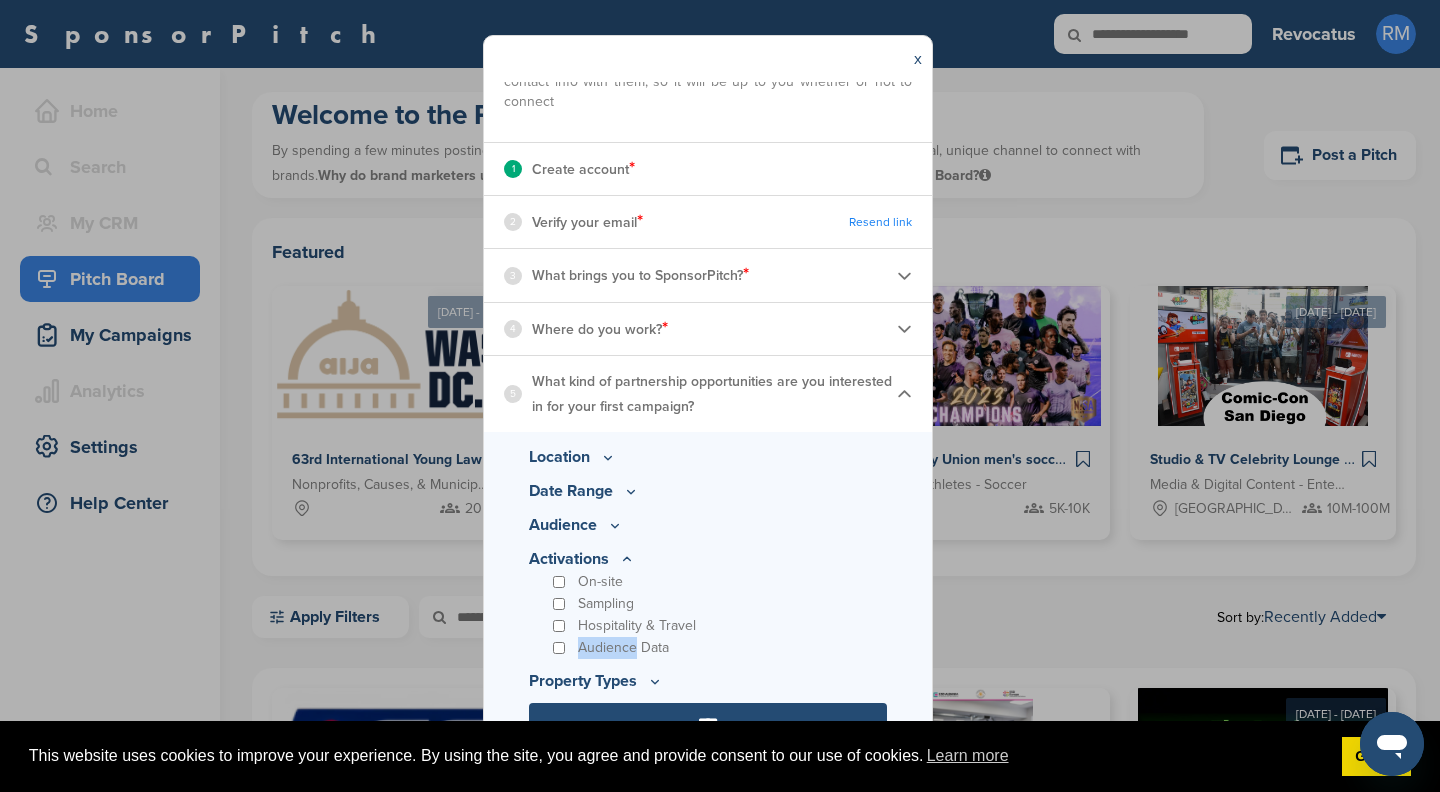 click on "Audience Data" at bounding box center [623, 648] 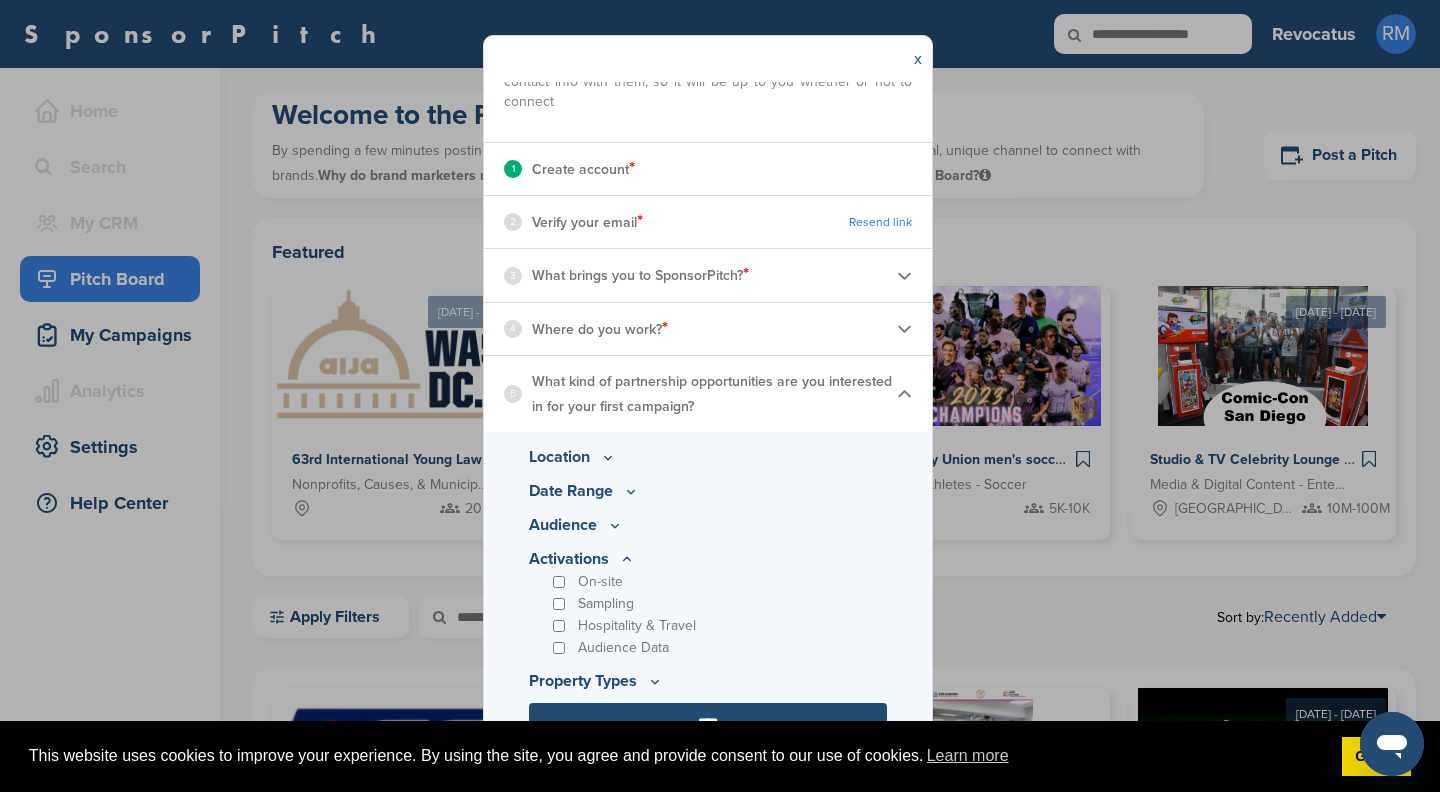 click on "Sampling" at bounding box center (718, 604) 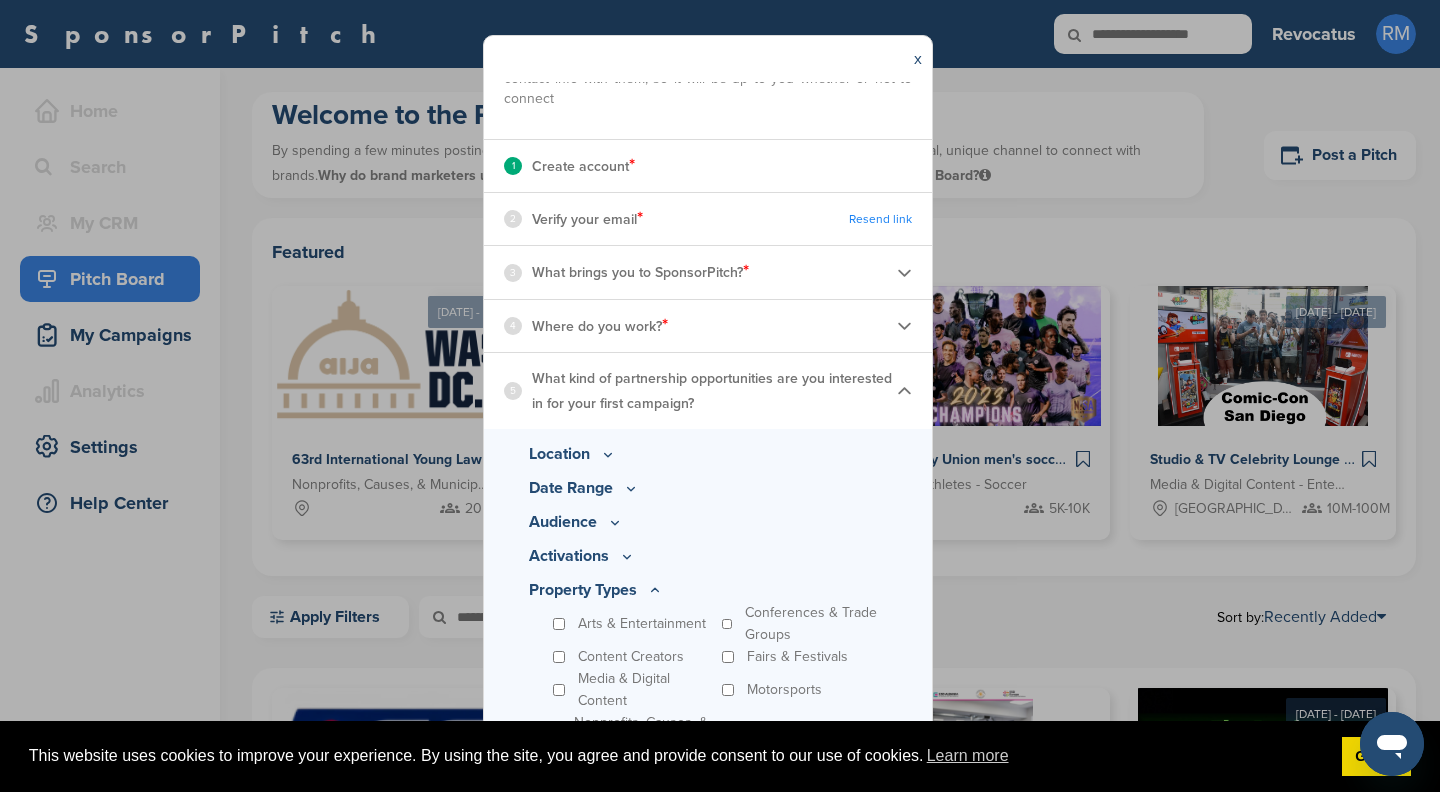 click on "Audience" at bounding box center (708, 522) 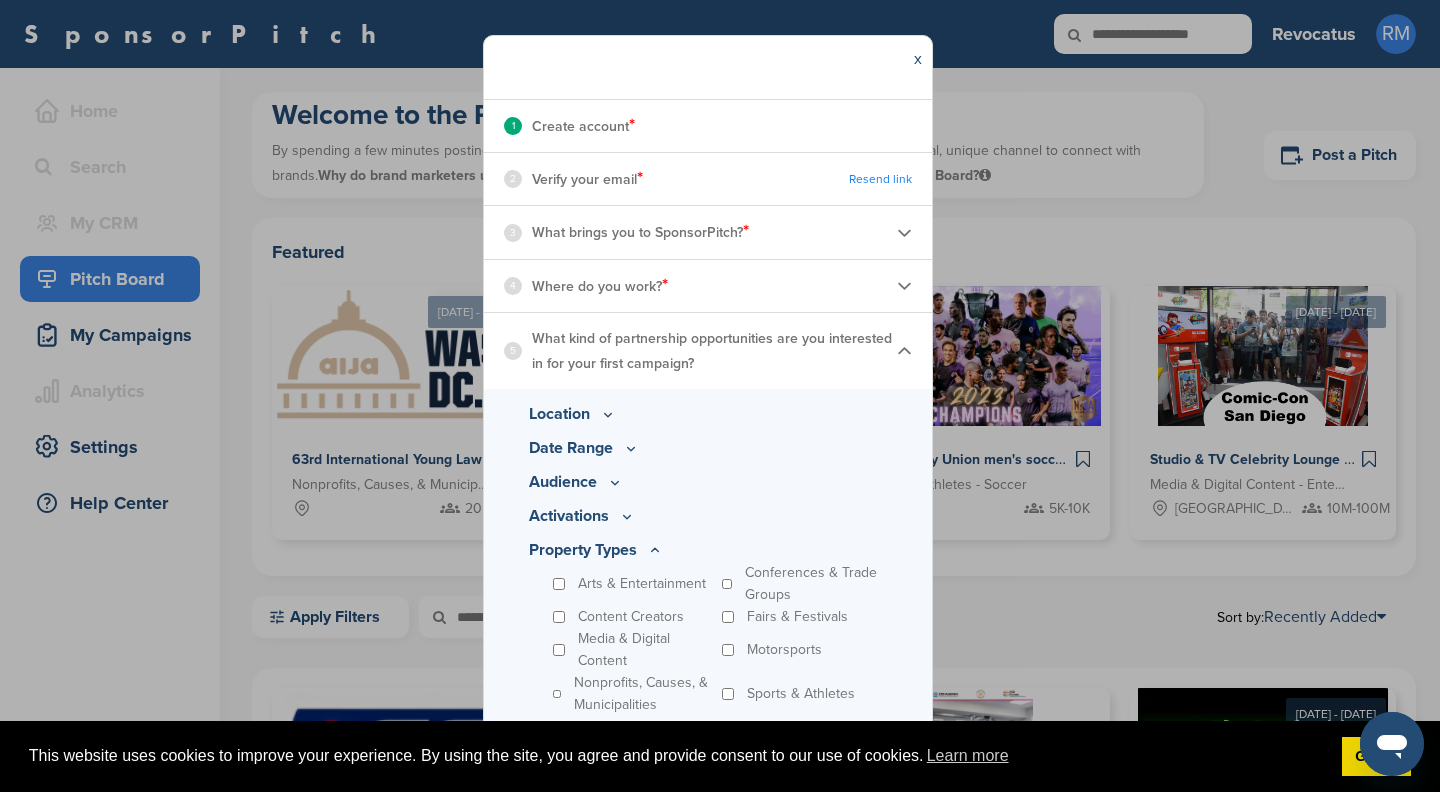 scroll, scrollTop: 268, scrollLeft: 0, axis: vertical 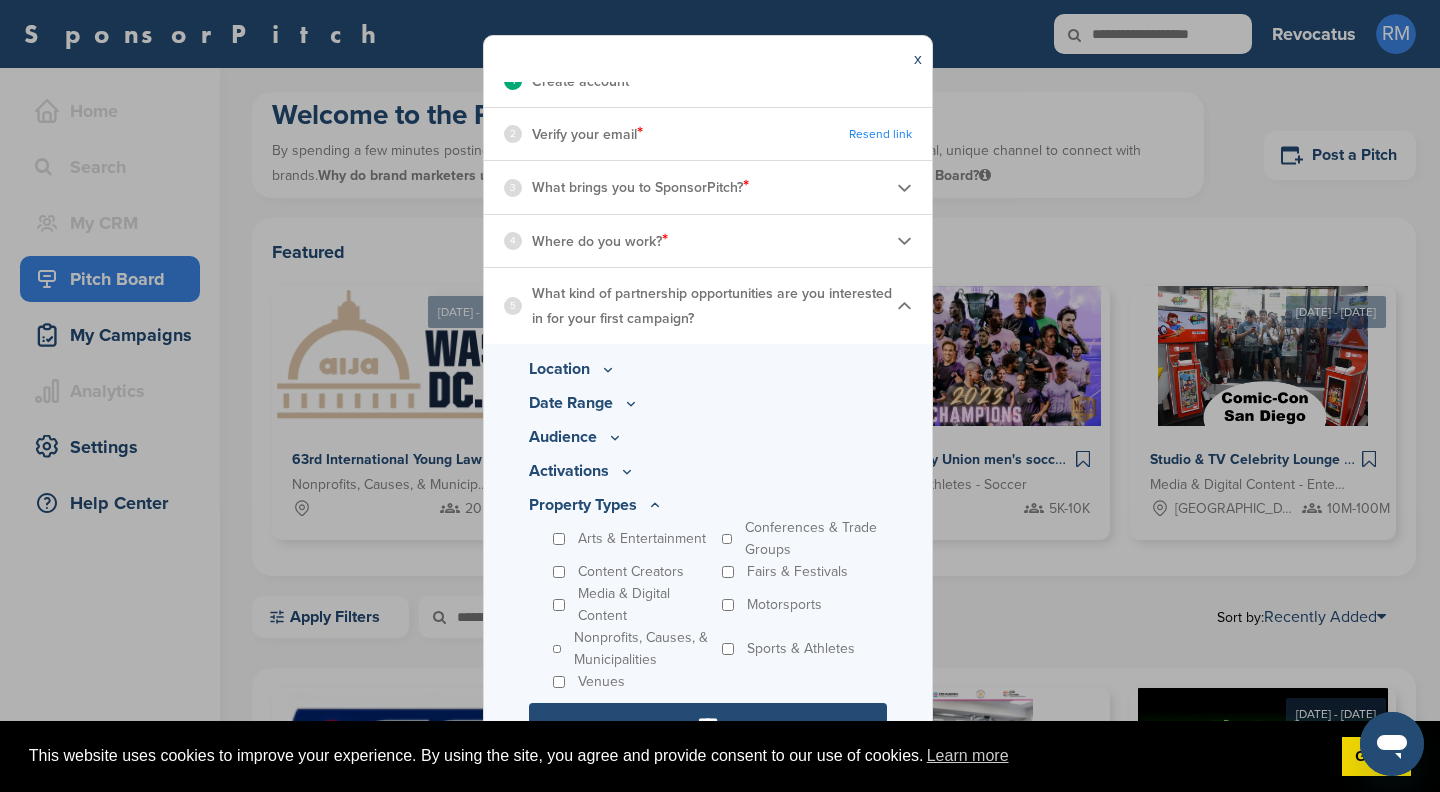 click on "****" at bounding box center (708, 723) 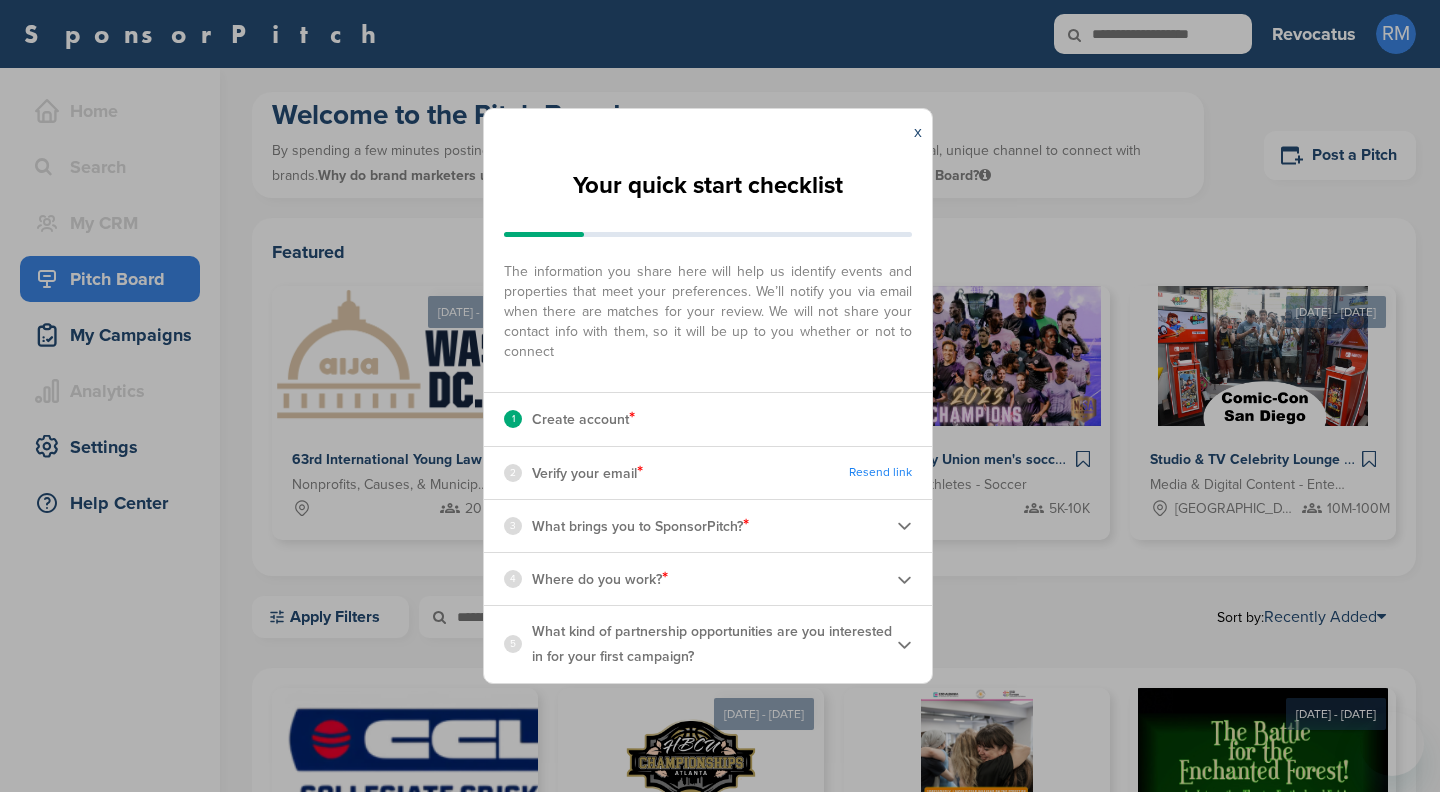 scroll, scrollTop: 0, scrollLeft: 0, axis: both 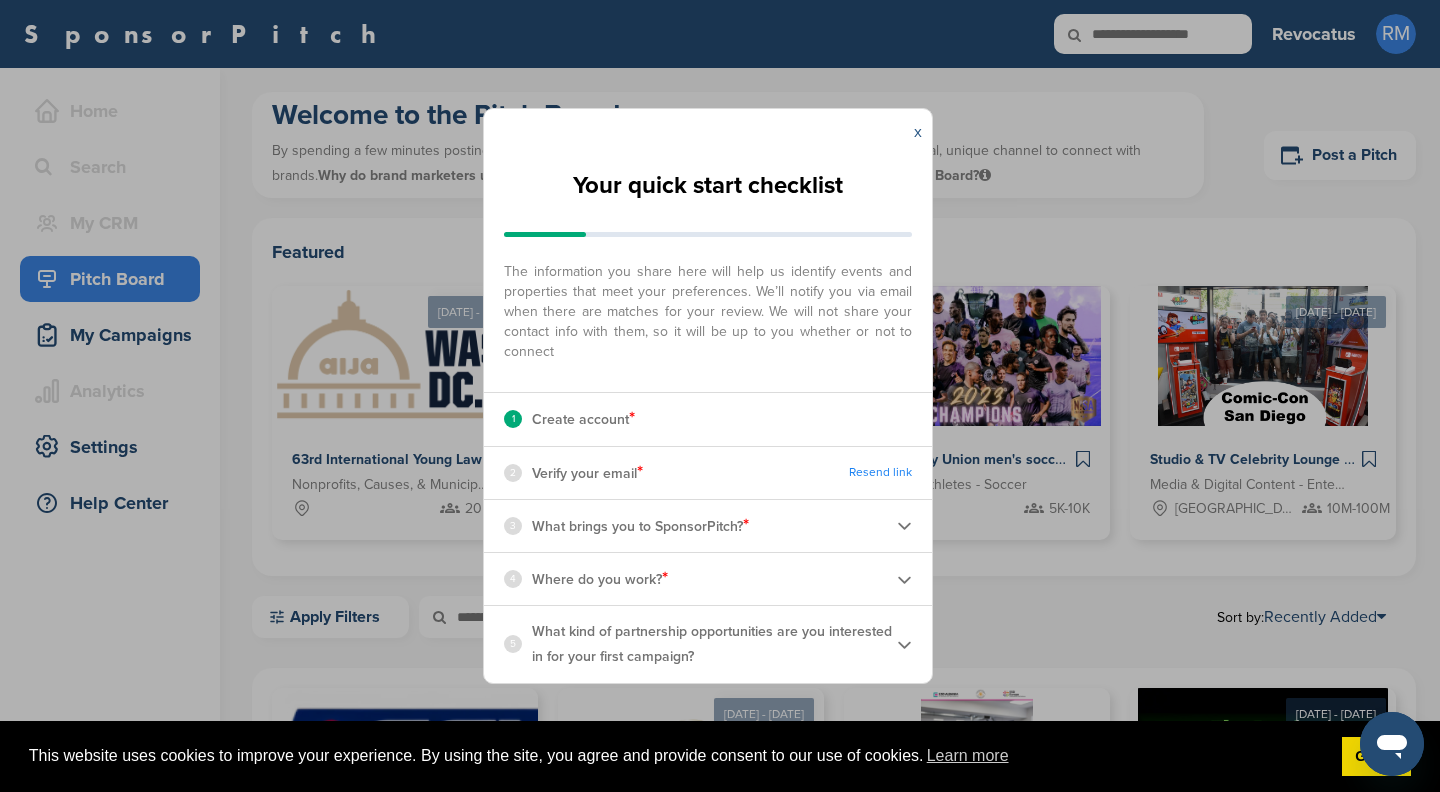 click on "x" at bounding box center [918, 132] 